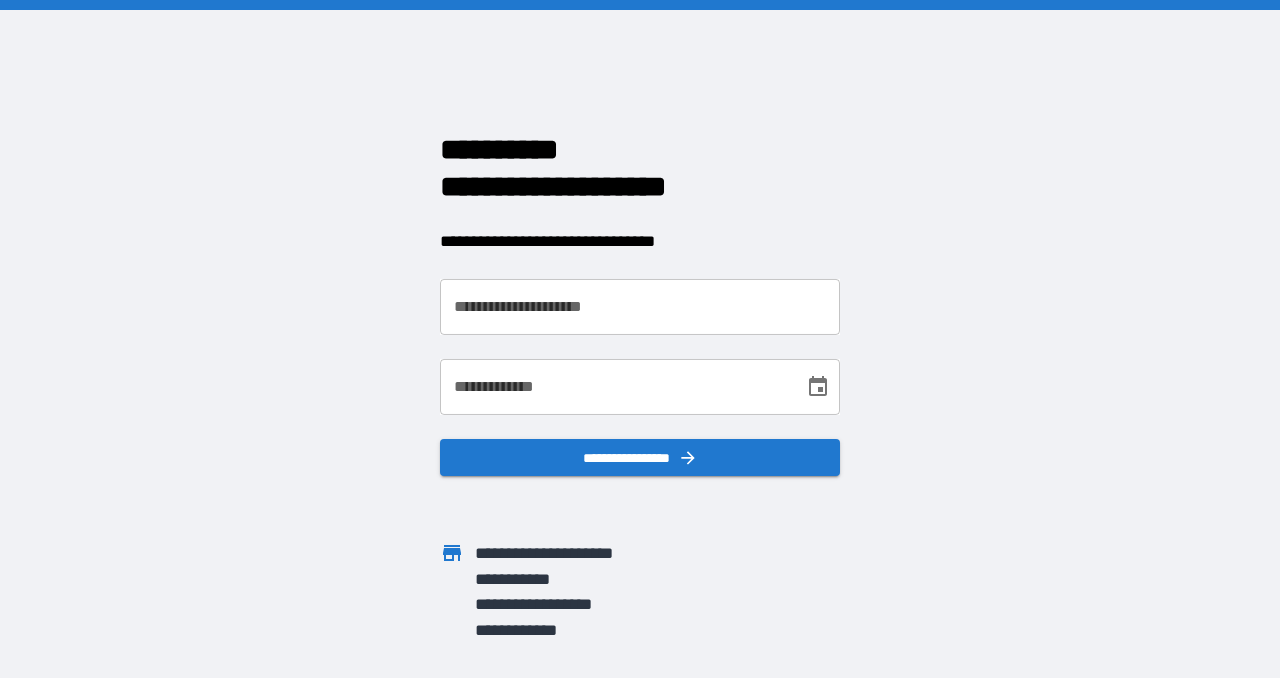 scroll, scrollTop: 0, scrollLeft: 0, axis: both 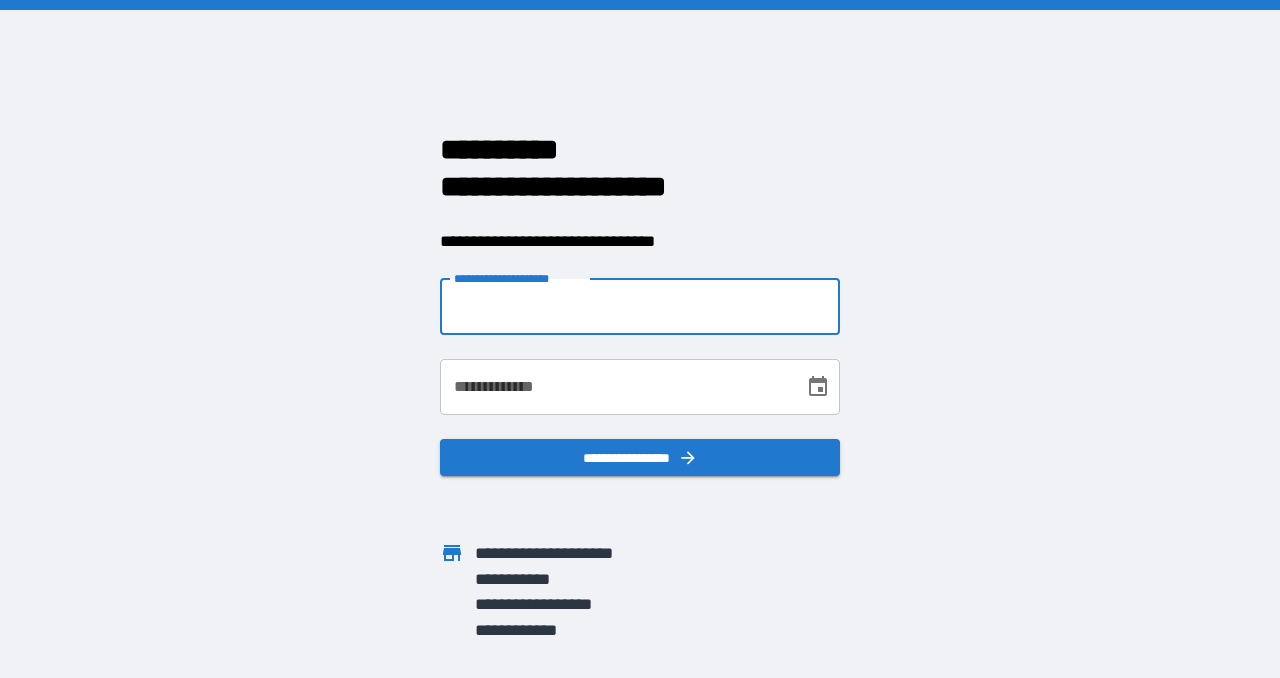 click on "**********" at bounding box center [640, 307] 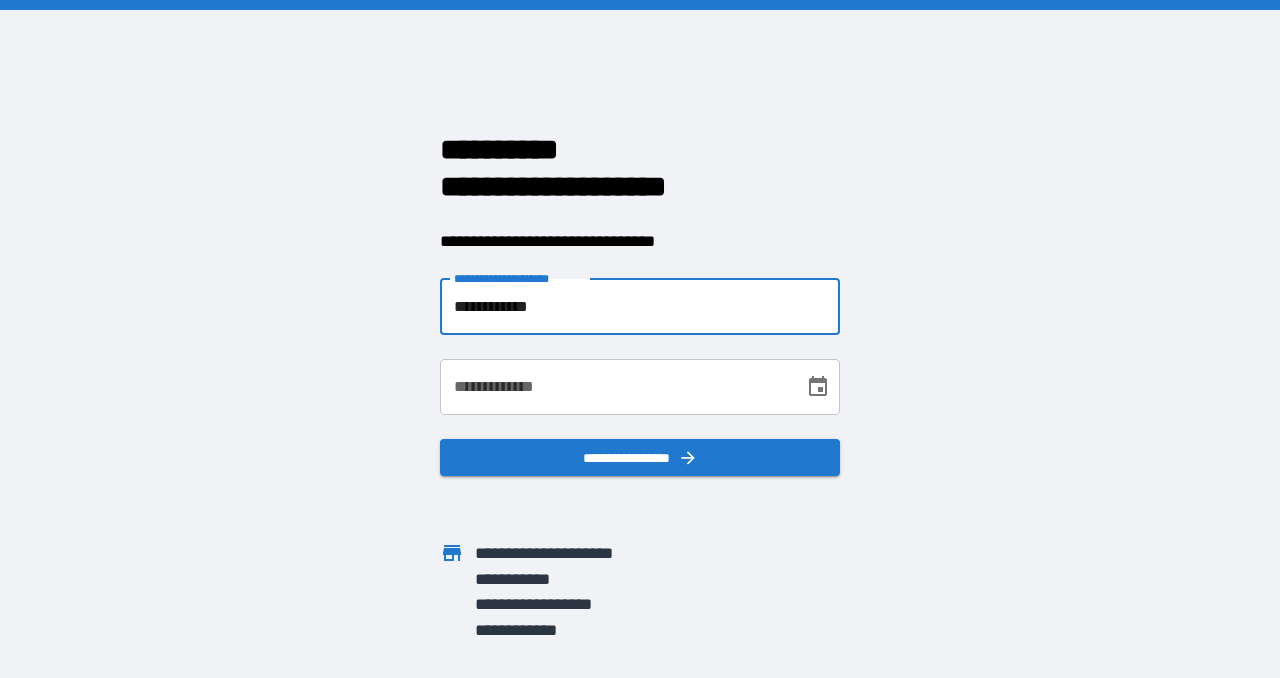type on "**********" 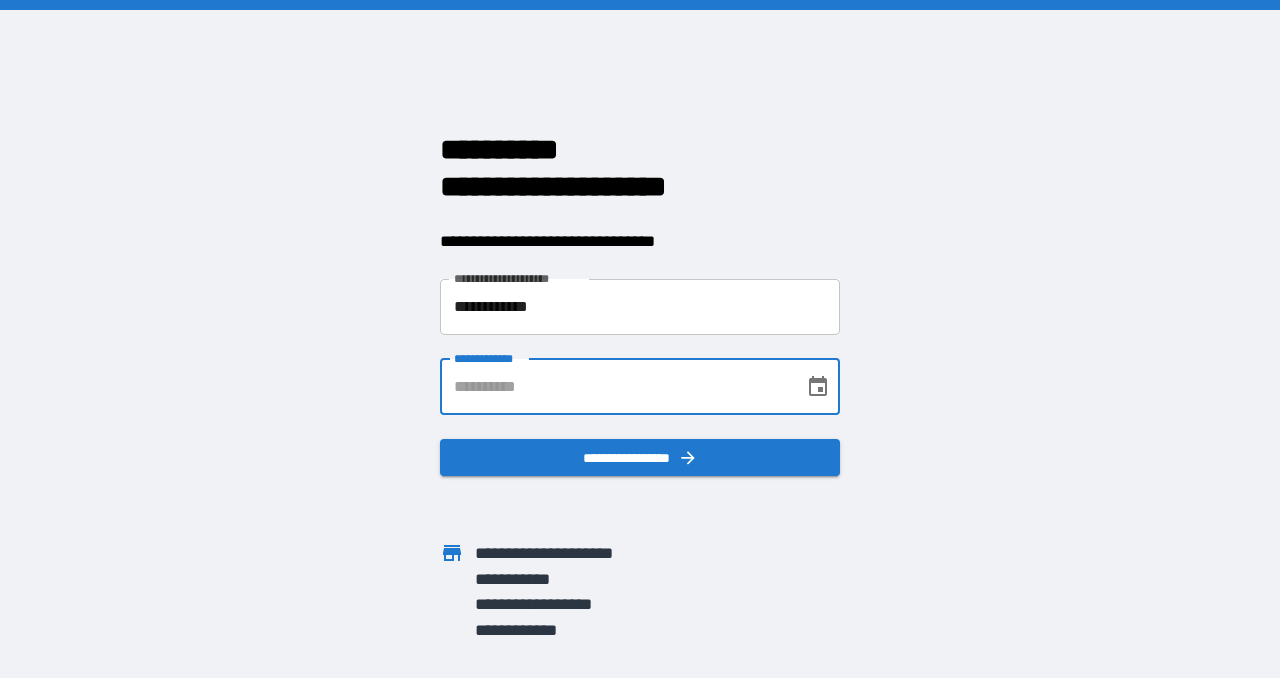 click on "**********" at bounding box center [615, 387] 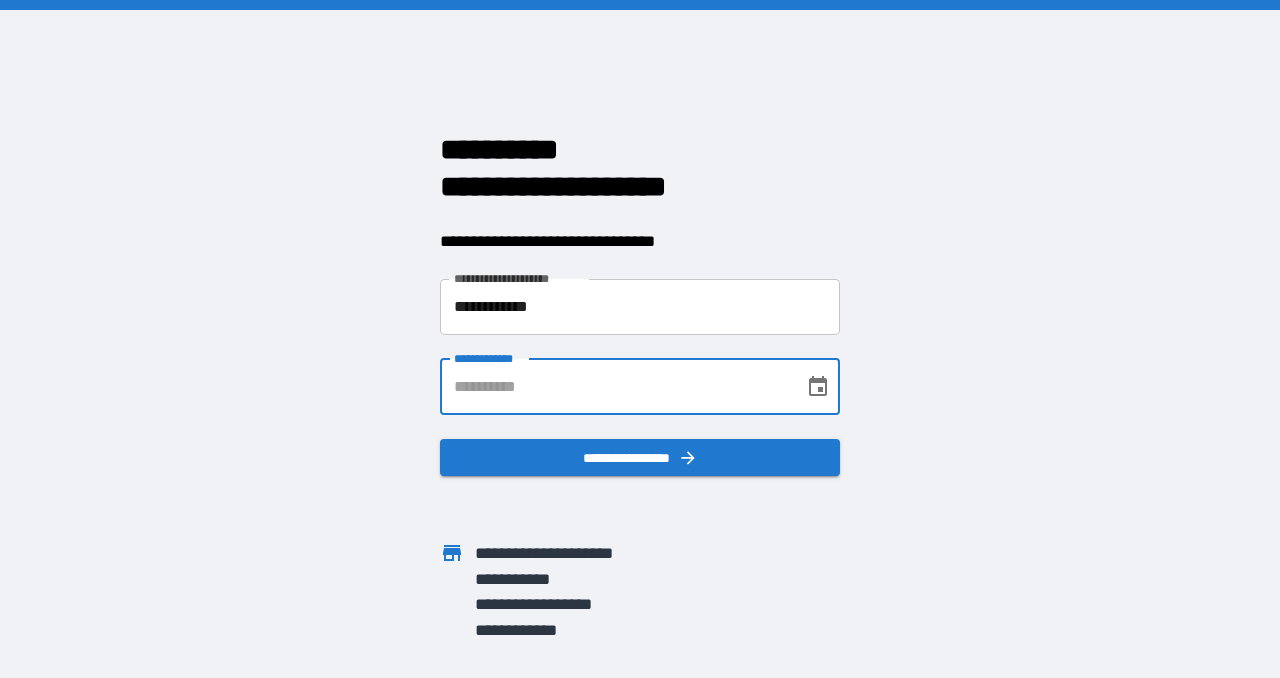 type on "**********" 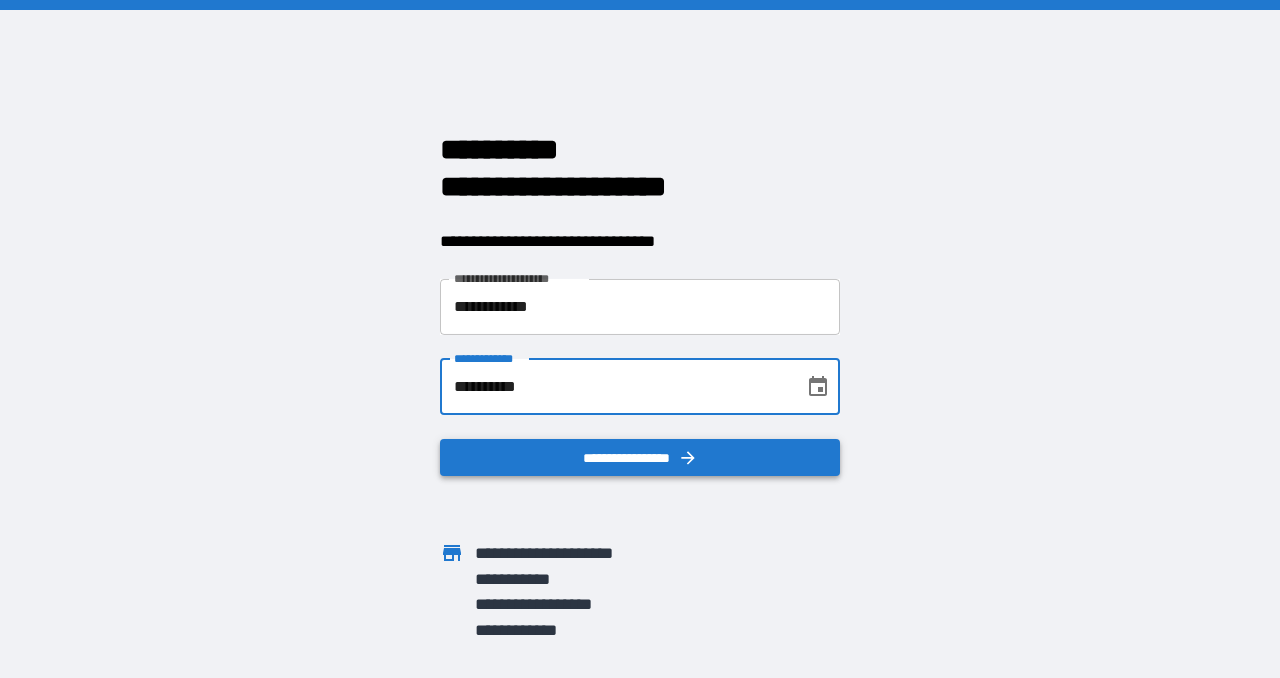 click on "**********" at bounding box center (640, 458) 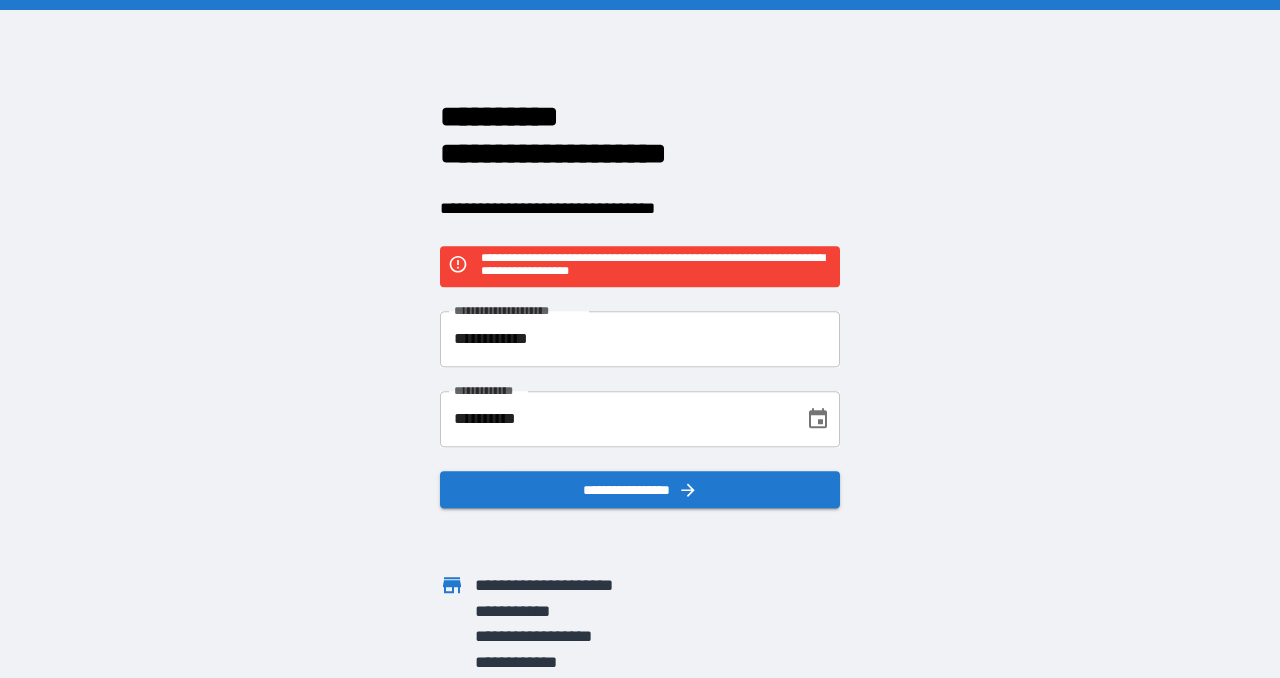 click on "**********" at bounding box center [640, 339] 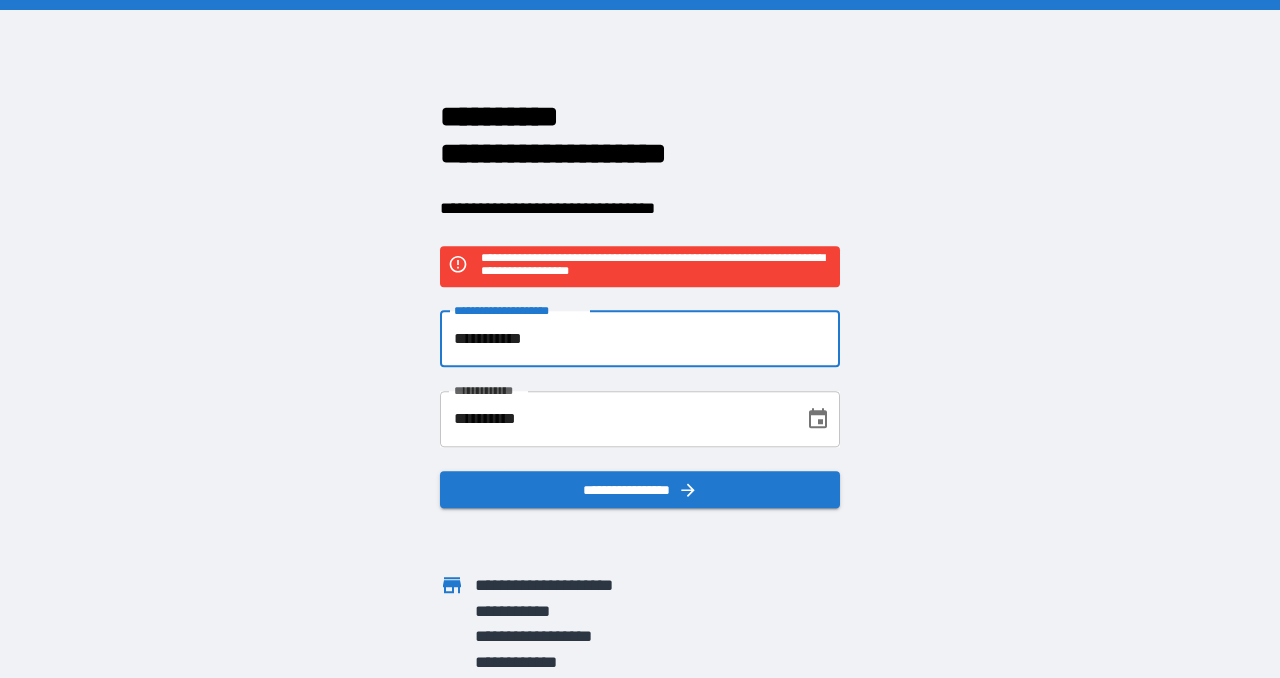 click on "**********" at bounding box center [640, 339] 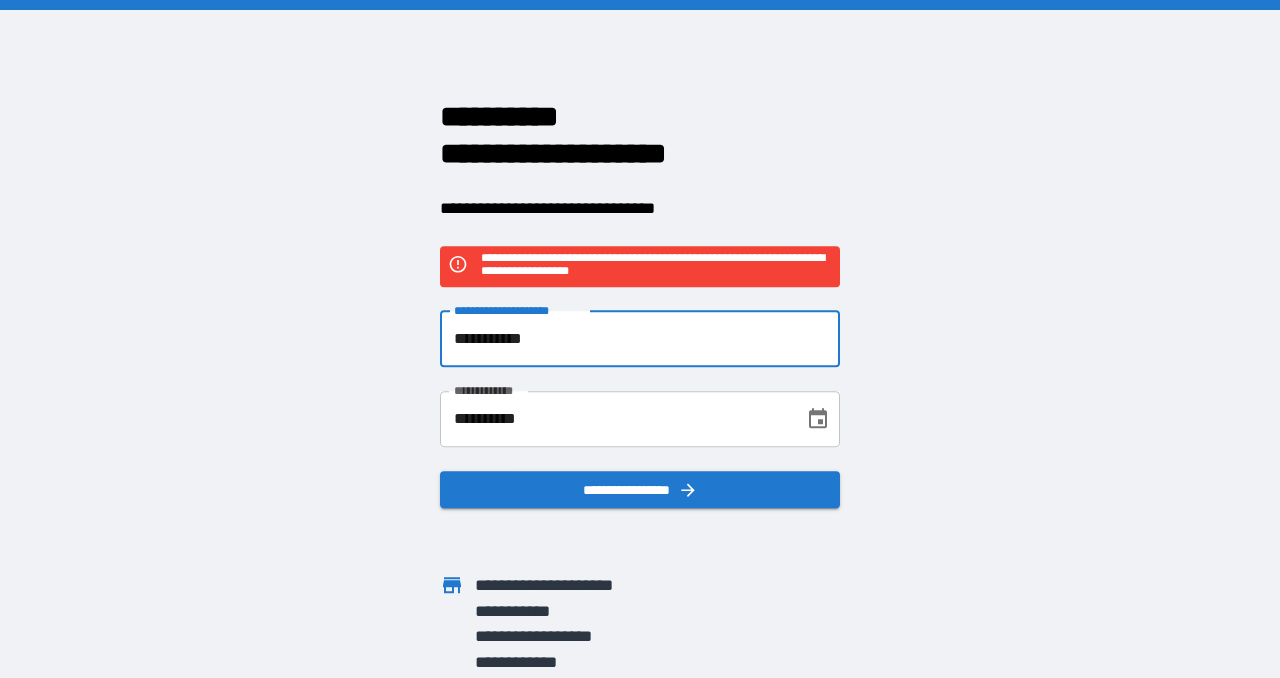 click on "**********" at bounding box center (640, 339) 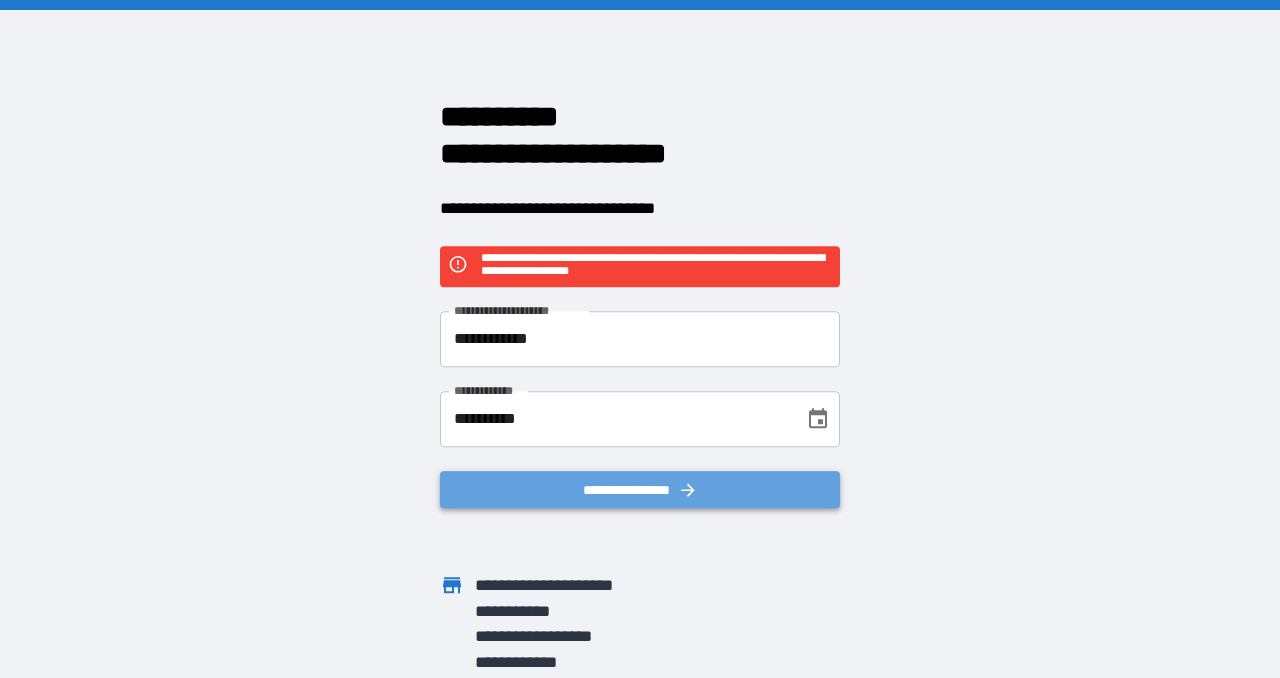 click on "**********" at bounding box center (640, 490) 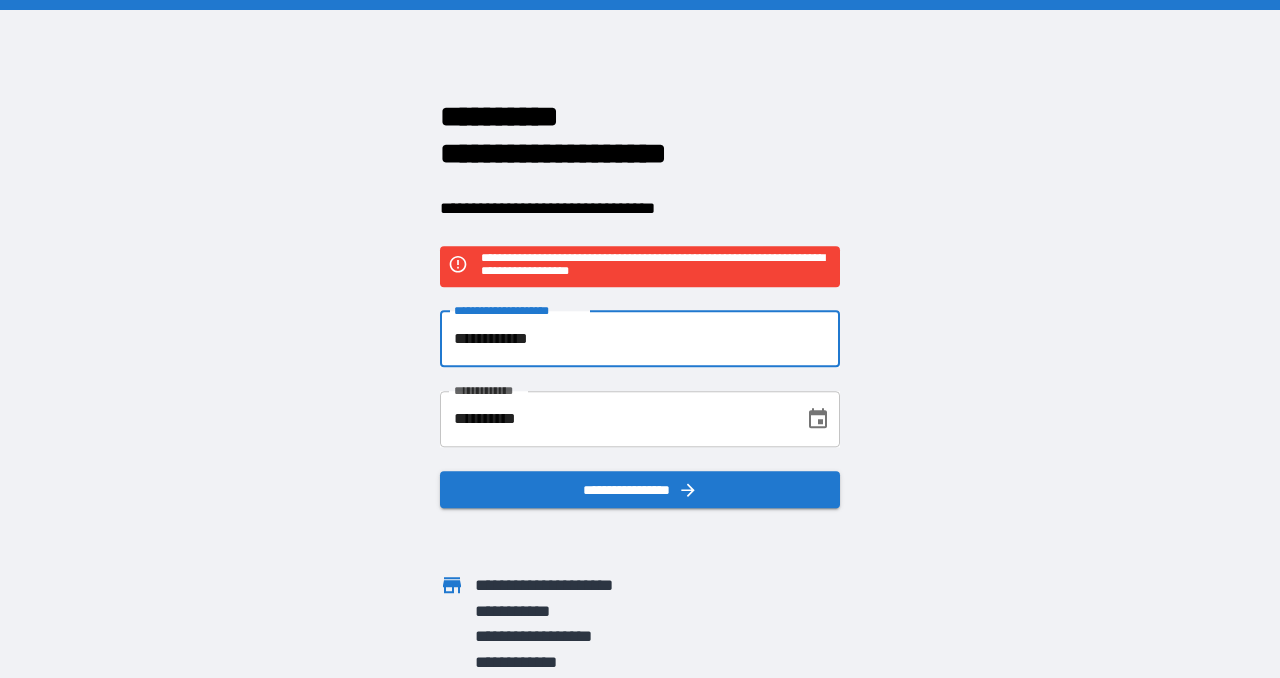 click on "**********" at bounding box center [640, 339] 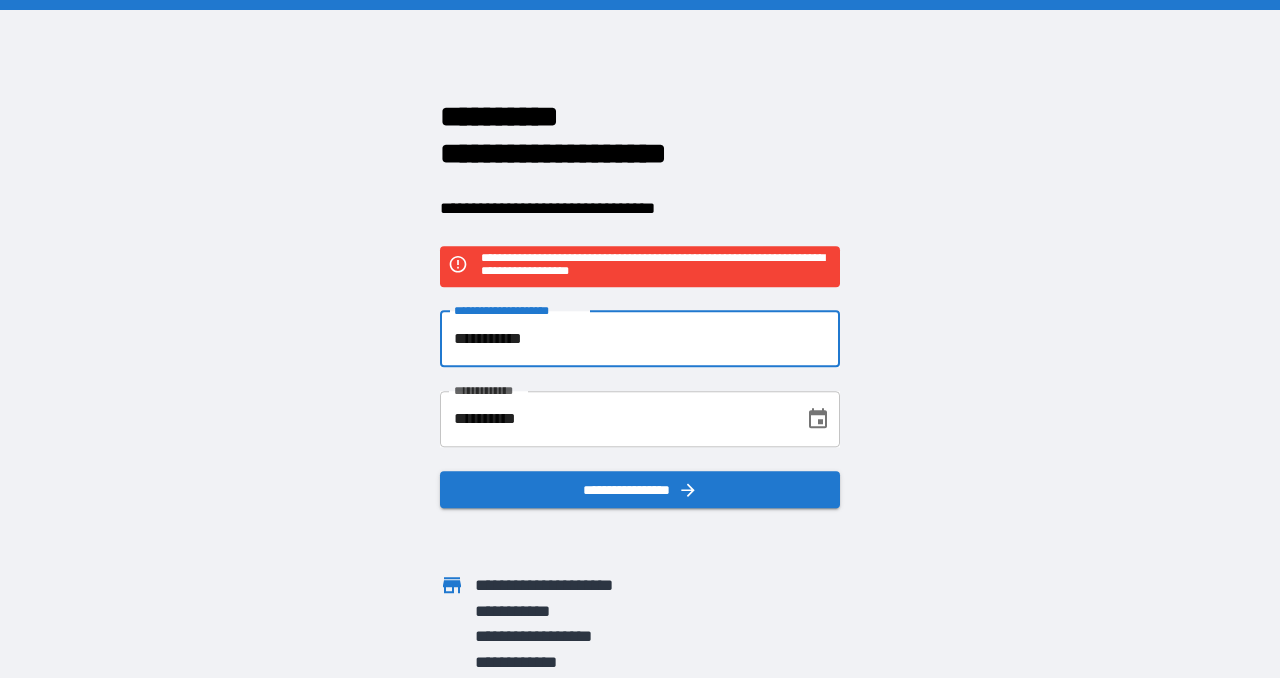 click on "**********" at bounding box center [640, 339] 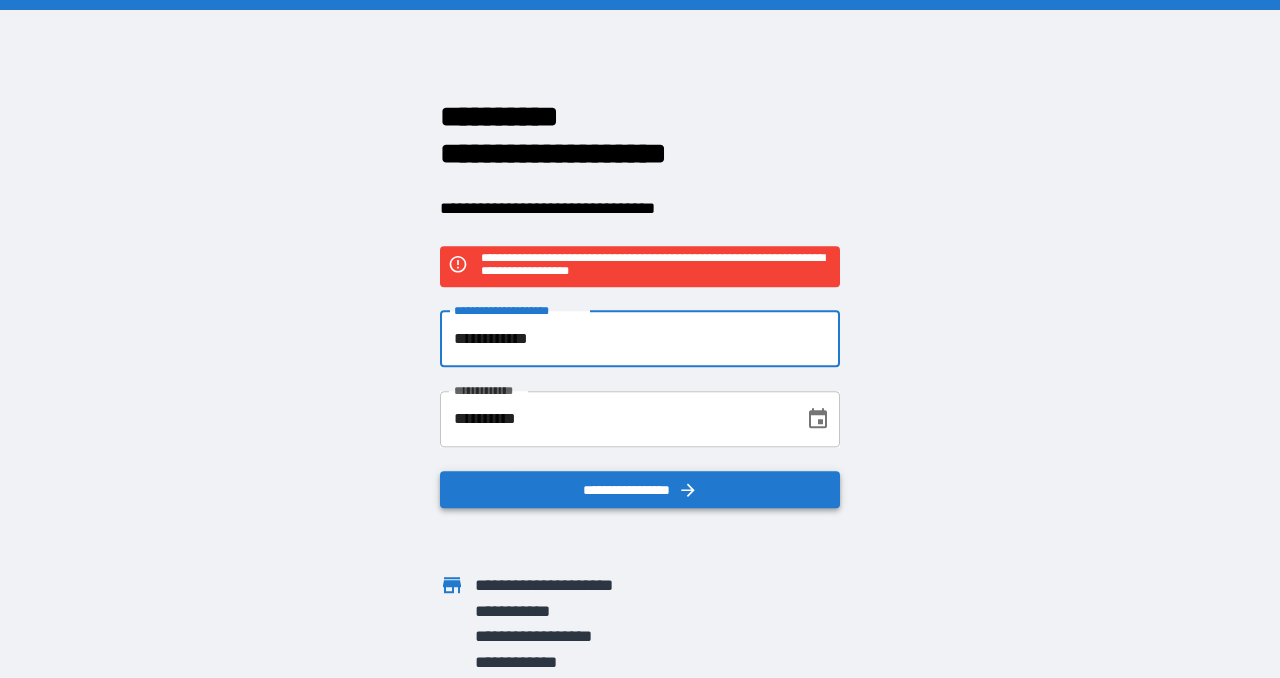 type on "**********" 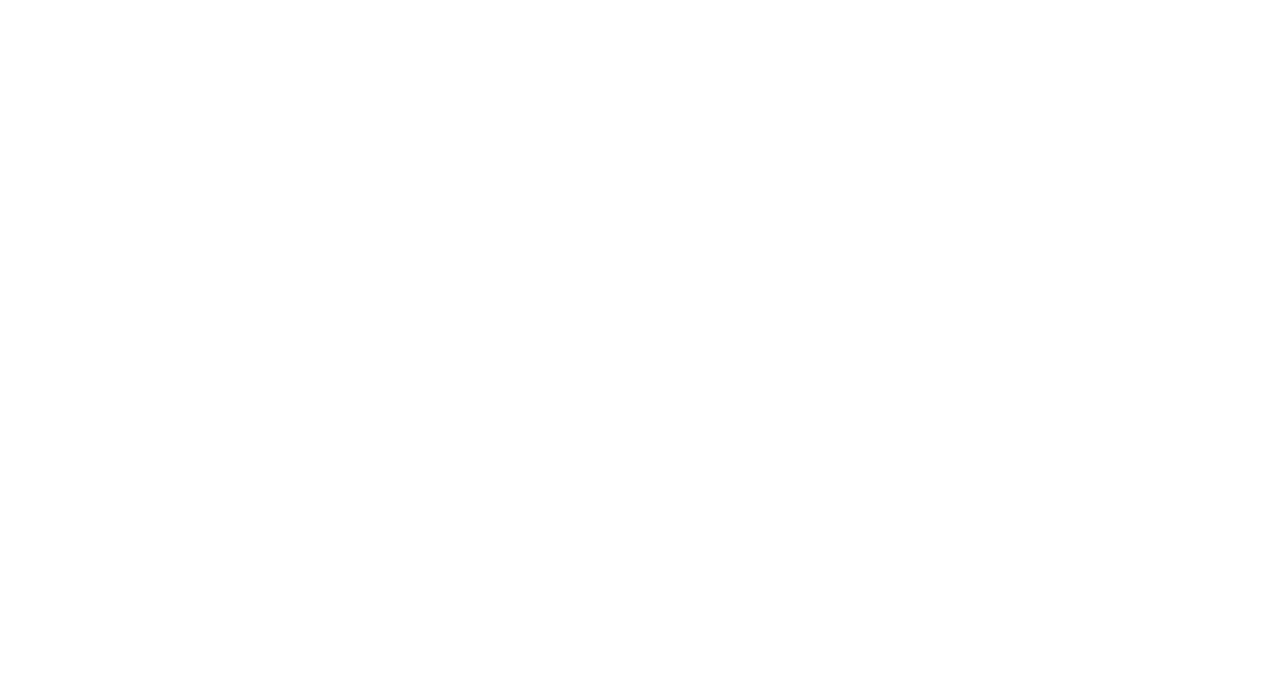 scroll, scrollTop: 0, scrollLeft: 0, axis: both 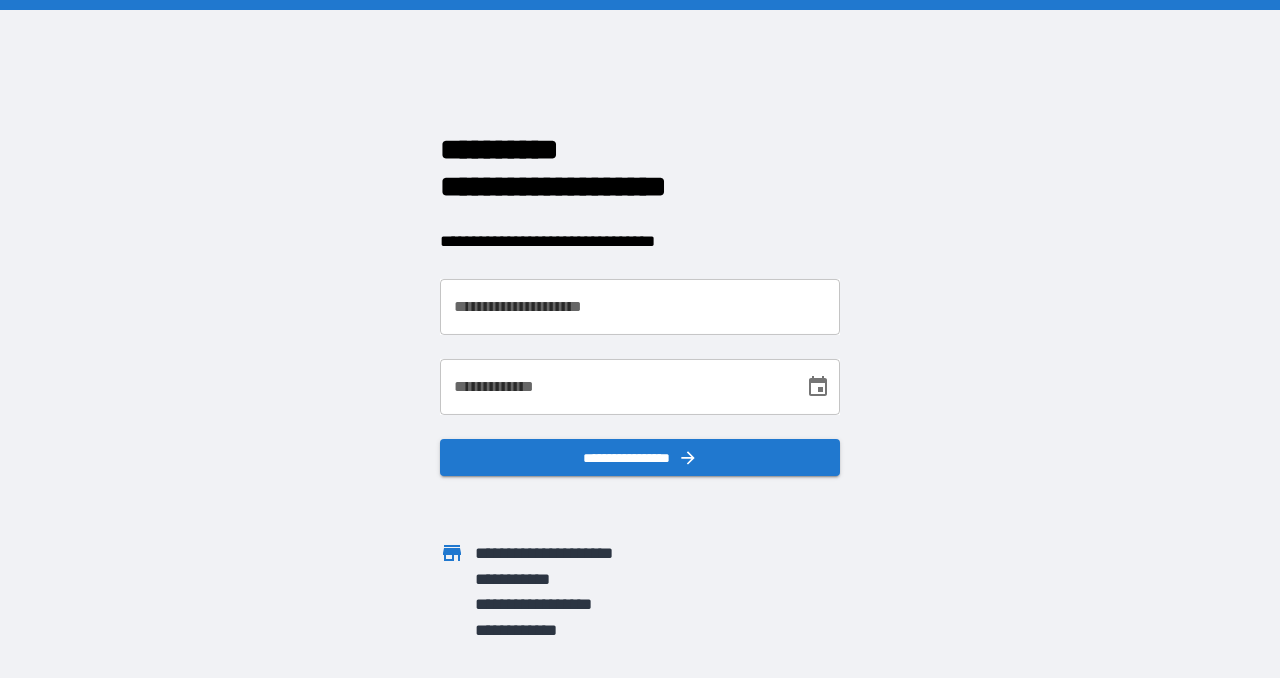 click on "**********" at bounding box center [640, 307] 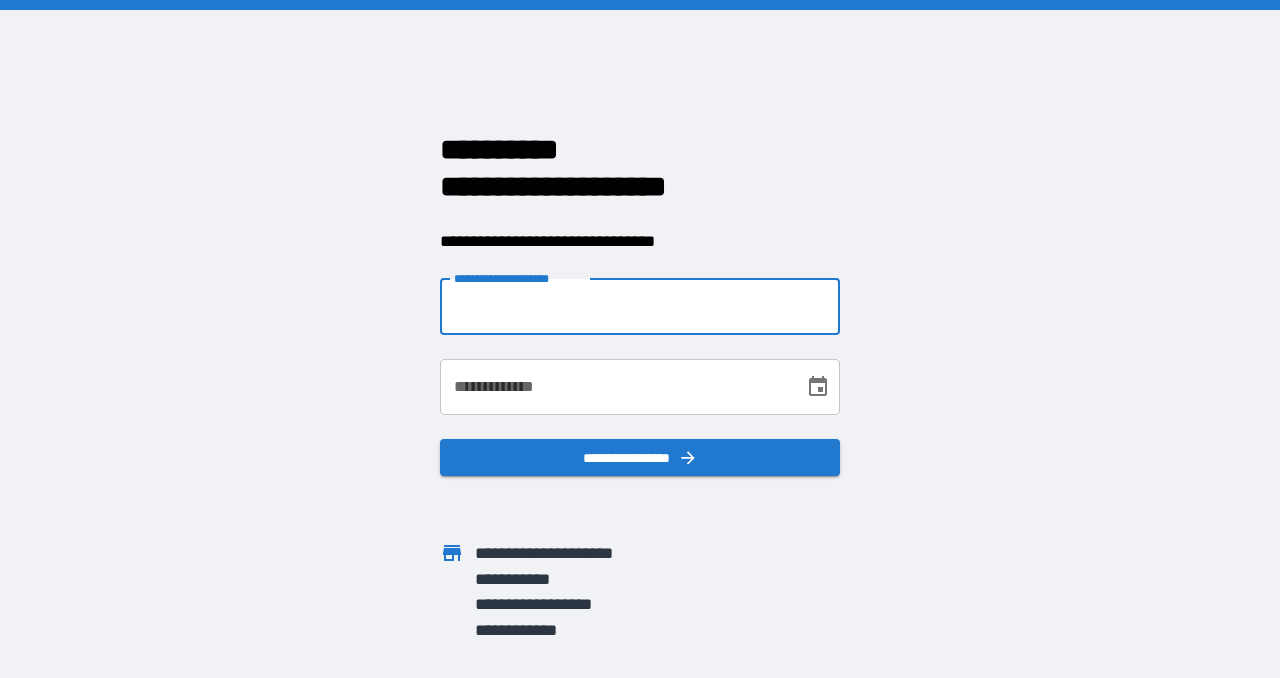 type on "**********" 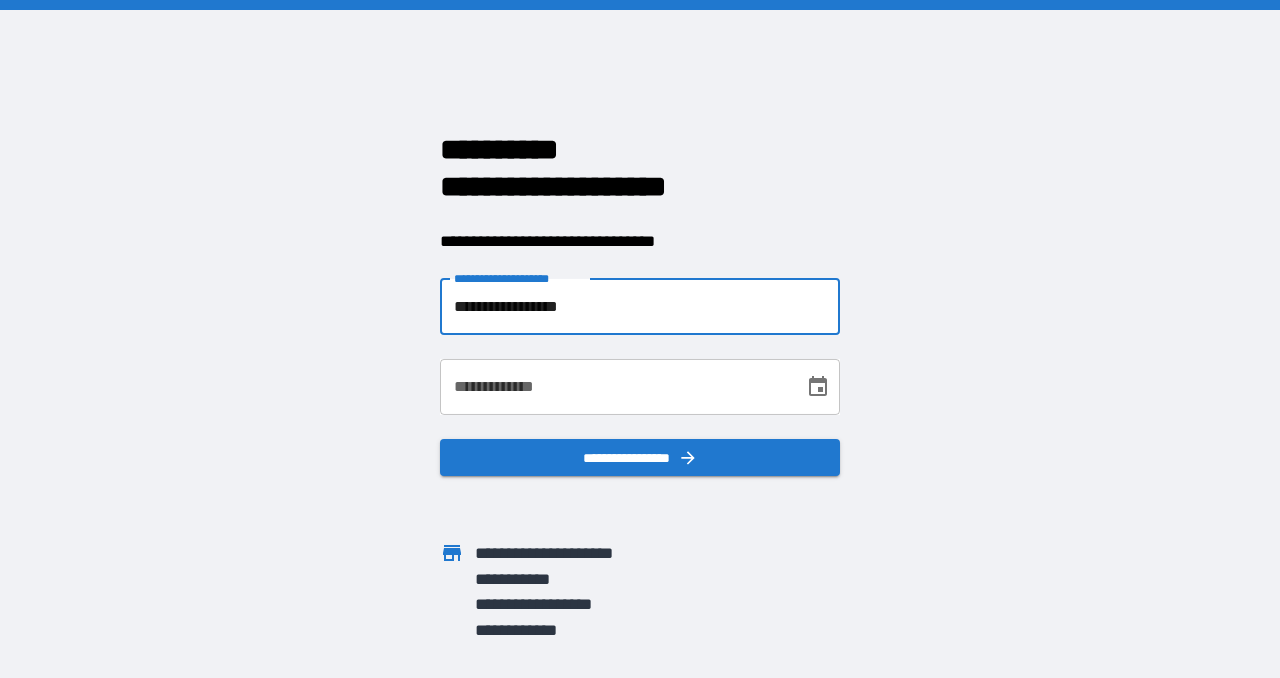 click on "**********" at bounding box center (615, 387) 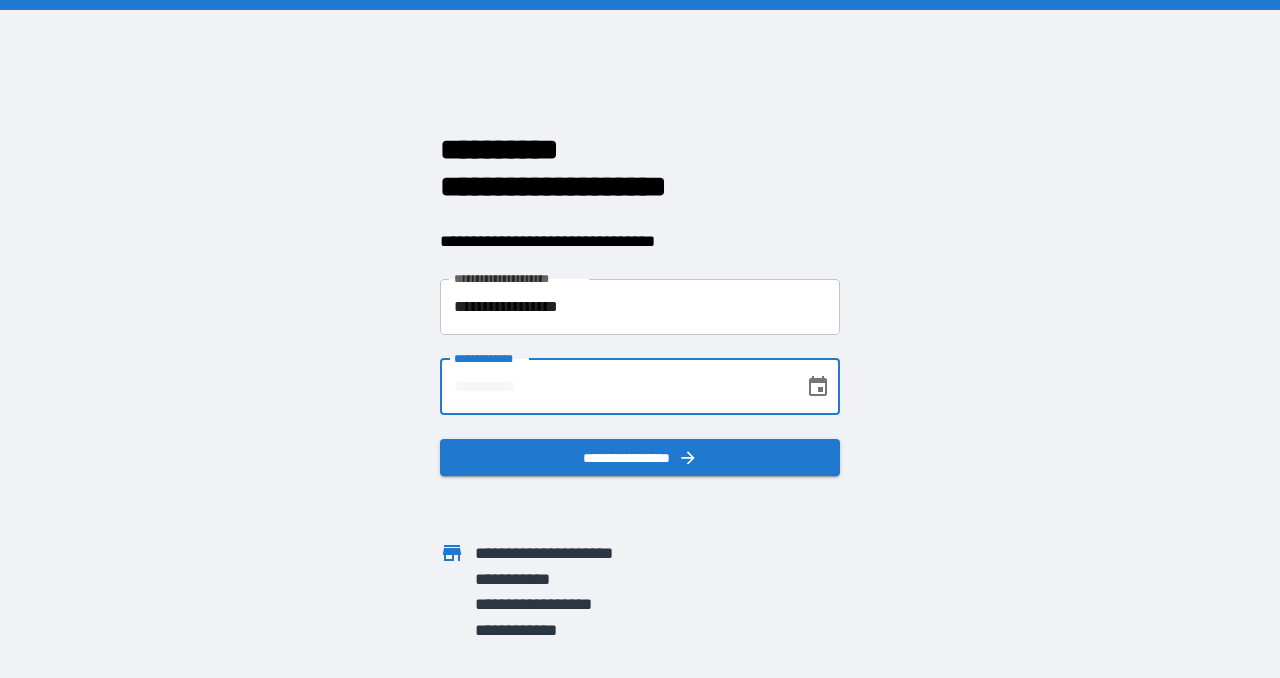 type on "**********" 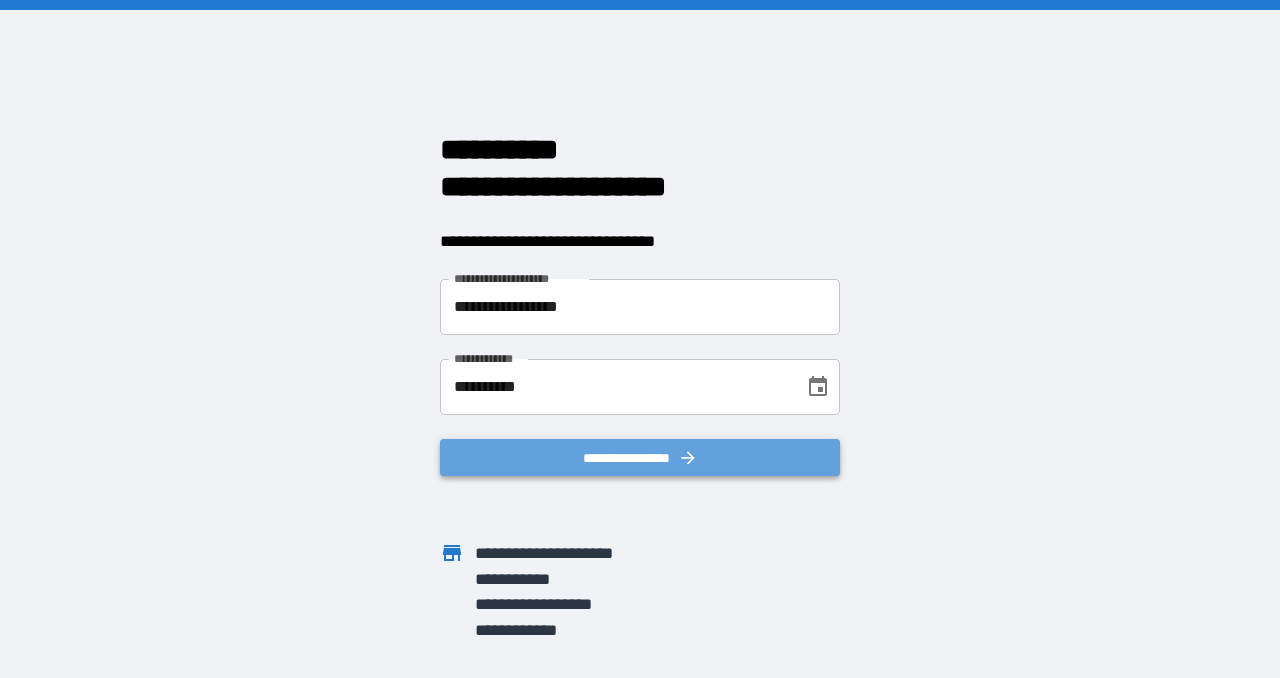 click on "**********" at bounding box center (640, 458) 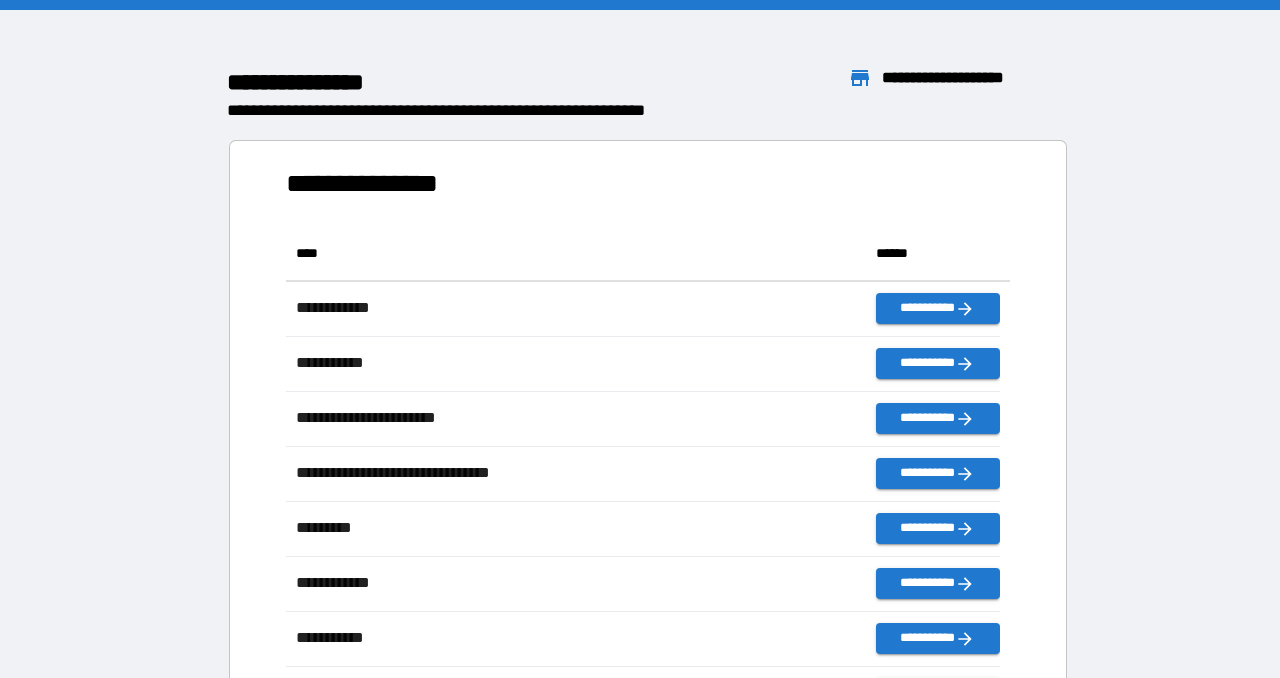 scroll, scrollTop: 865, scrollLeft: 698, axis: both 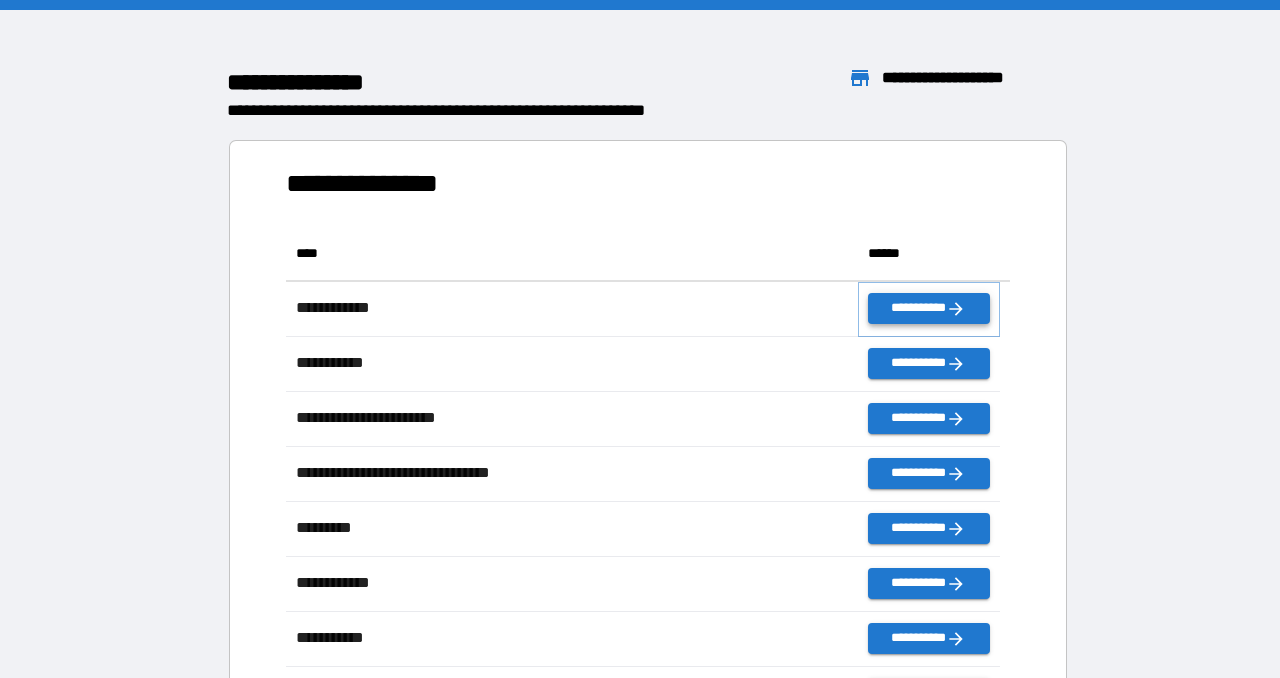 click on "**********" at bounding box center (929, 308) 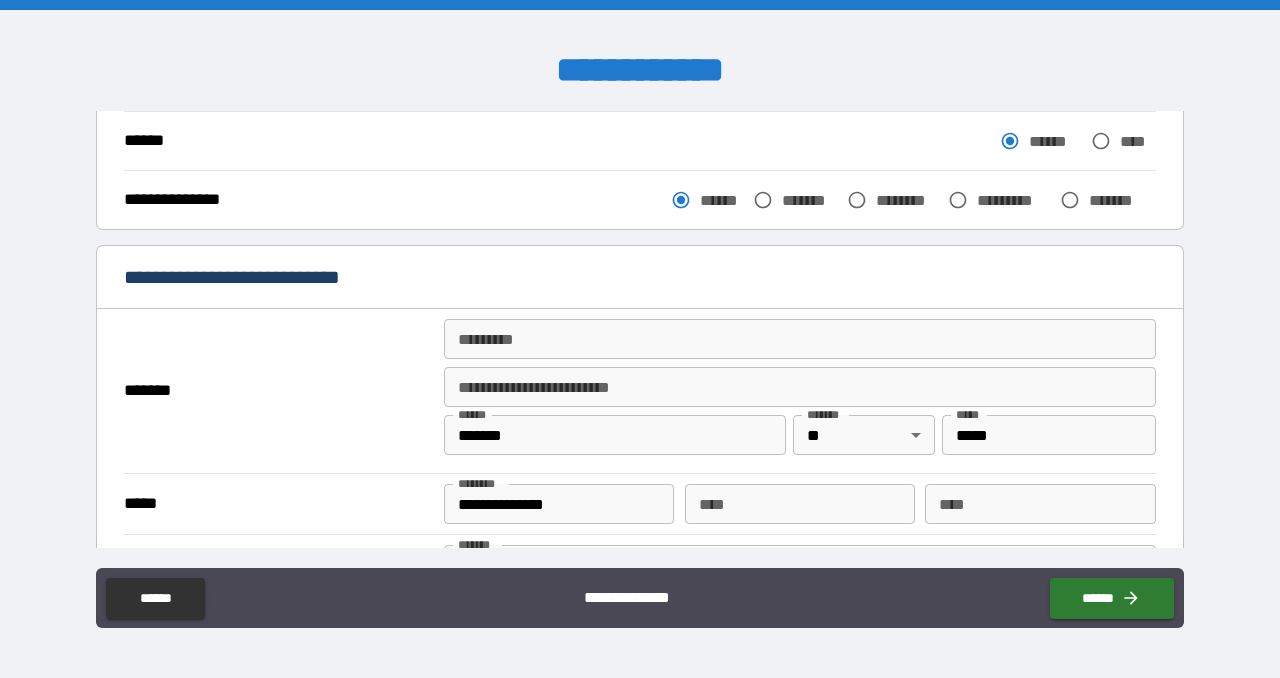 scroll, scrollTop: 300, scrollLeft: 0, axis: vertical 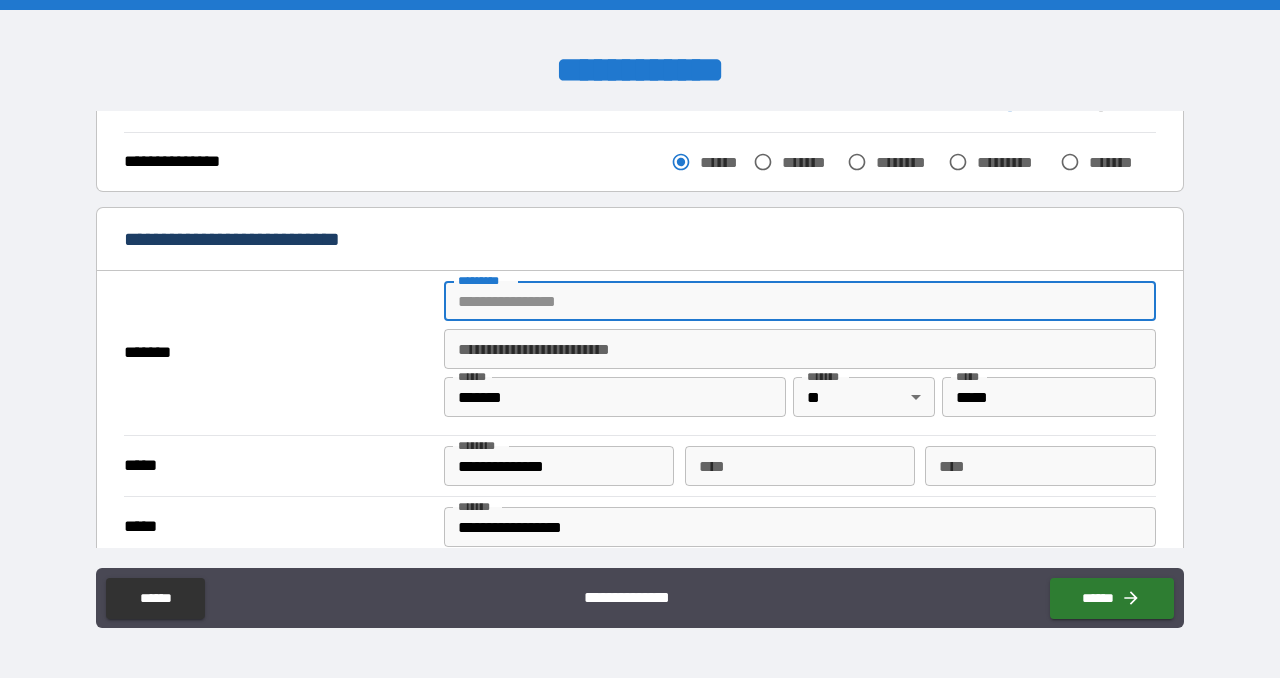 click on "*******   *" at bounding box center (800, 301) 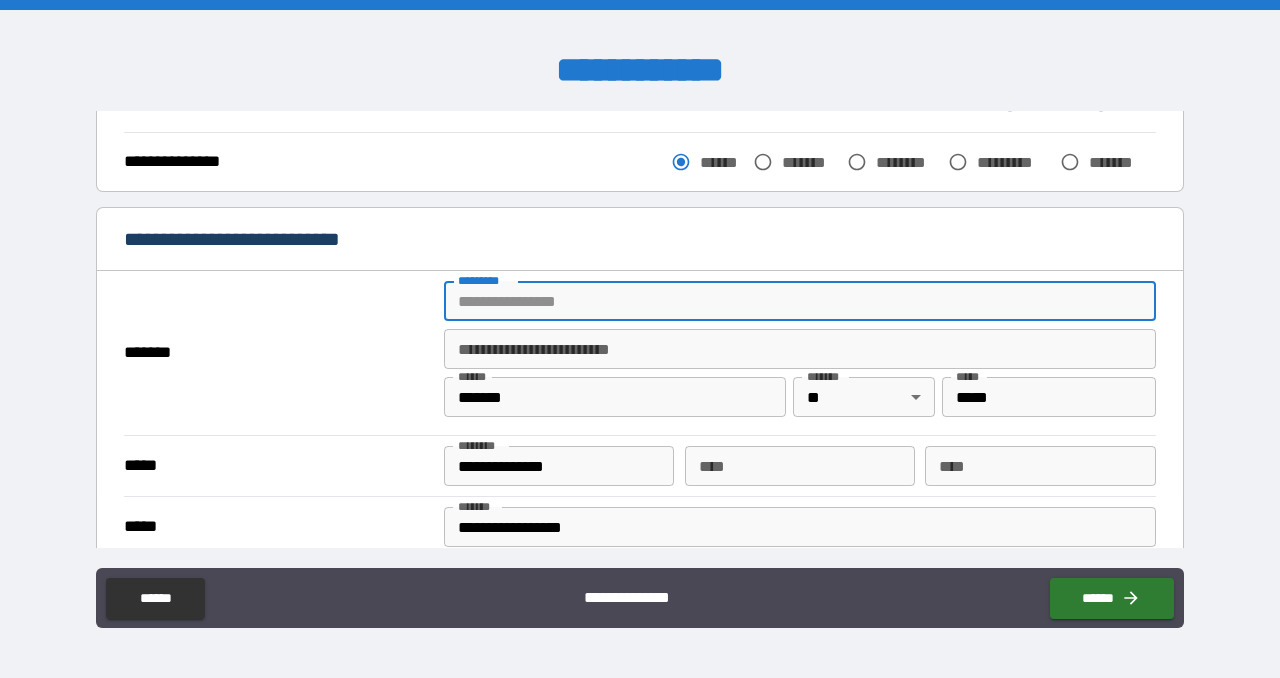 type on "**********" 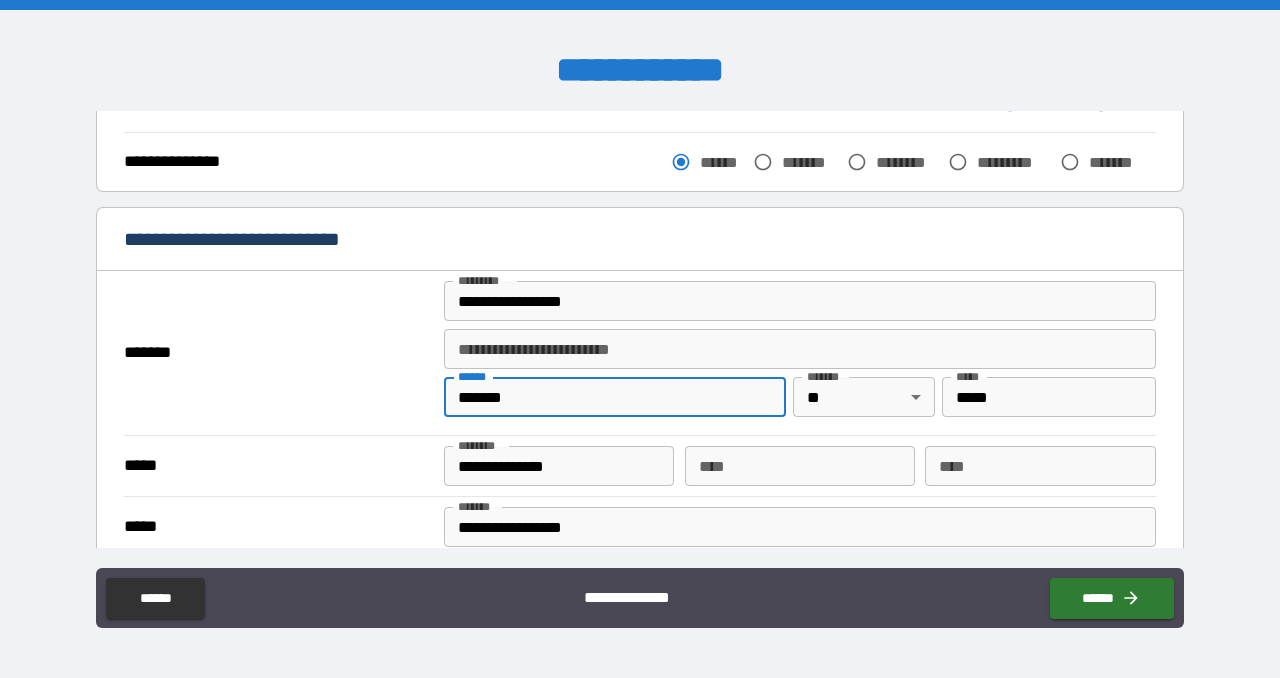 click on "*******" at bounding box center [615, 397] 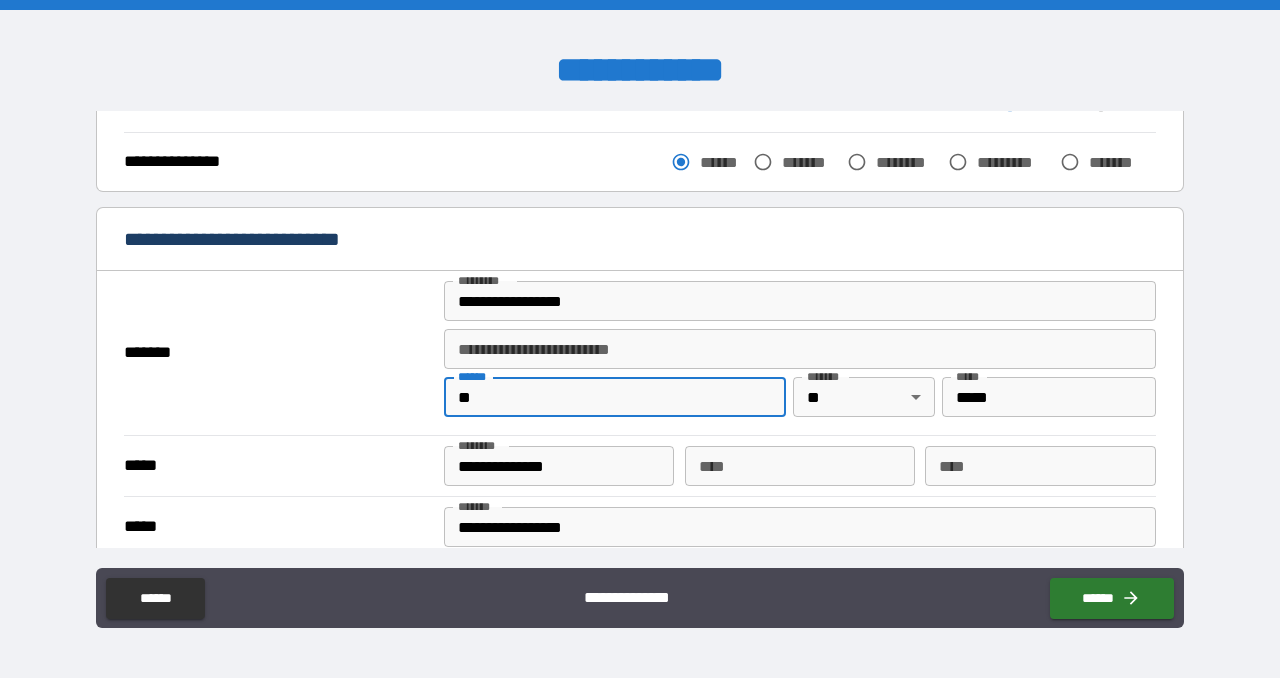 type on "*" 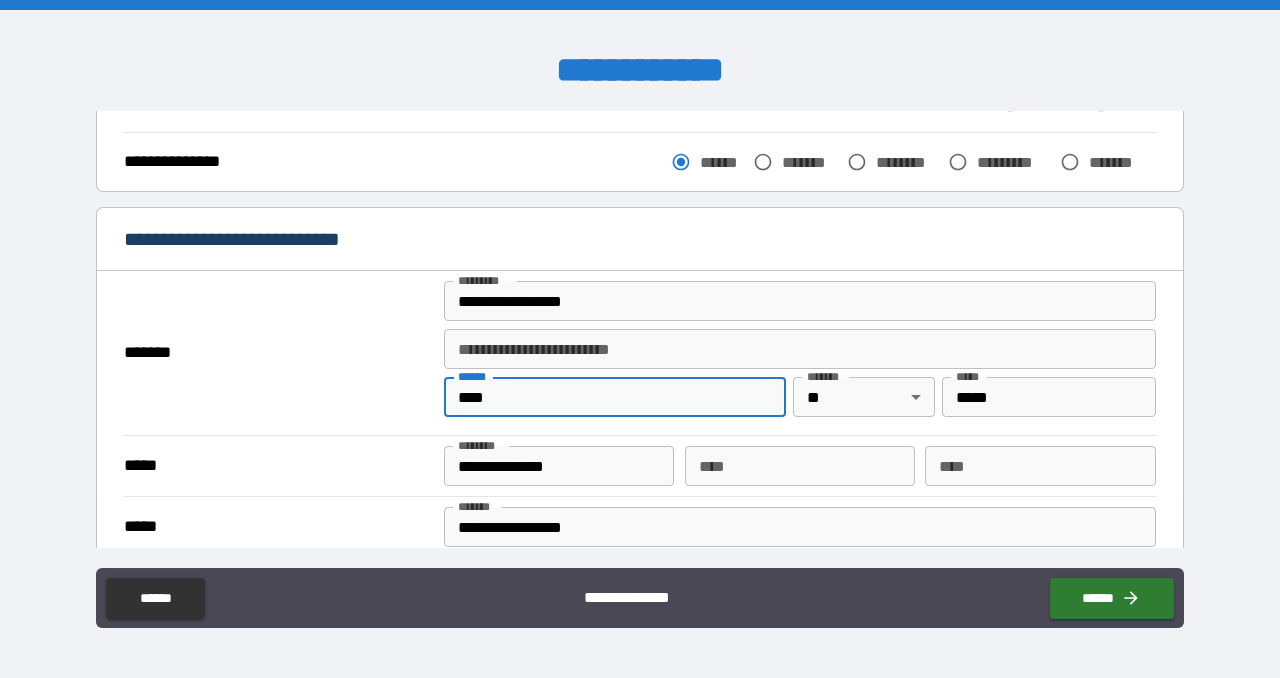 type on "******" 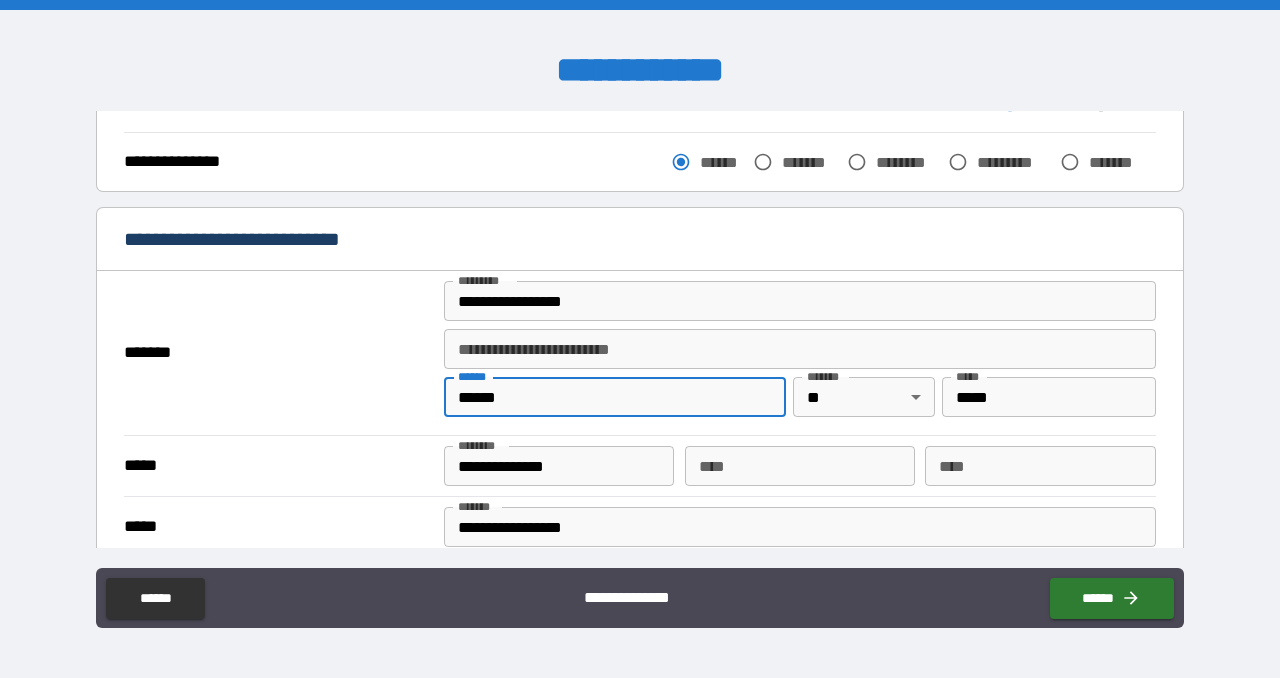 click on "*****" at bounding box center [1049, 397] 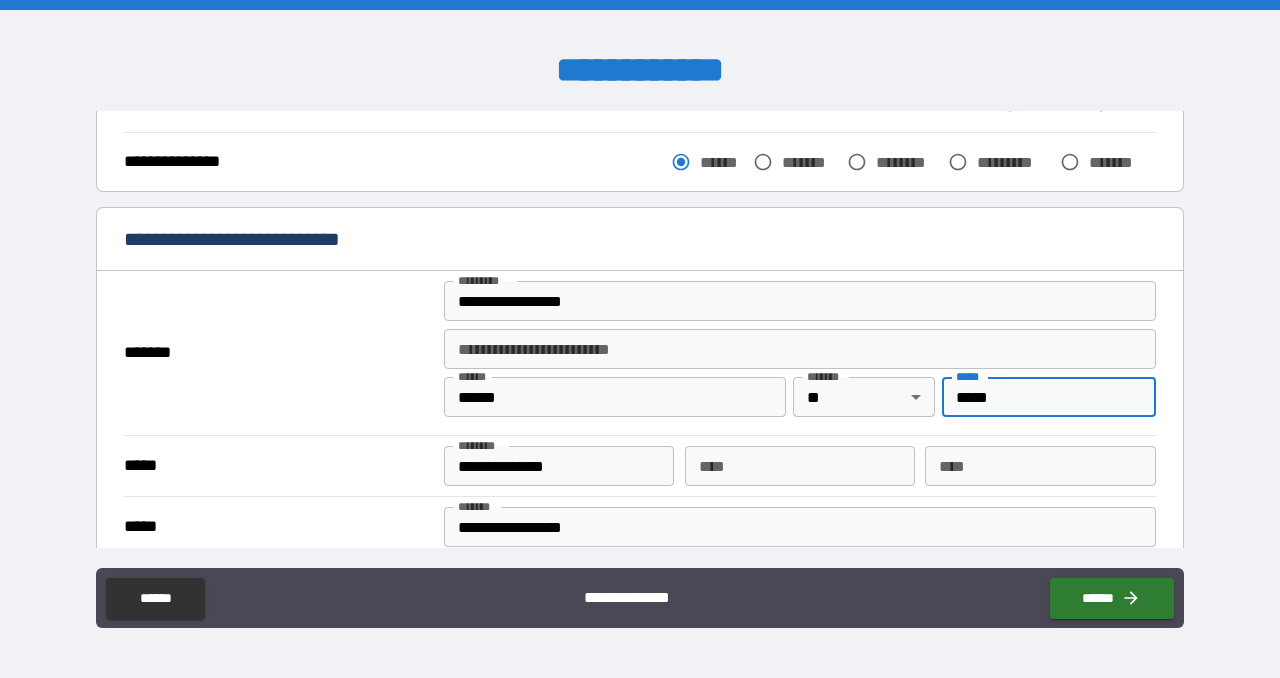 type on "*****" 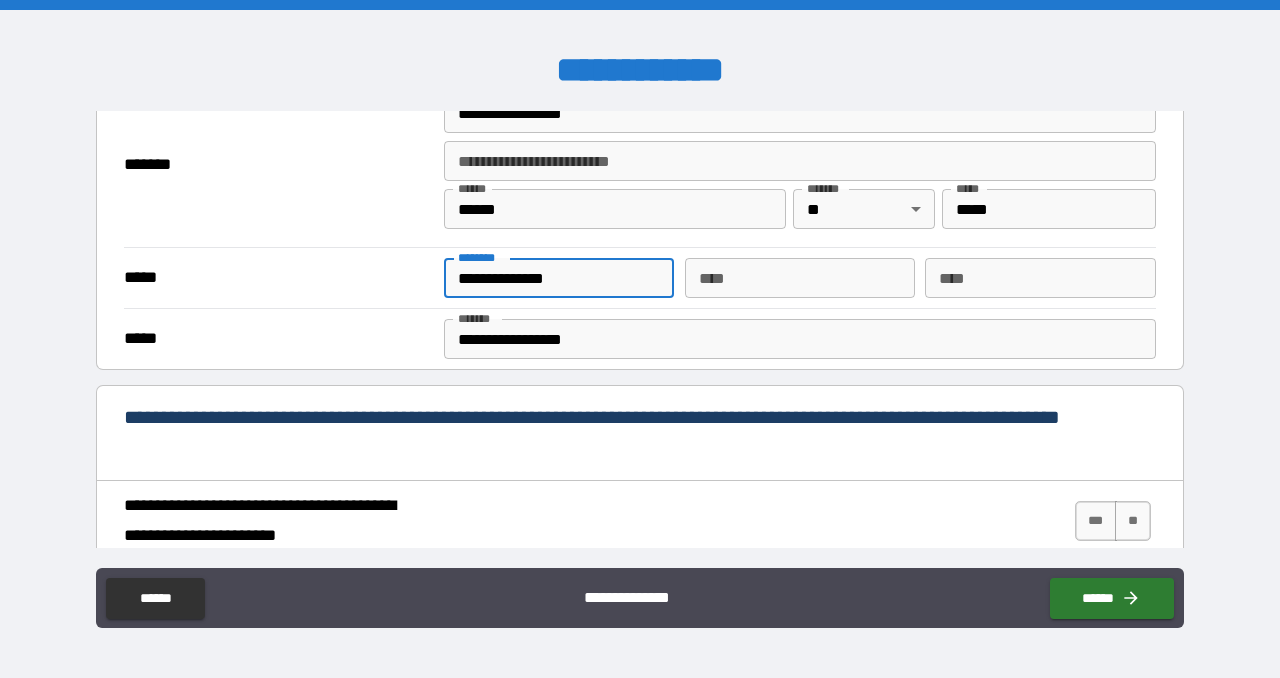 scroll, scrollTop: 500, scrollLeft: 0, axis: vertical 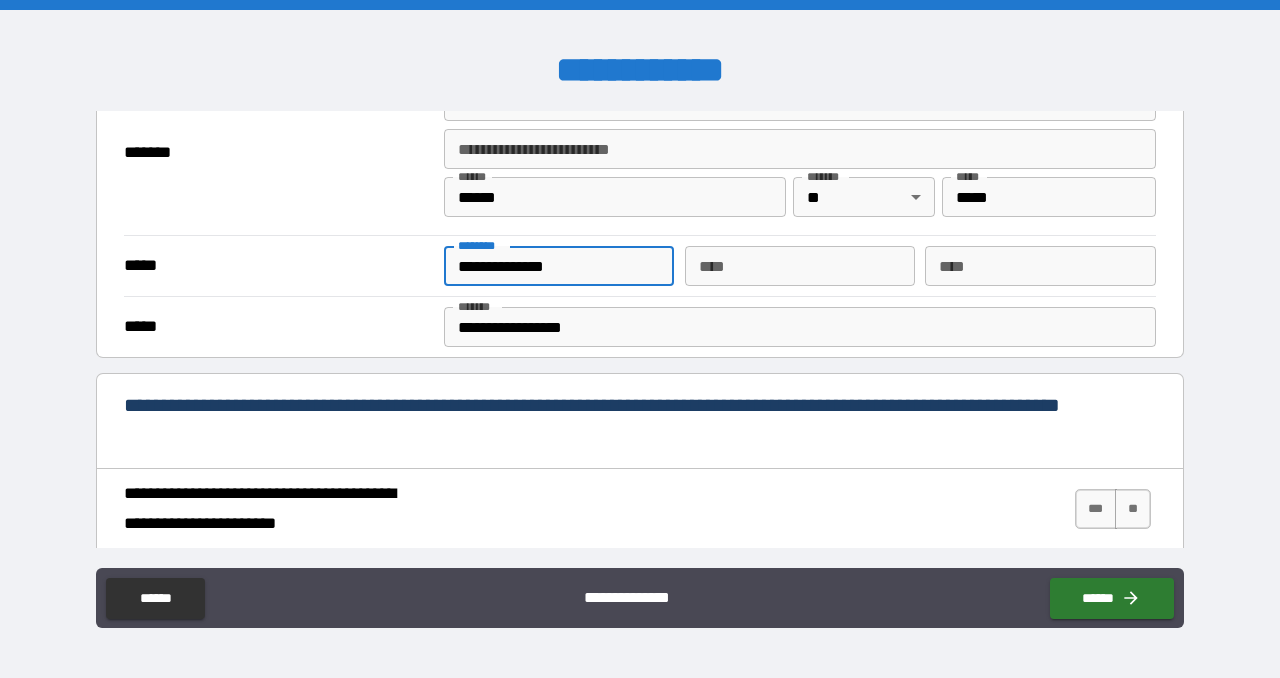 type on "**********" 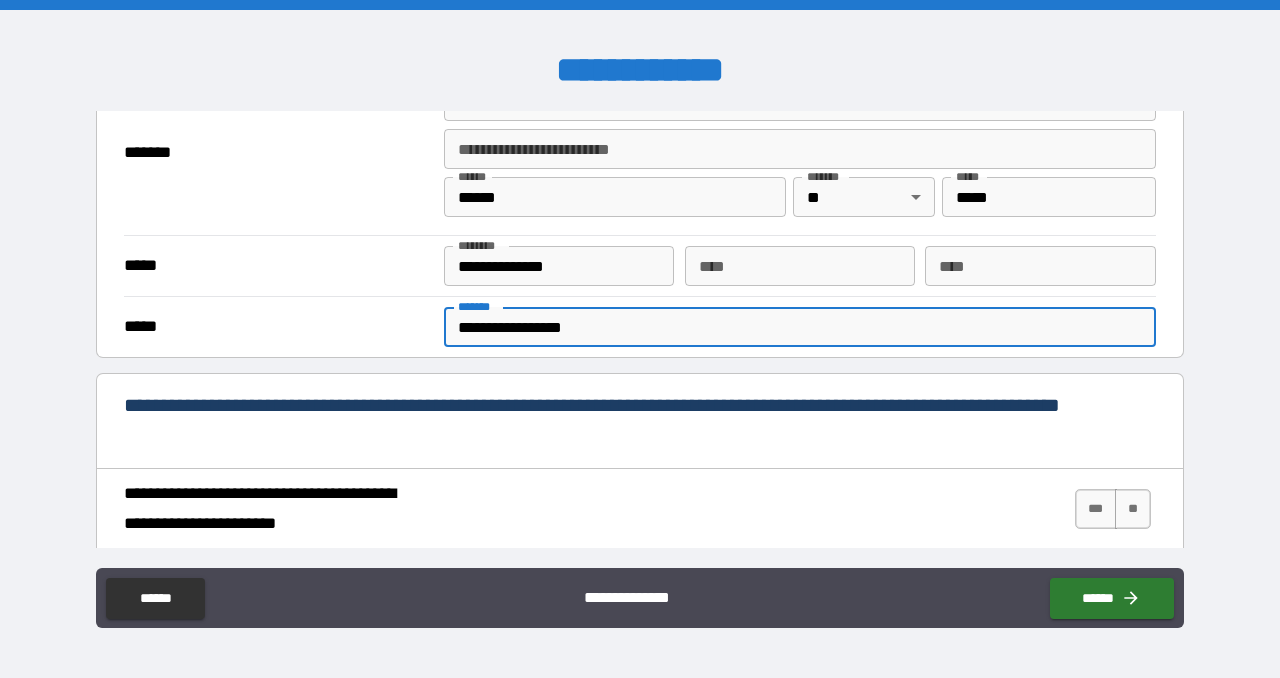 click on "**********" at bounding box center [800, 327] 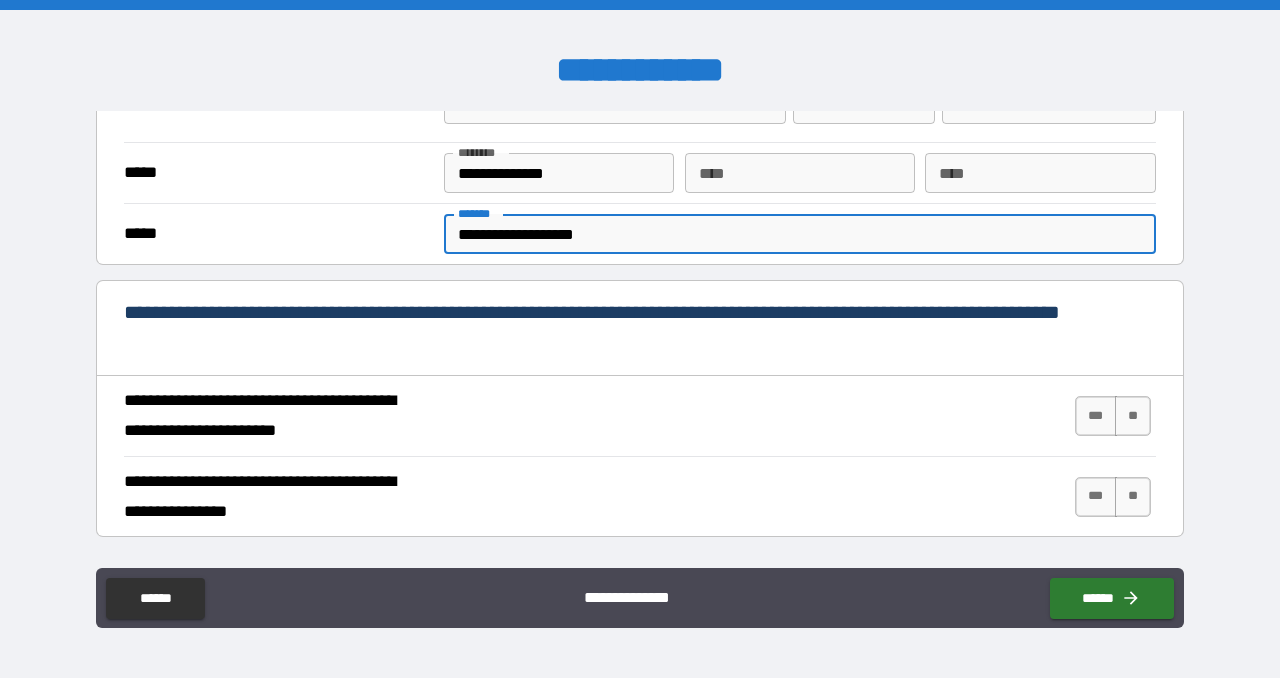 scroll, scrollTop: 700, scrollLeft: 0, axis: vertical 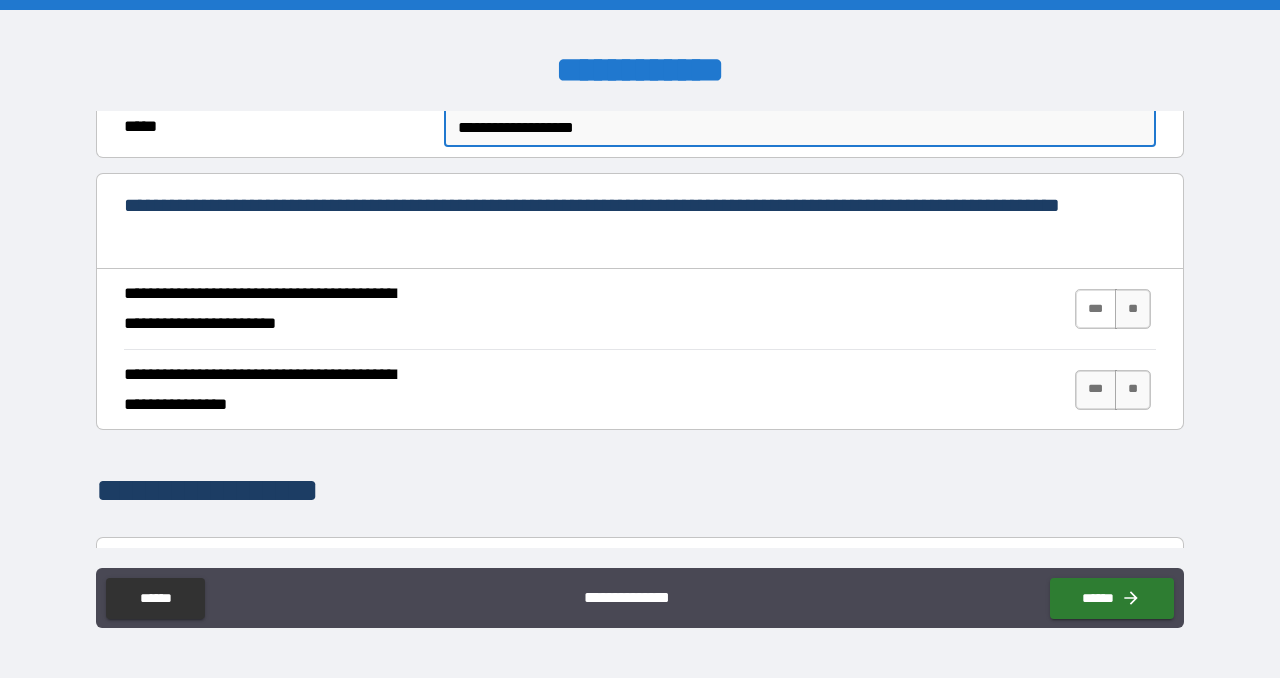 type on "**********" 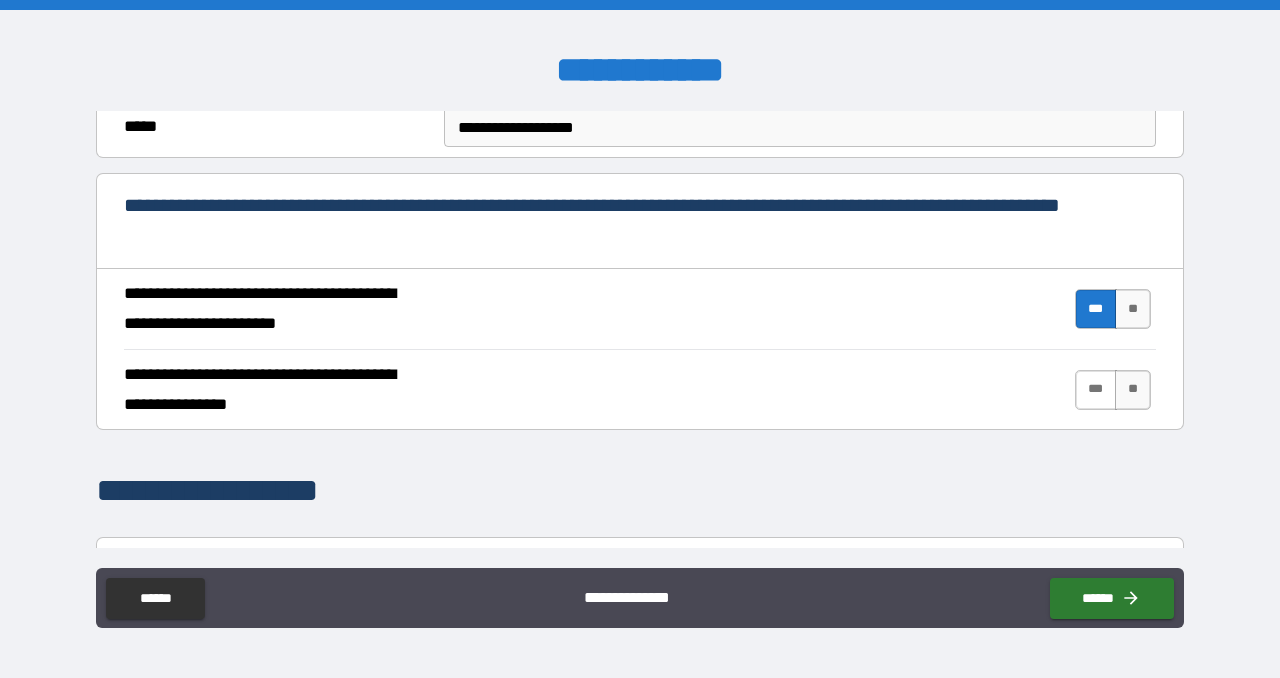 click on "***" at bounding box center [1096, 390] 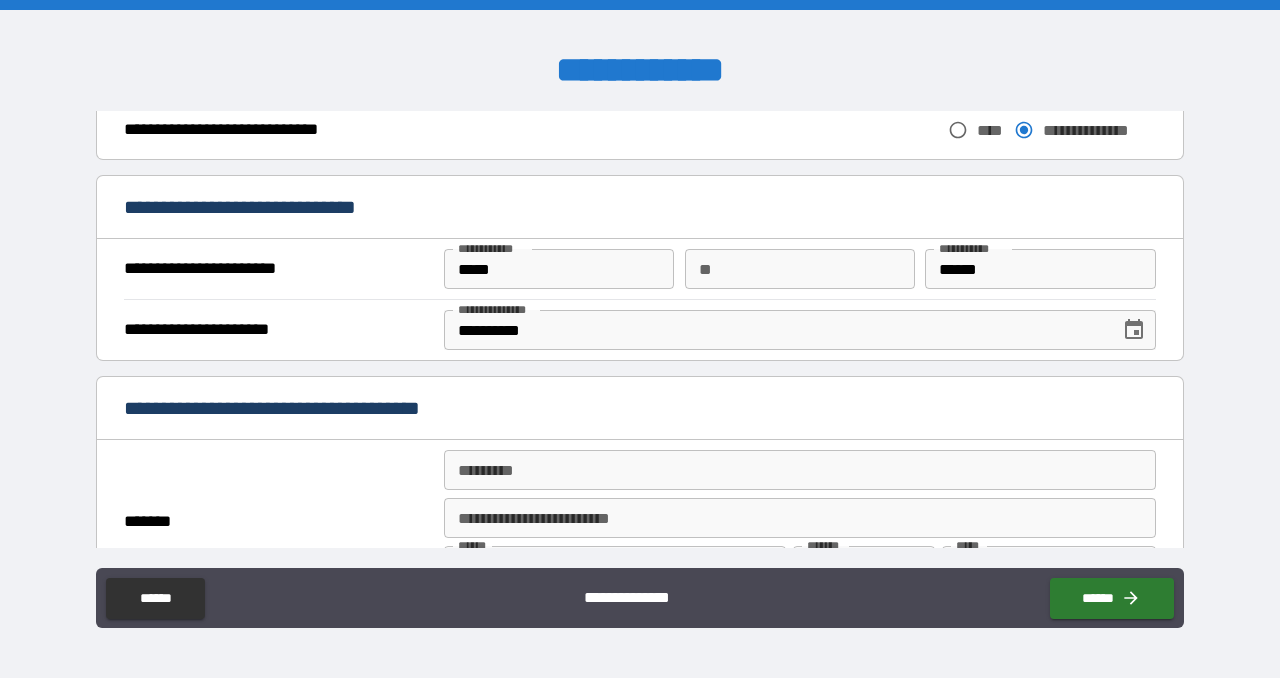 scroll, scrollTop: 1400, scrollLeft: 0, axis: vertical 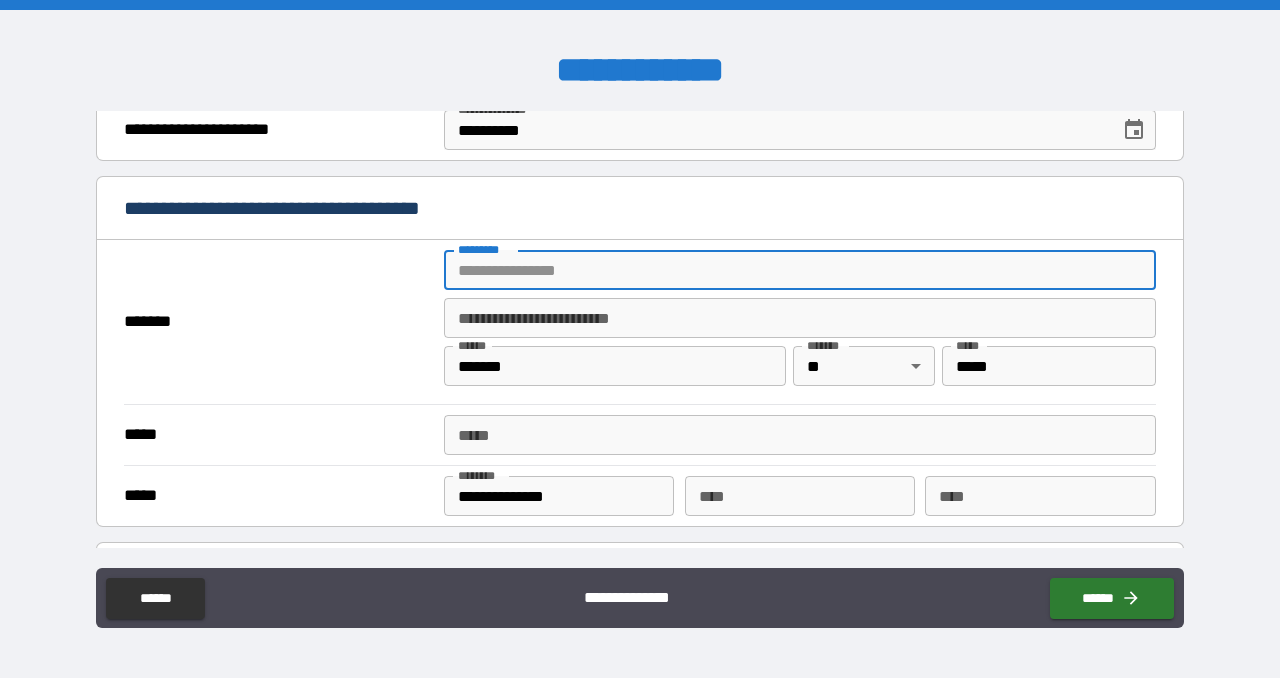 click on "*******   *" at bounding box center (800, 270) 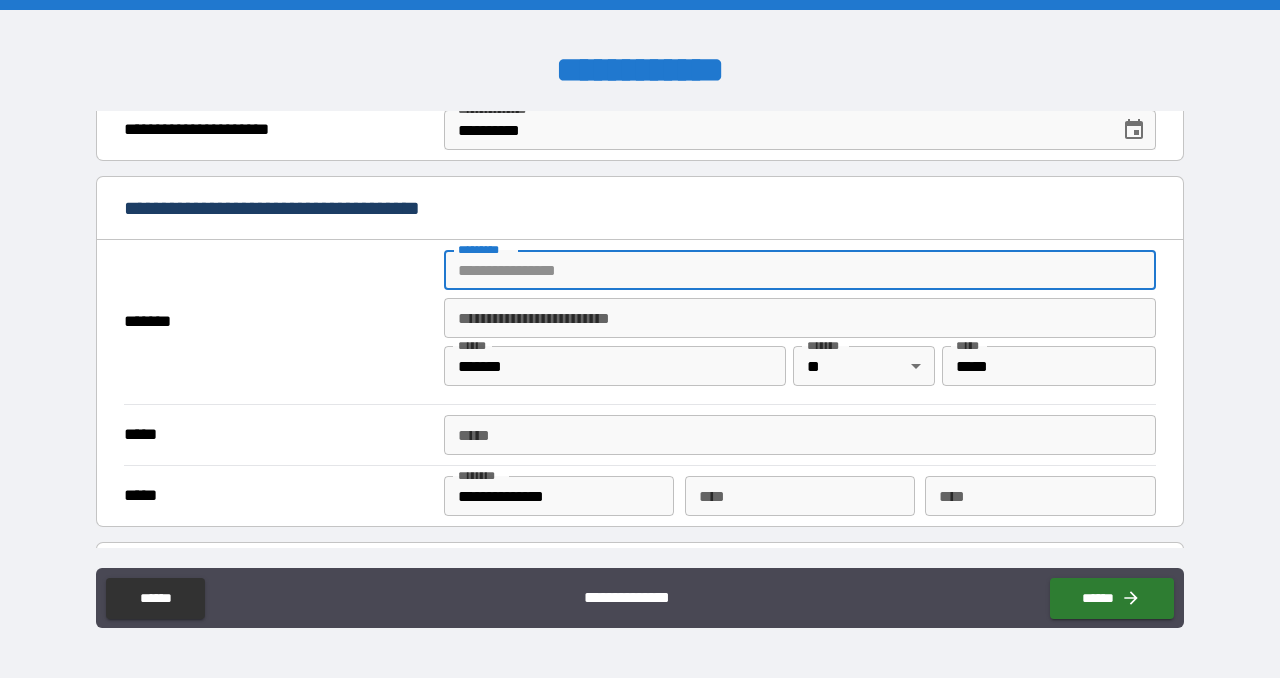 type on "**********" 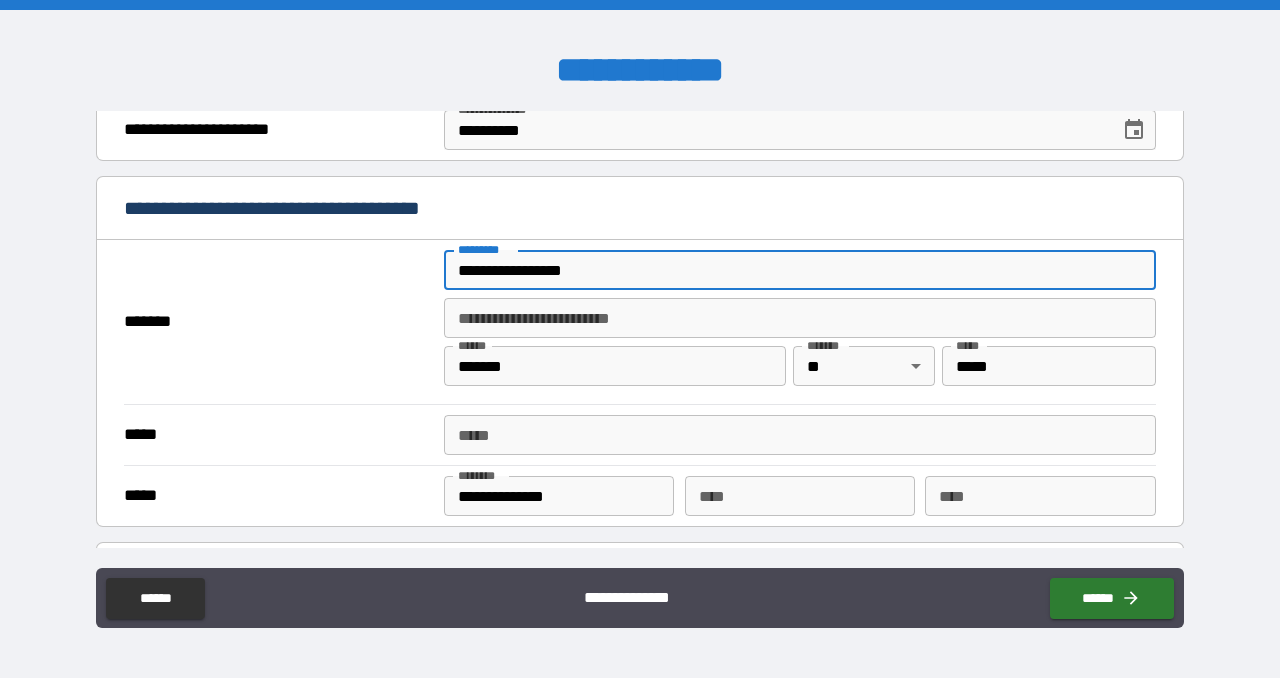 type on "**********" 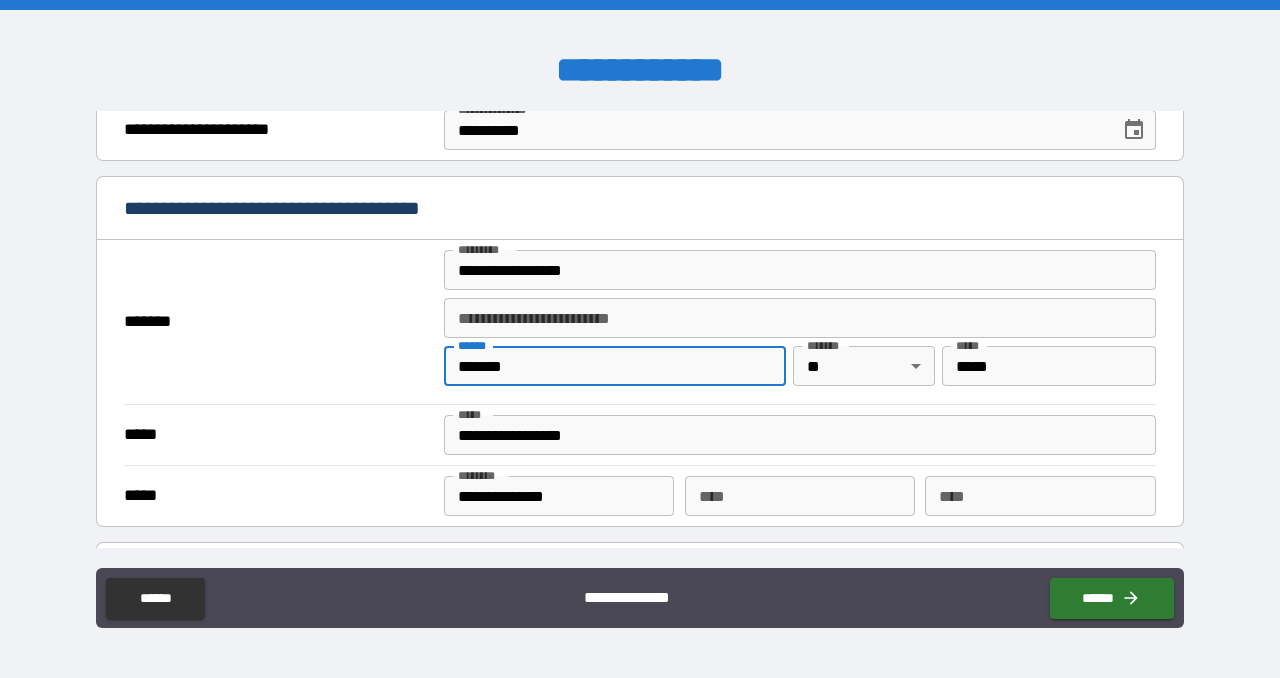 drag, startPoint x: 554, startPoint y: 363, endPoint x: 429, endPoint y: 362, distance: 125.004 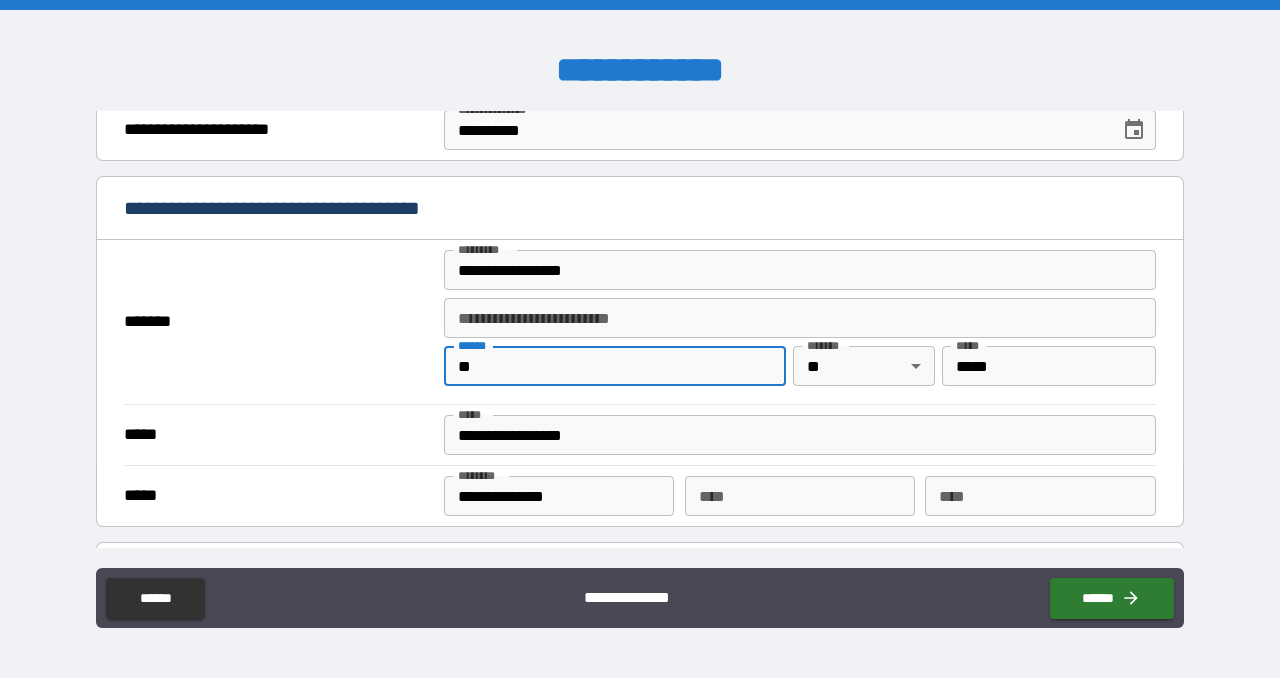 type on "*" 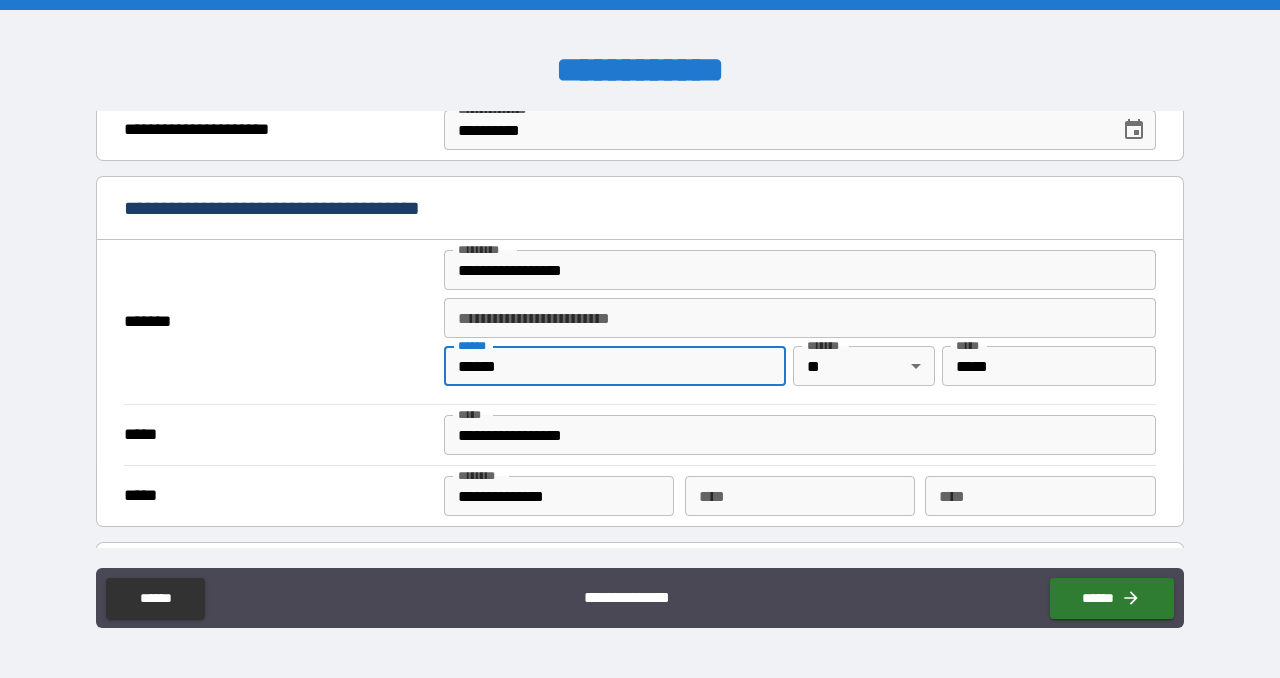 type on "******" 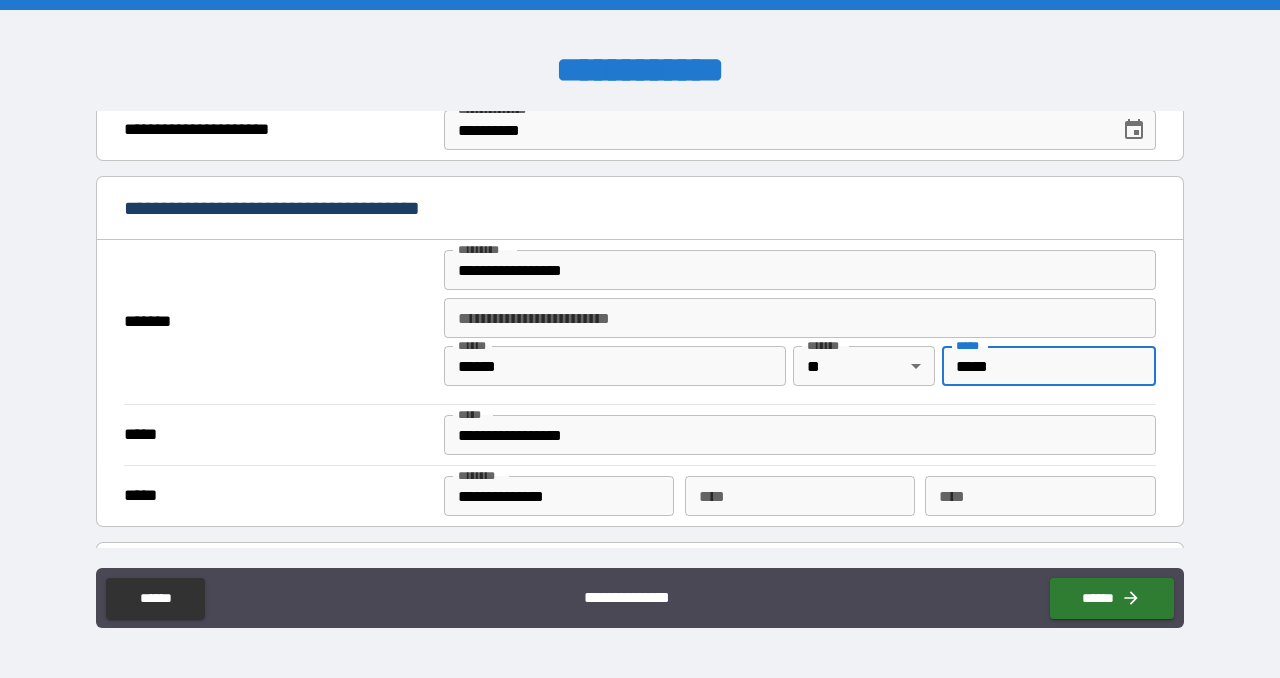 click on "*****" at bounding box center [1049, 366] 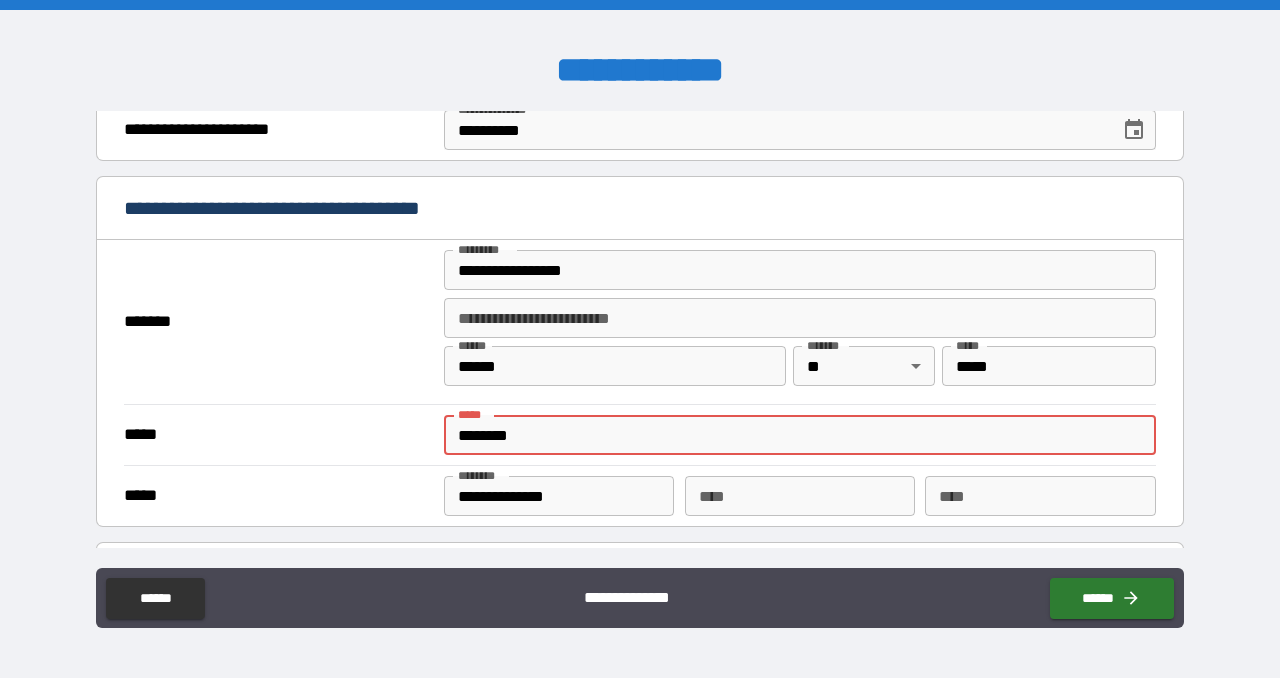 type on "**********" 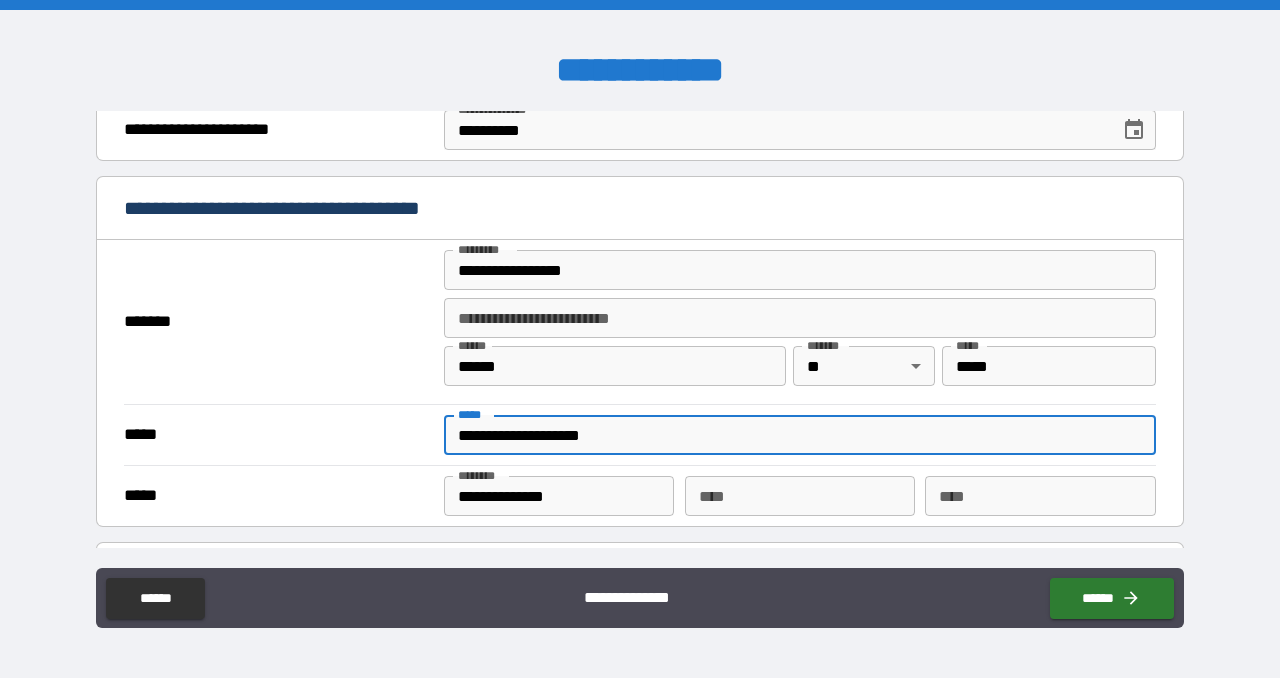 click on "**********" at bounding box center (559, 496) 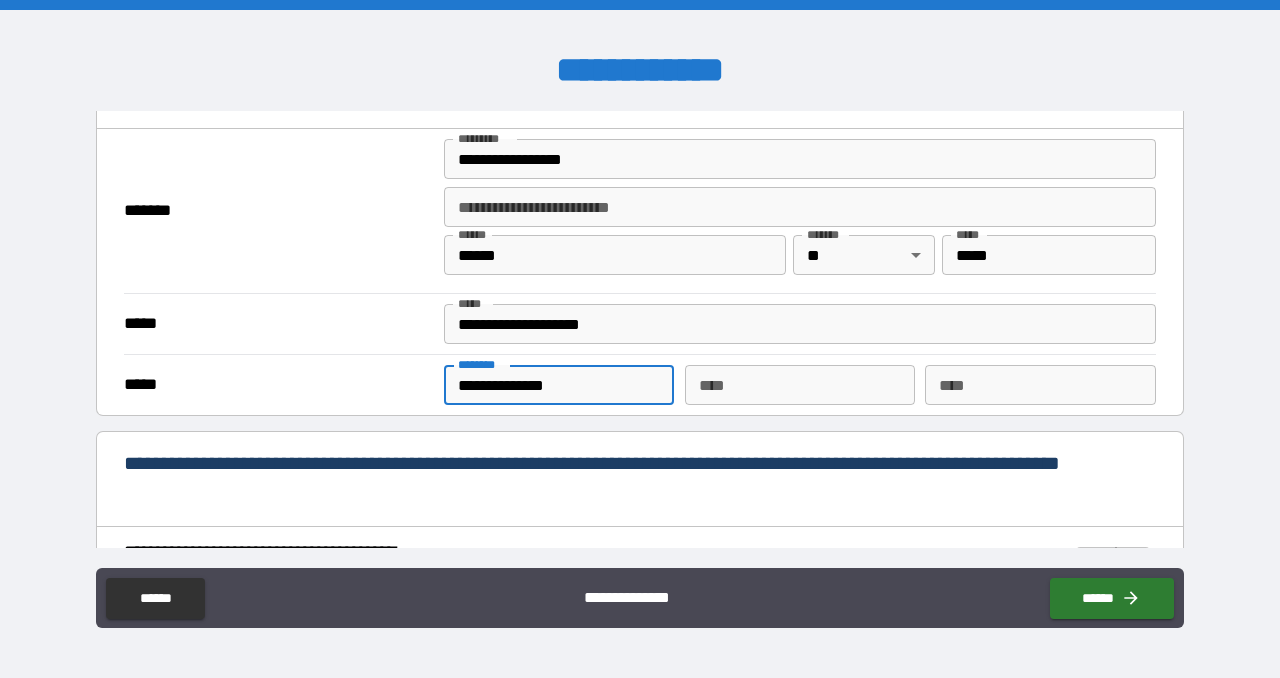 scroll, scrollTop: 1600, scrollLeft: 0, axis: vertical 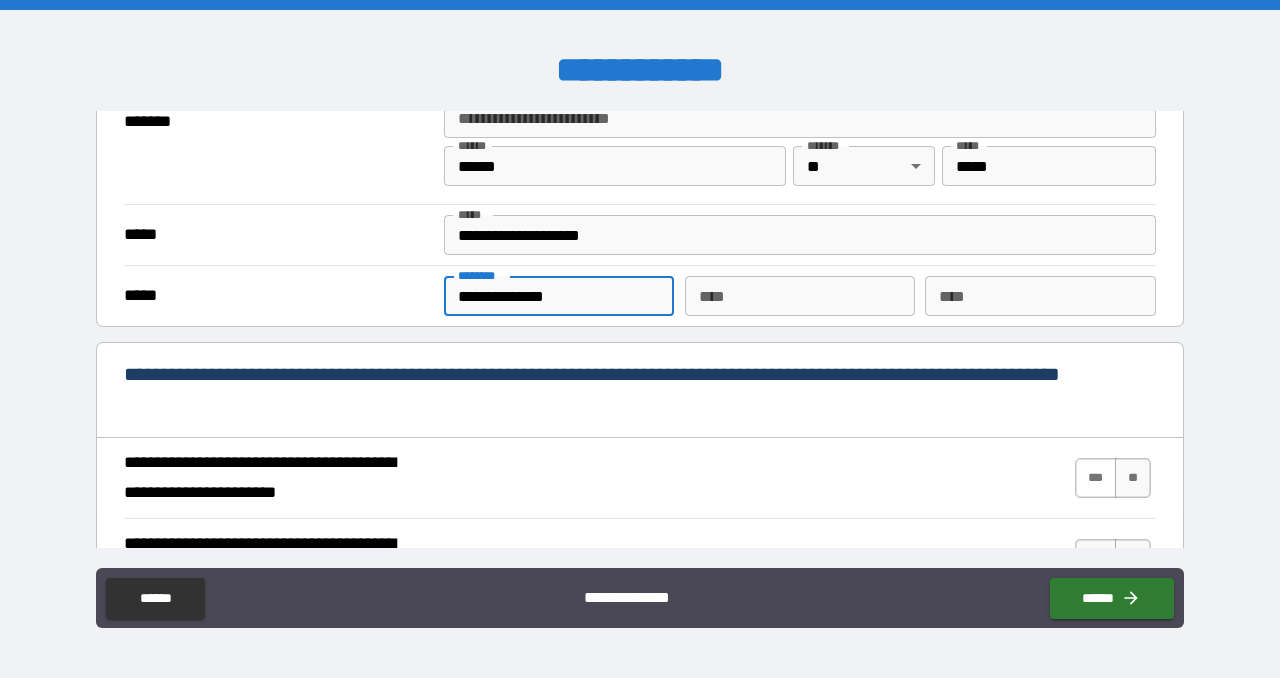 type on "**********" 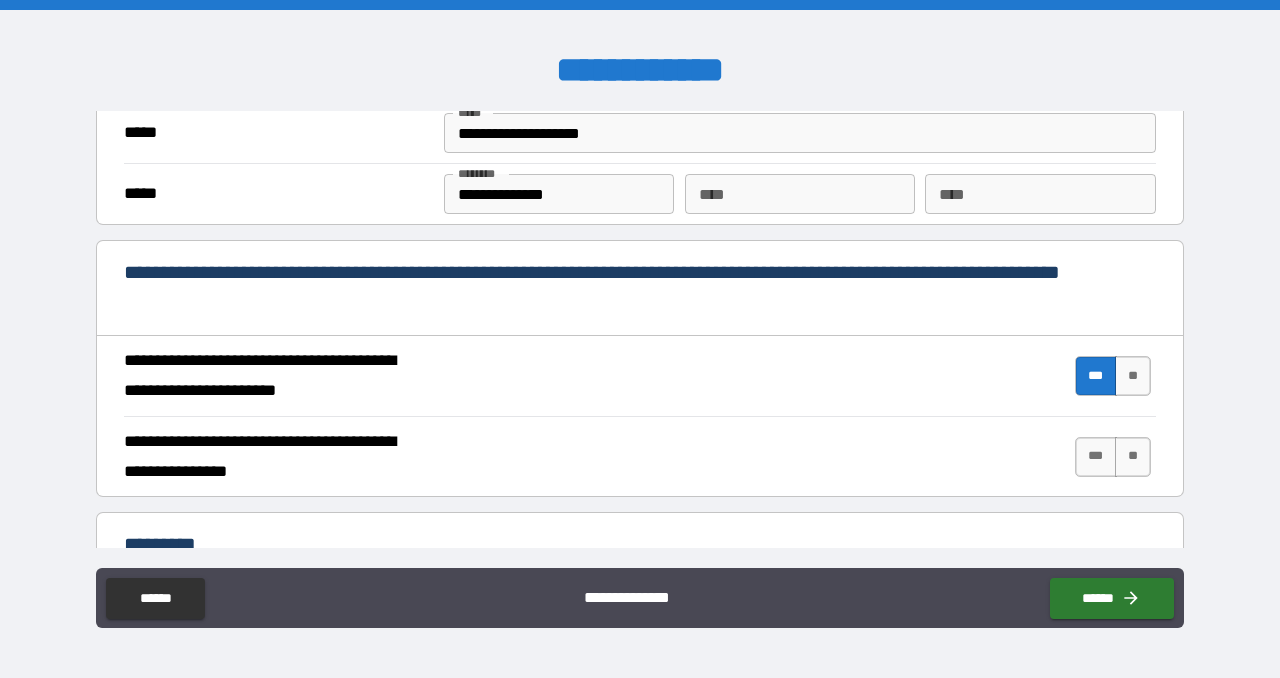 scroll, scrollTop: 1800, scrollLeft: 0, axis: vertical 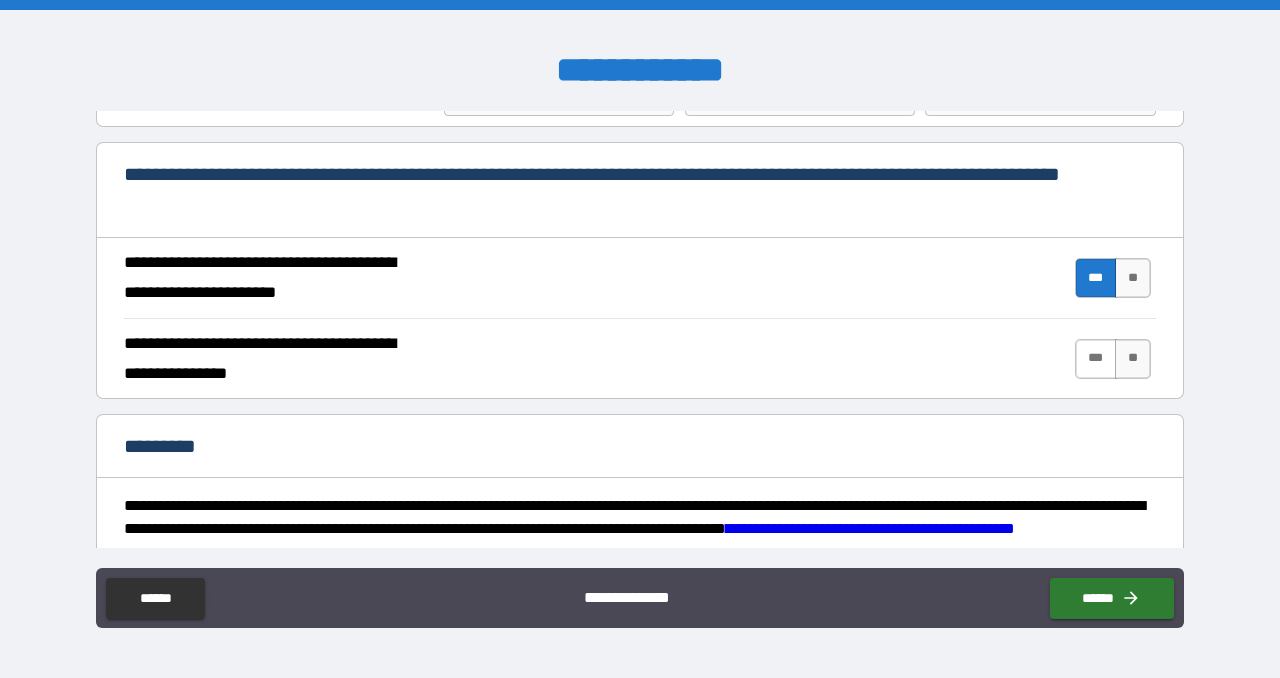 click on "***" at bounding box center [1096, 359] 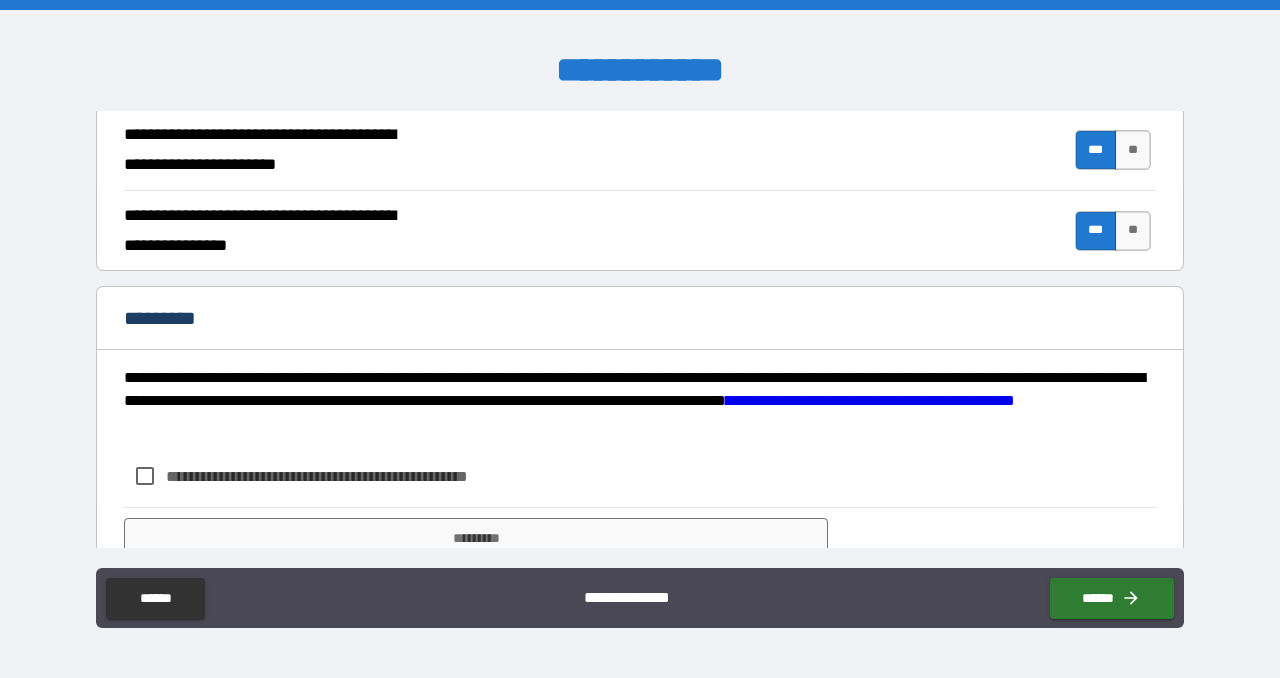scroll, scrollTop: 1998, scrollLeft: 0, axis: vertical 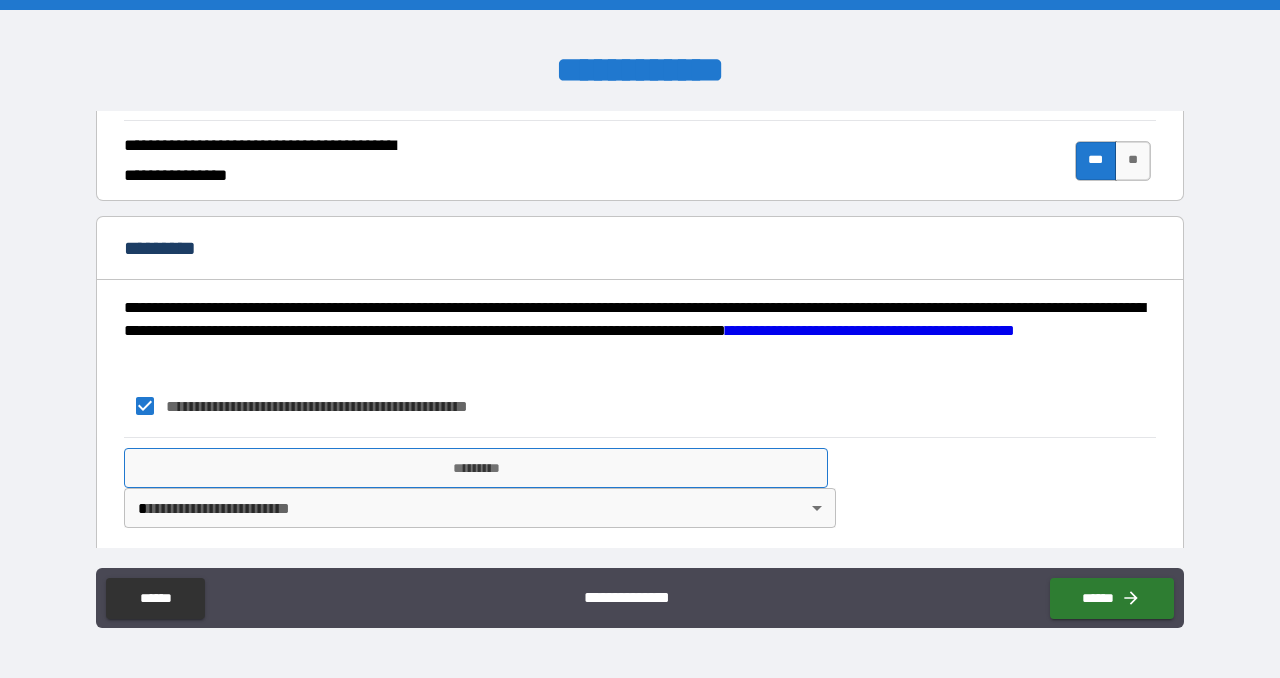 click on "*********" at bounding box center (476, 468) 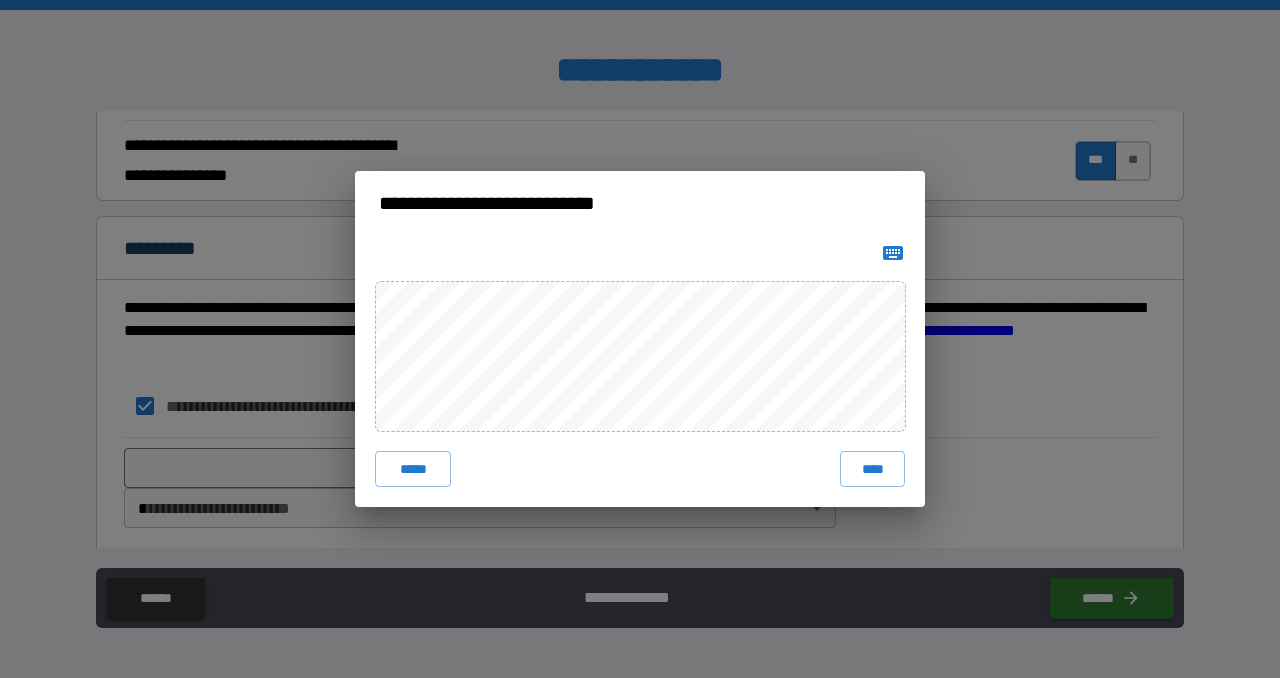 click on "****" at bounding box center (872, 469) 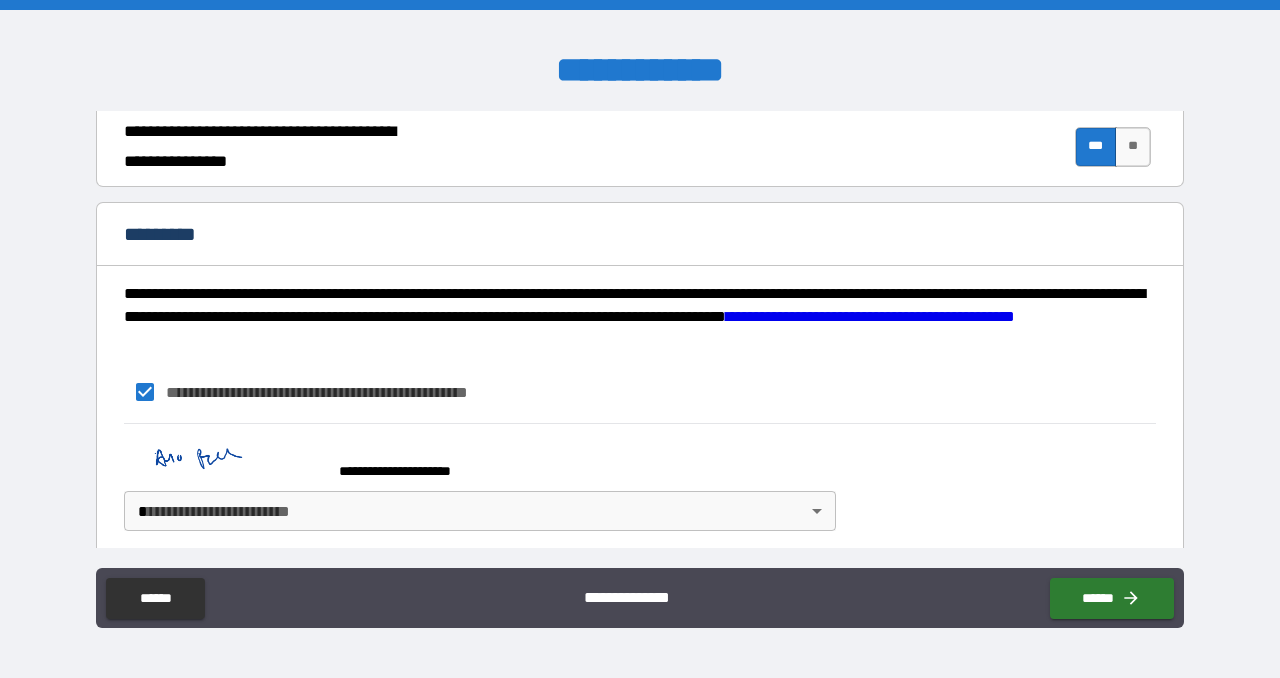 scroll, scrollTop: 2014, scrollLeft: 0, axis: vertical 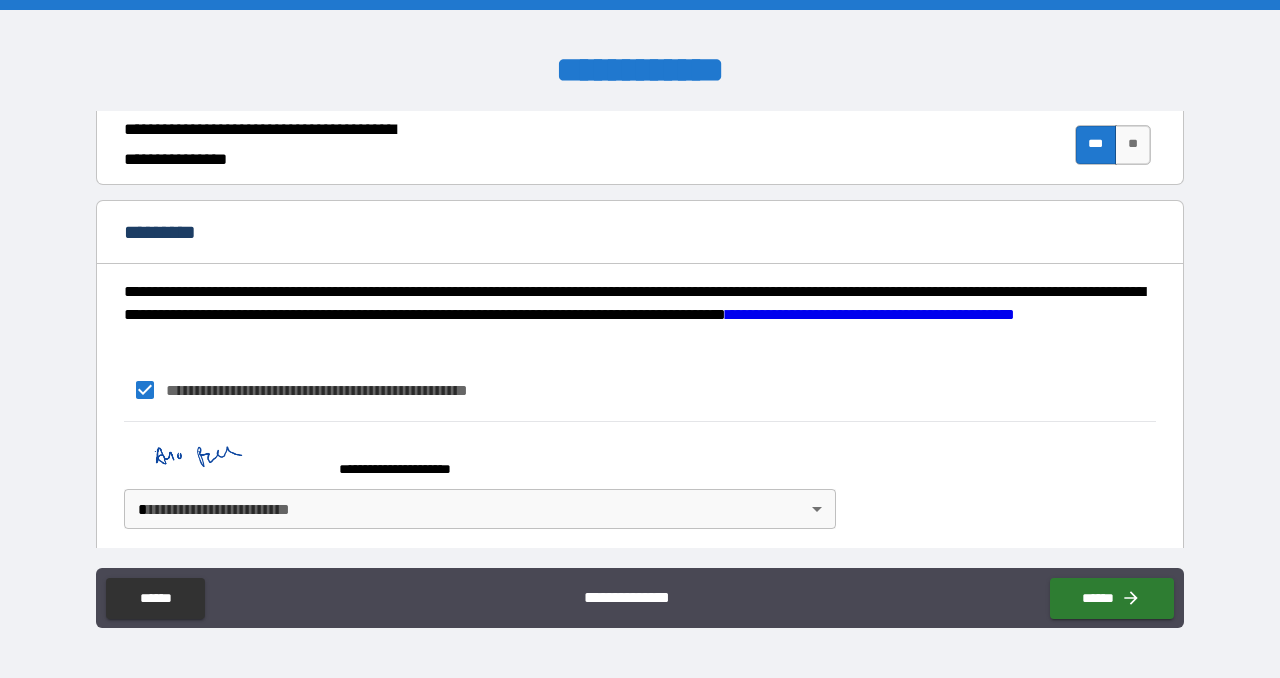 click on "**********" at bounding box center (640, 339) 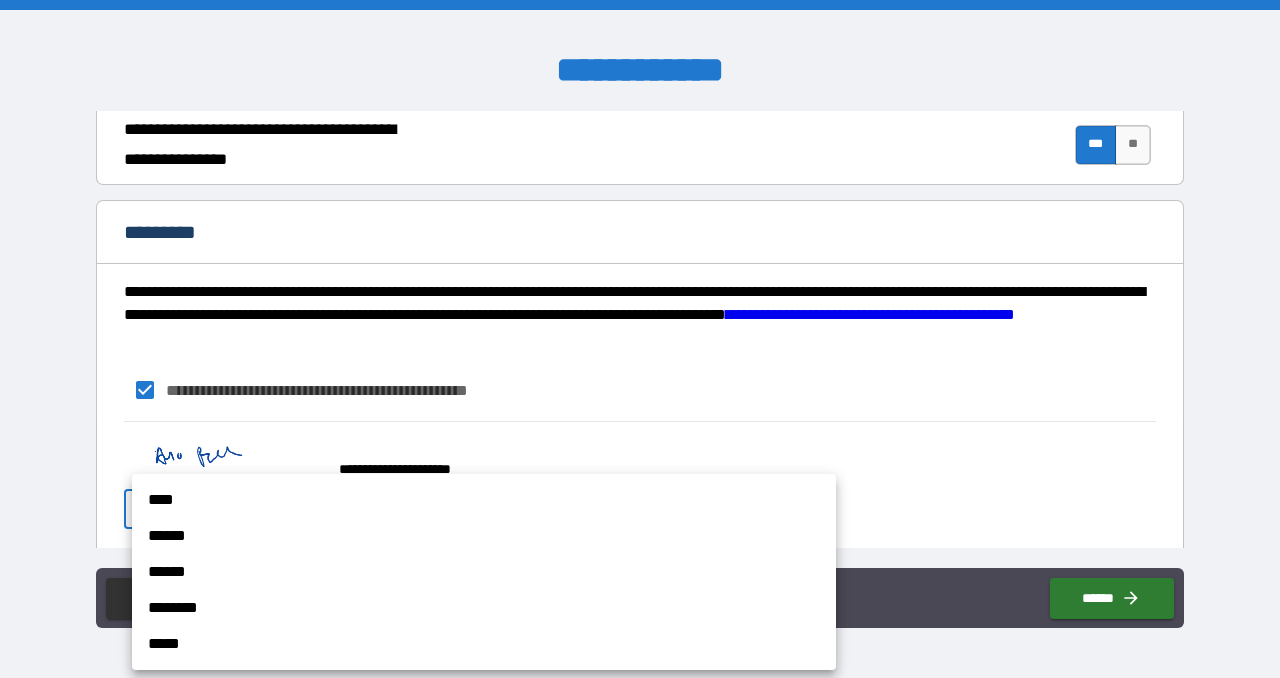 click on "****" at bounding box center [484, 500] 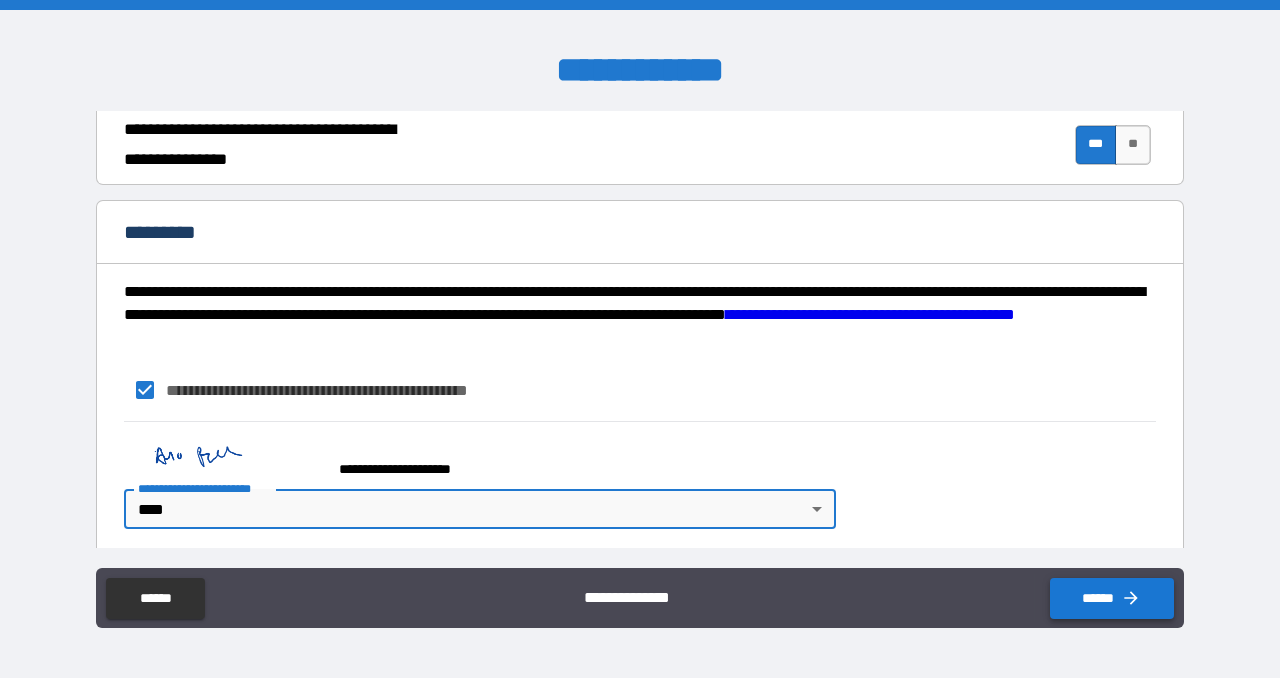 click on "******" at bounding box center [1112, 598] 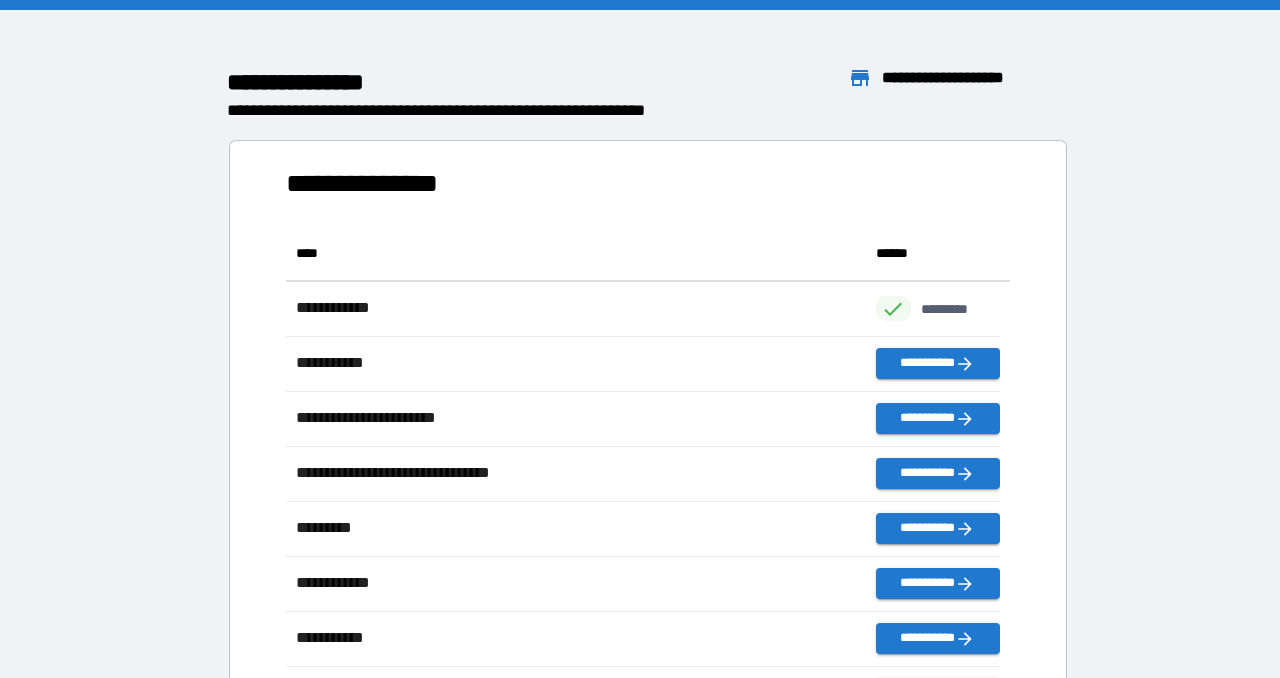 scroll, scrollTop: 865, scrollLeft: 698, axis: both 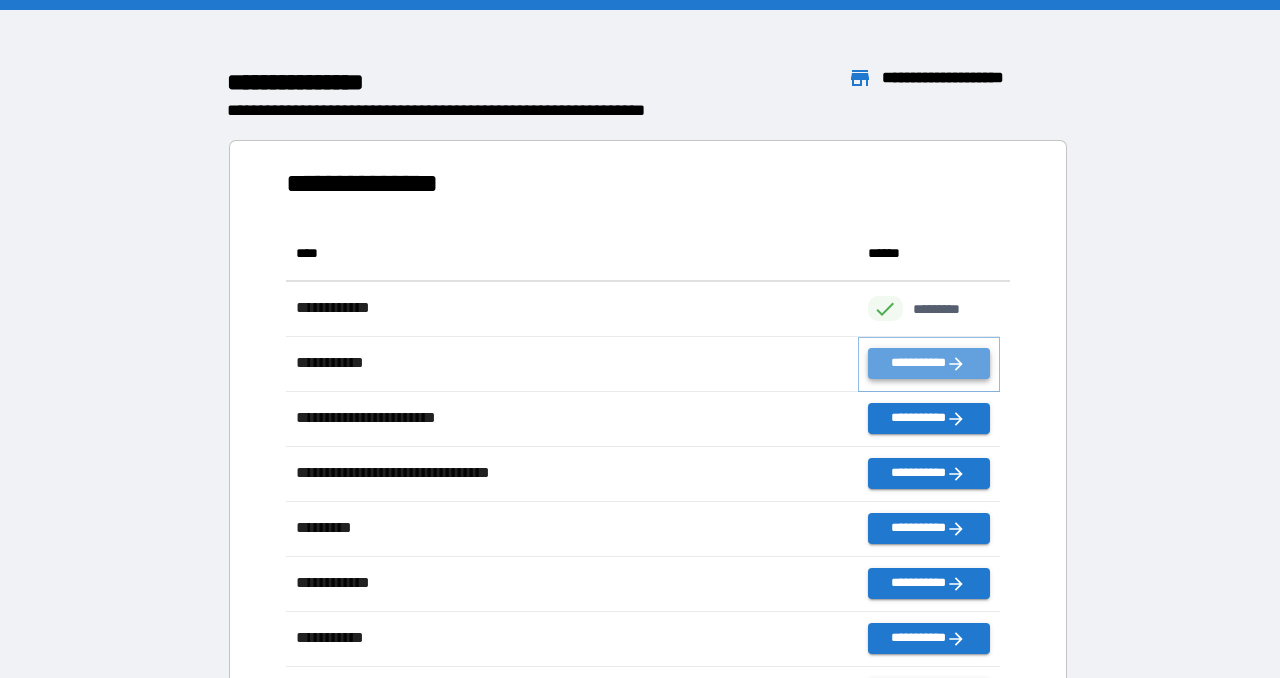 click on "**********" at bounding box center (929, 363) 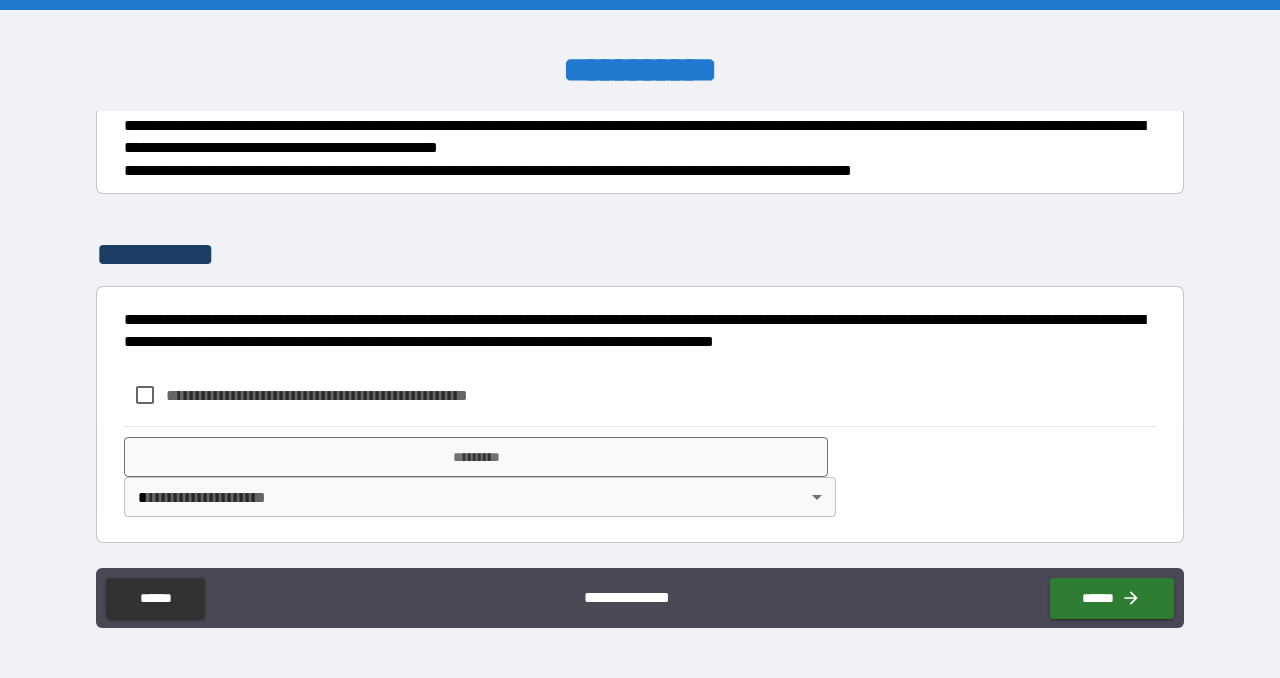 scroll, scrollTop: 2339, scrollLeft: 0, axis: vertical 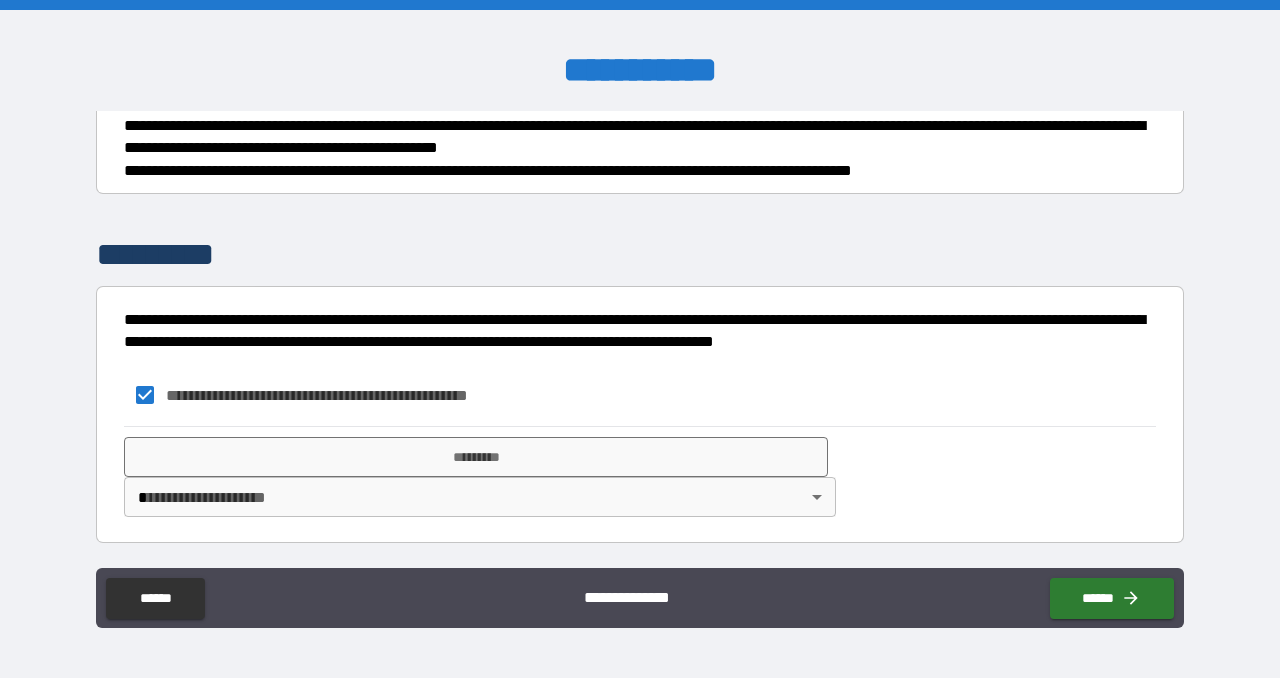 click on "**********" at bounding box center [640, 339] 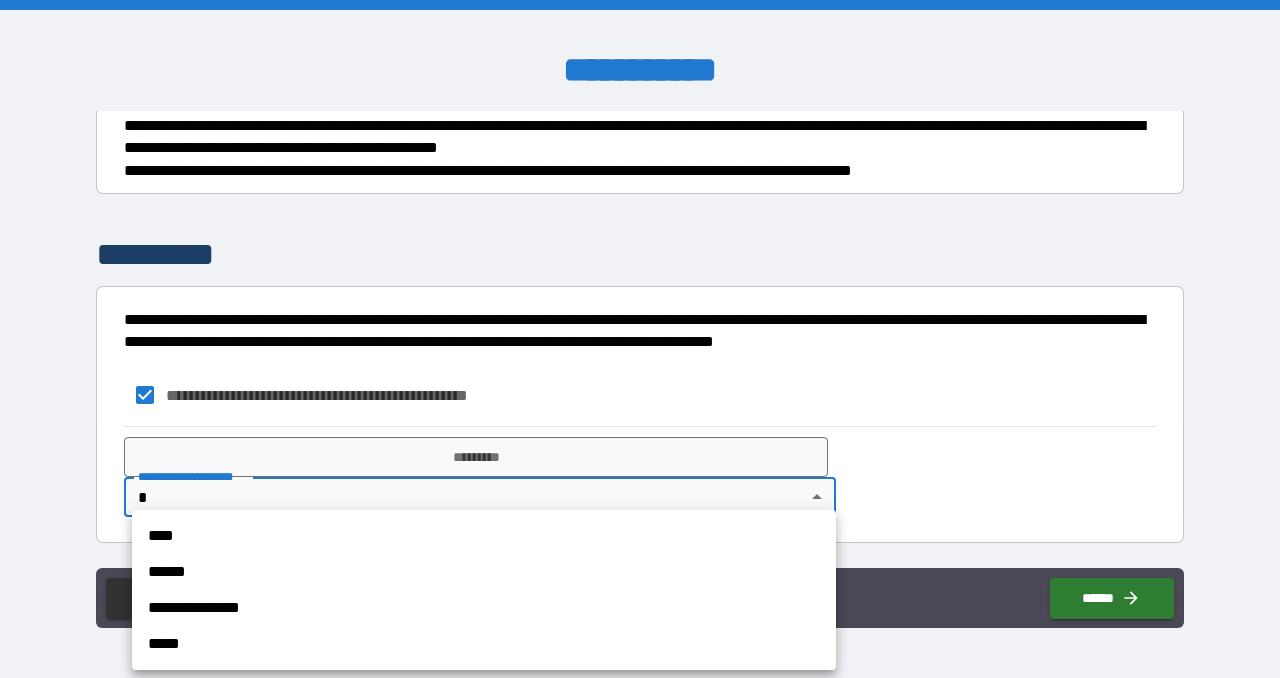 click on "****" at bounding box center (484, 536) 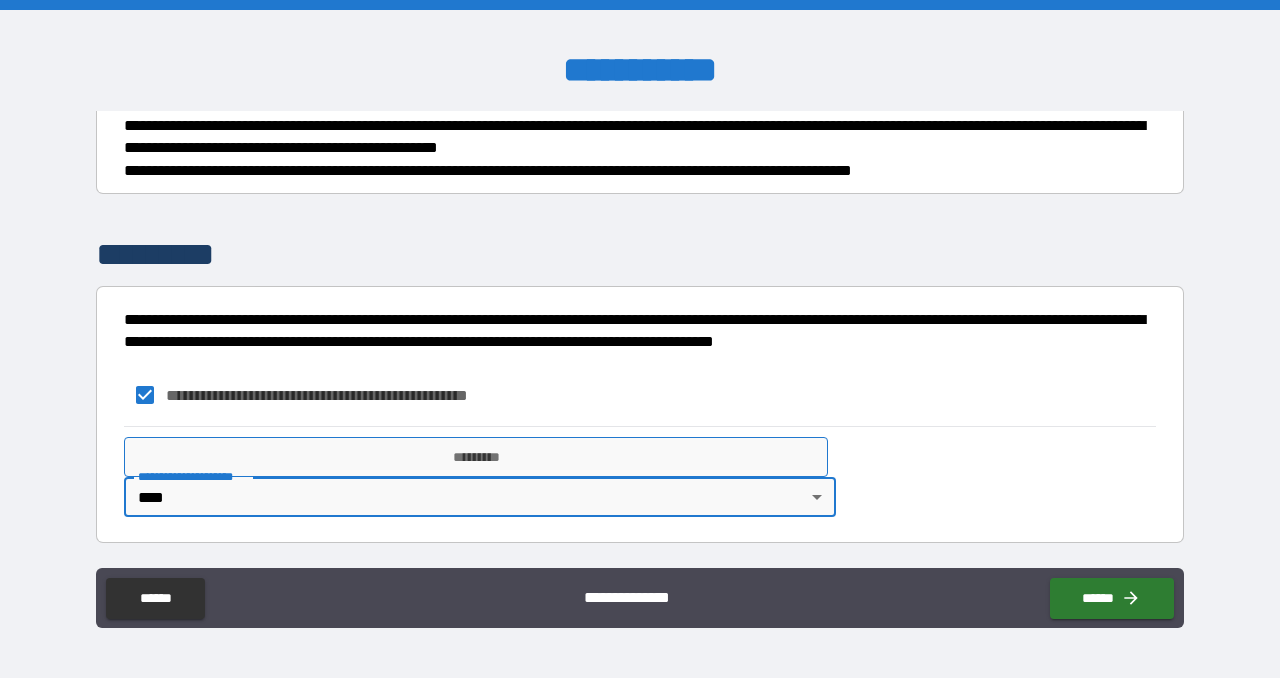 click on "*********" at bounding box center [476, 457] 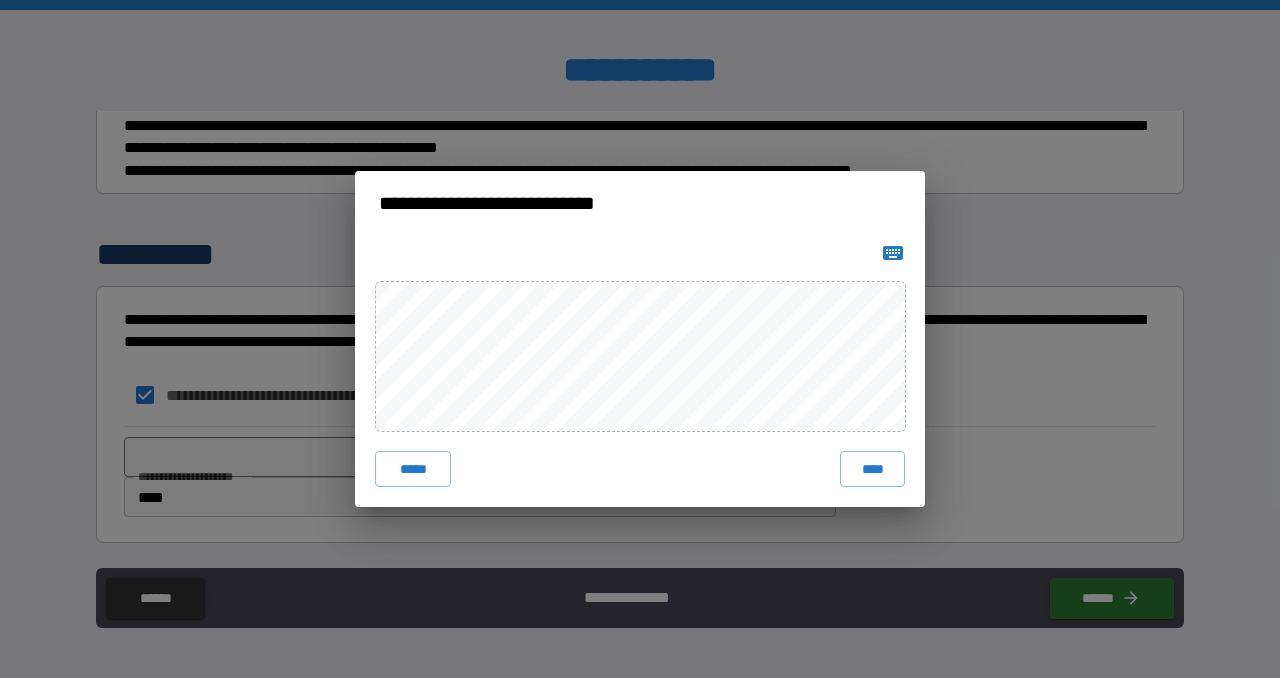 click on "****" at bounding box center (872, 469) 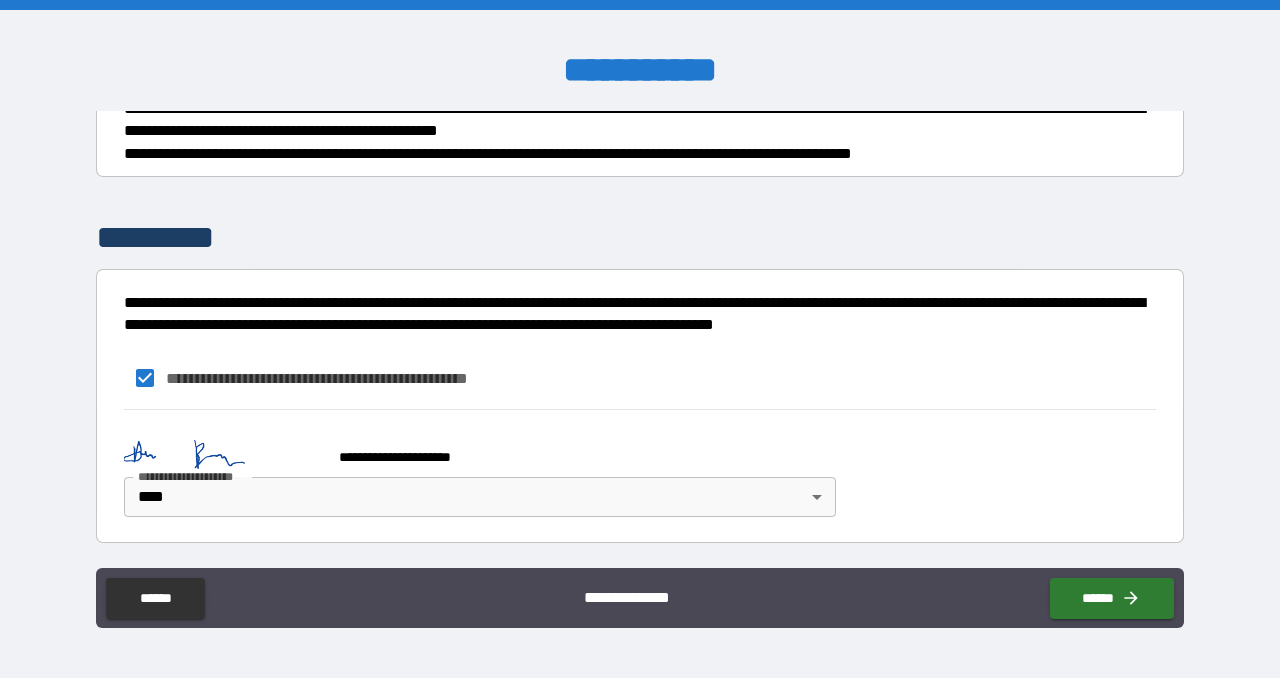 scroll, scrollTop: 2356, scrollLeft: 0, axis: vertical 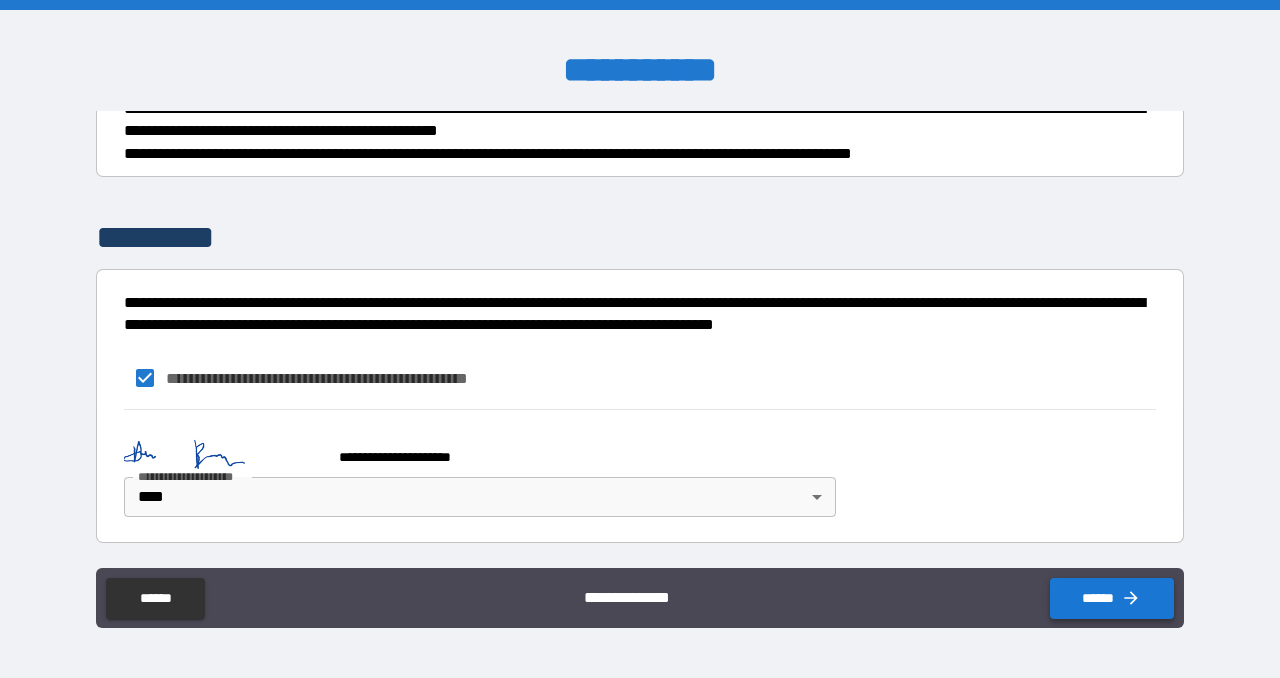 click on "******" at bounding box center [1112, 598] 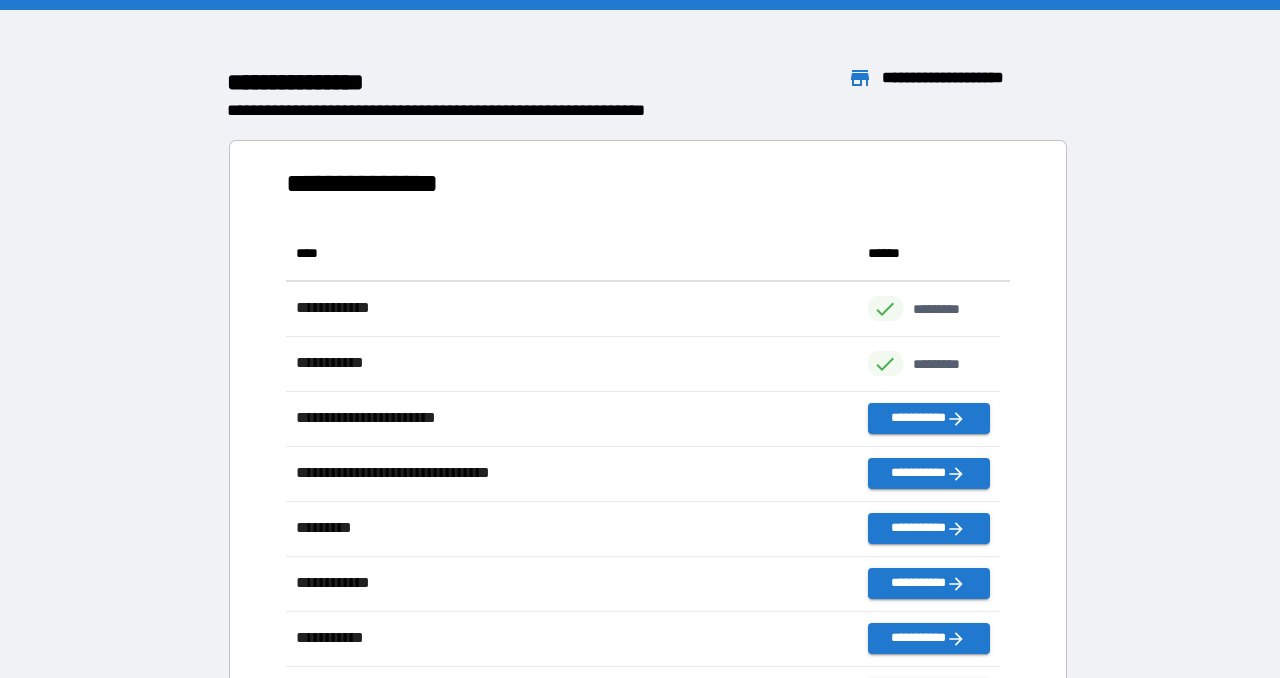 scroll, scrollTop: 16, scrollLeft: 16, axis: both 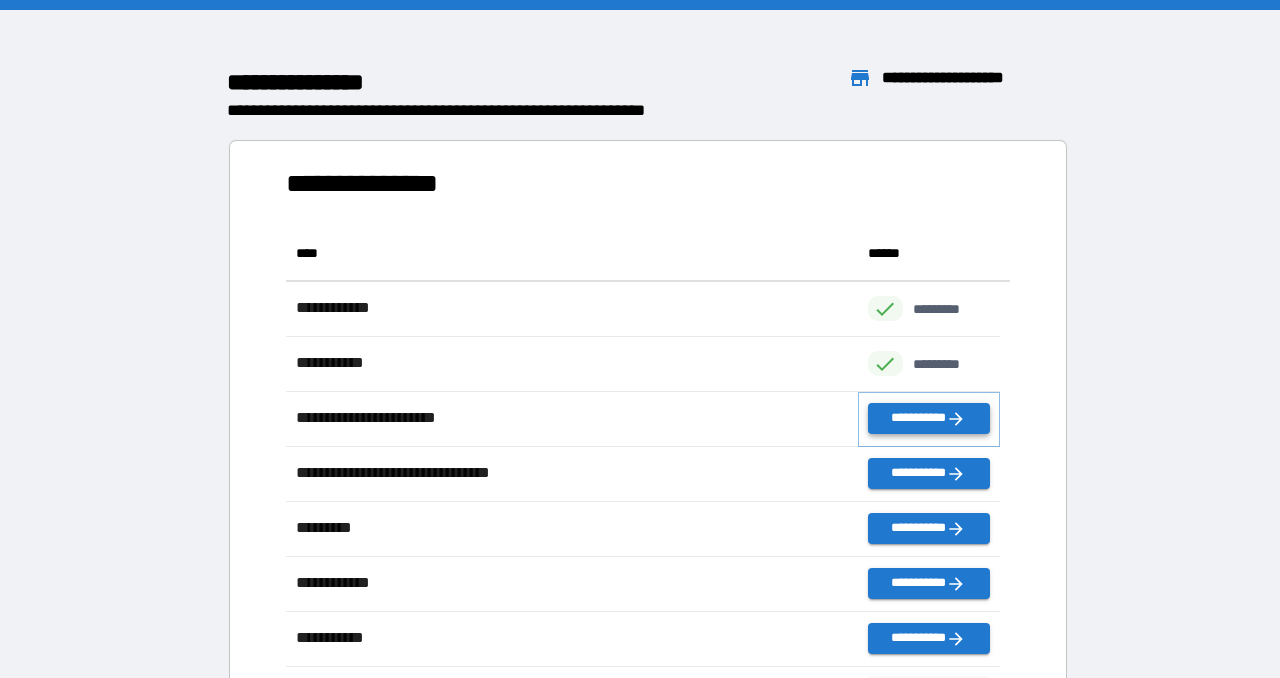click on "**********" at bounding box center (929, 418) 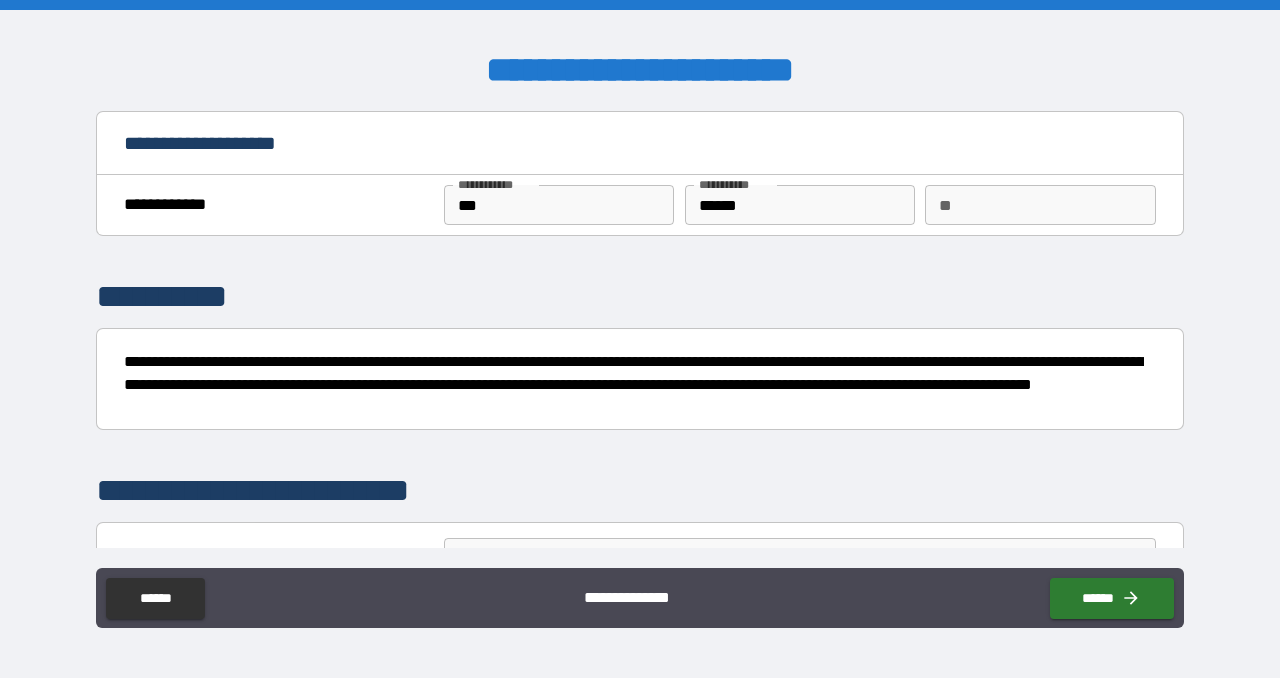 scroll, scrollTop: 400, scrollLeft: 0, axis: vertical 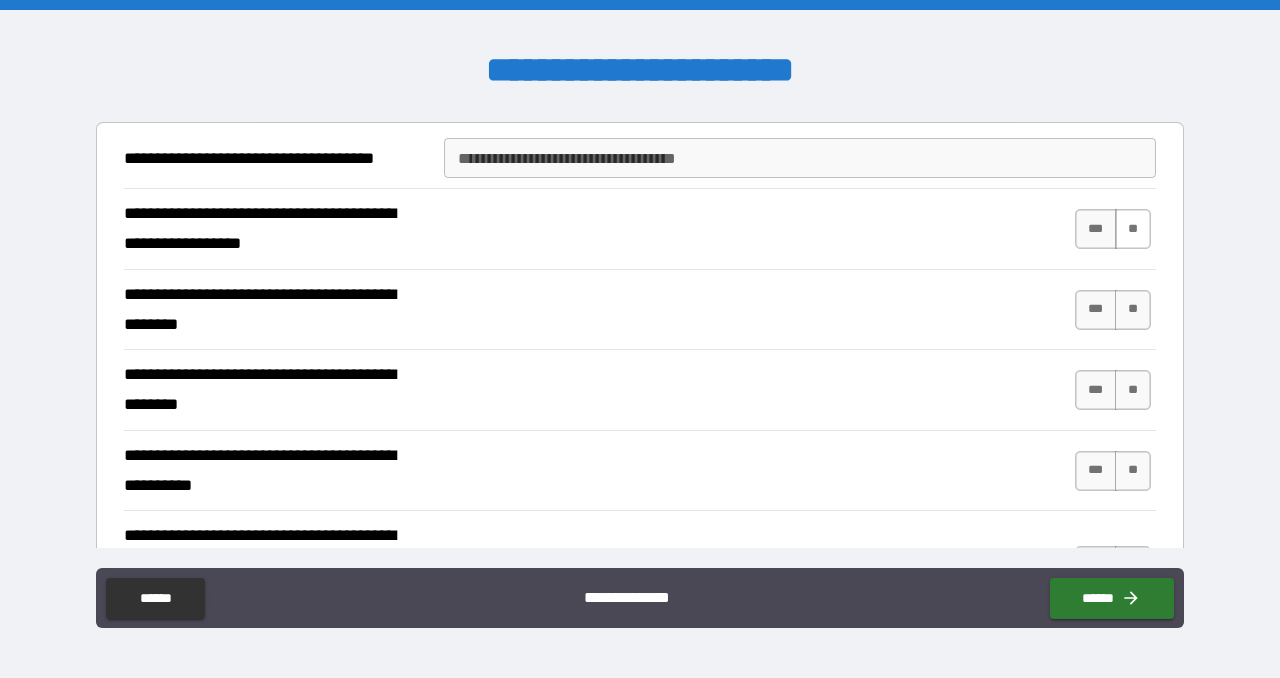 click on "**" at bounding box center [1133, 229] 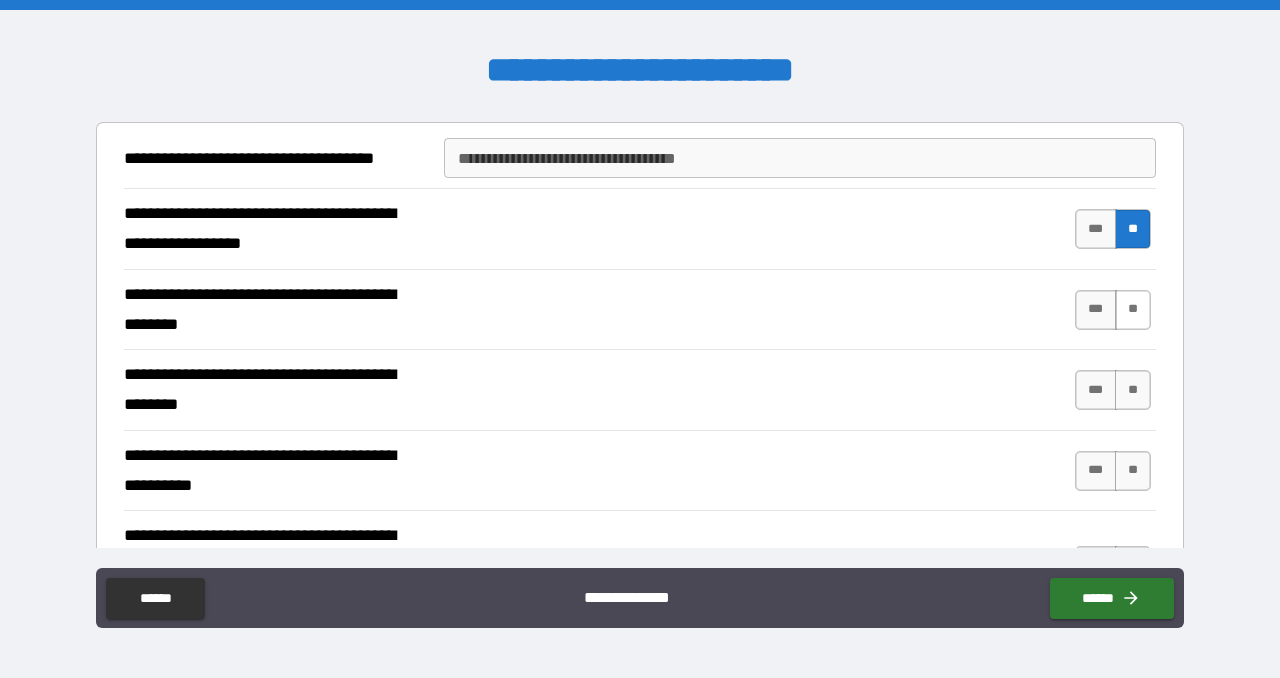 click on "**" at bounding box center [1133, 310] 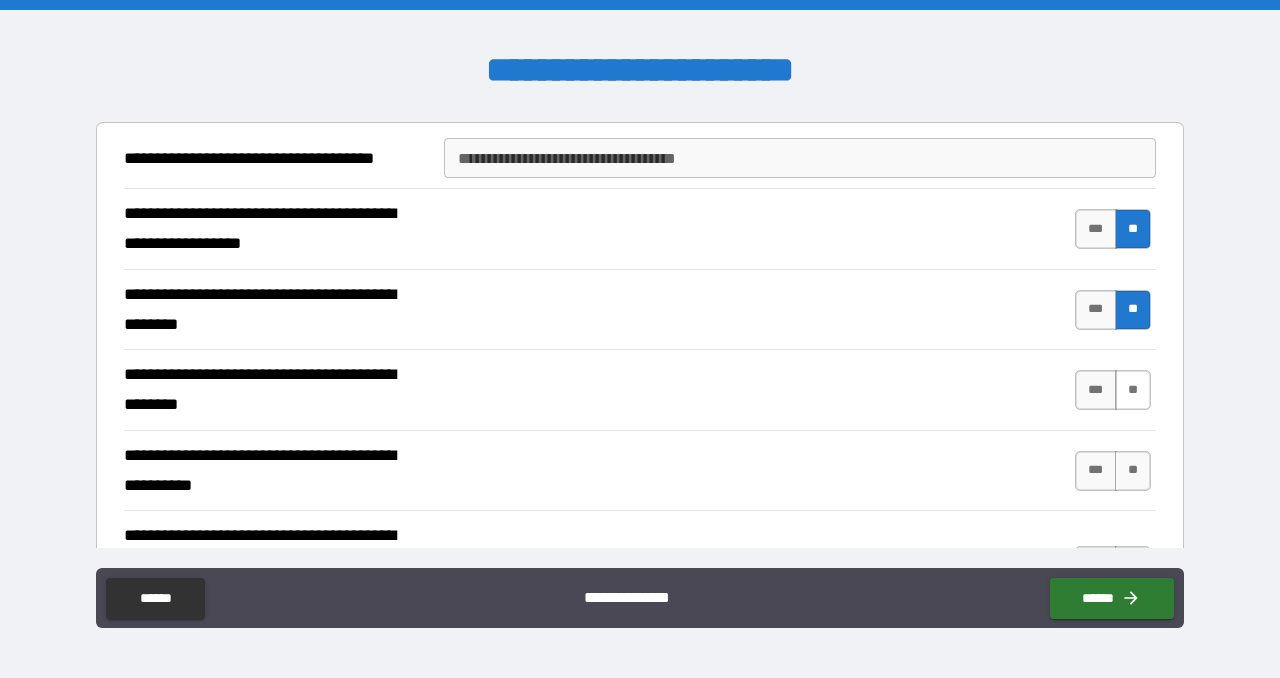 click on "**" at bounding box center [1133, 390] 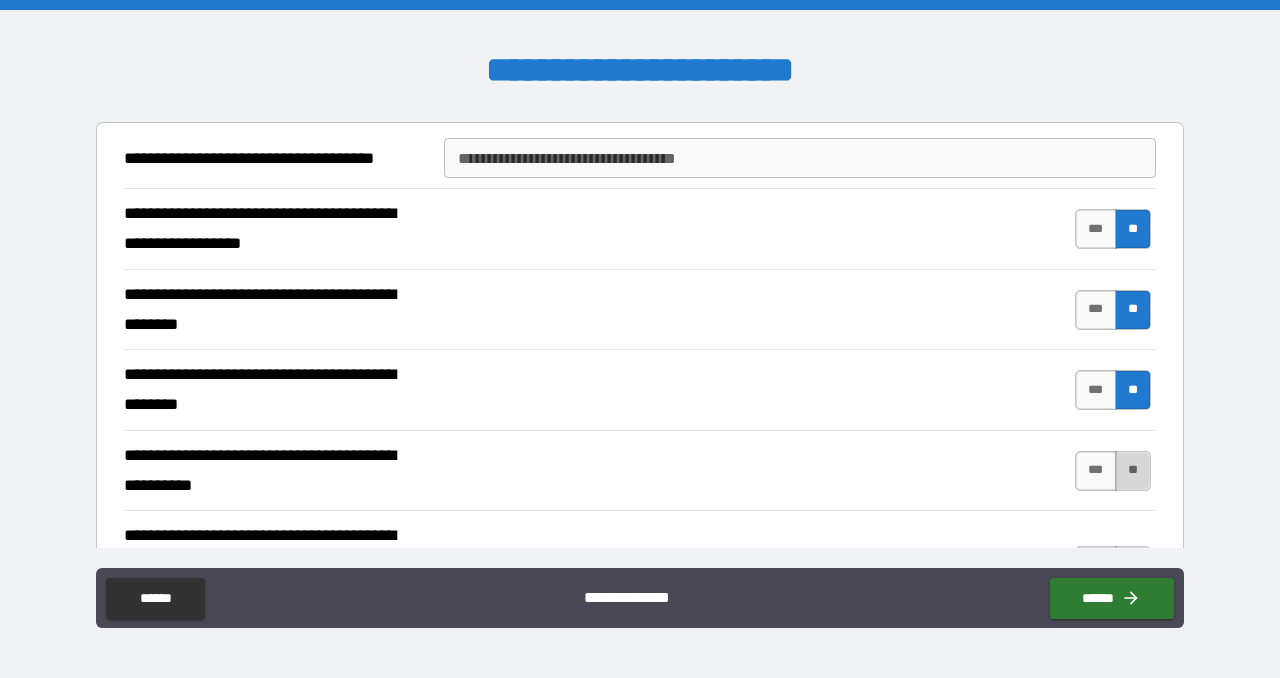 click on "**" at bounding box center [1133, 471] 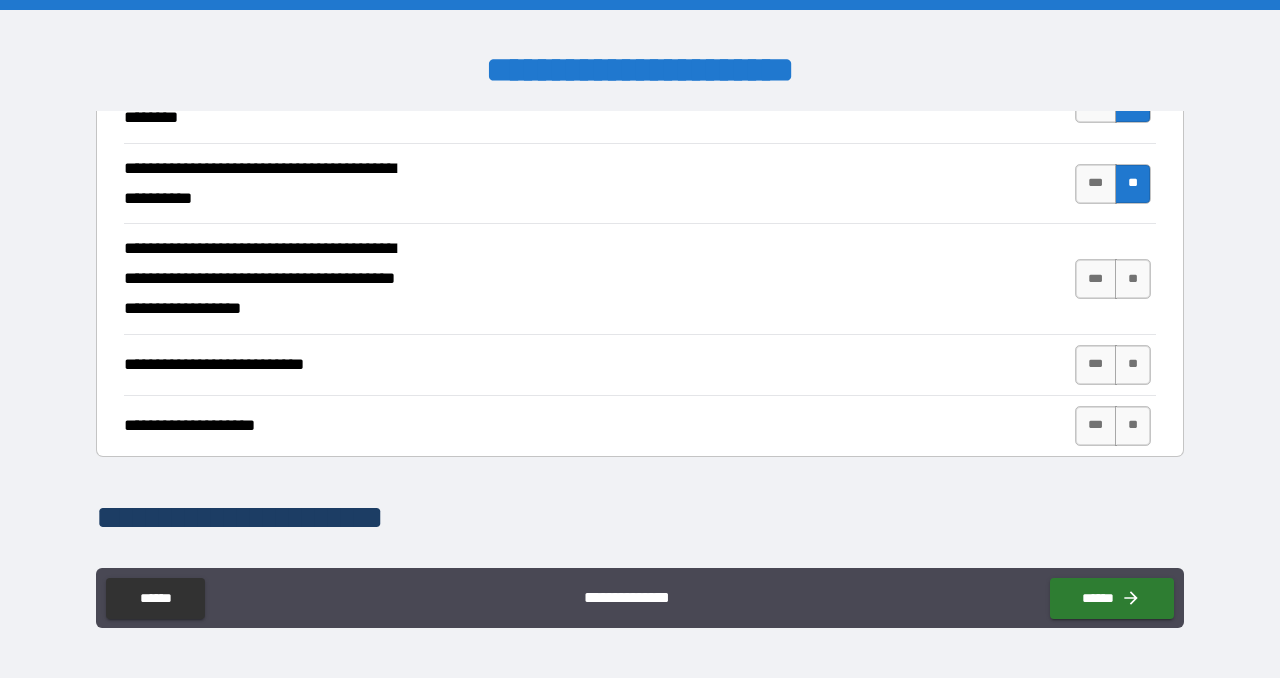 scroll, scrollTop: 700, scrollLeft: 0, axis: vertical 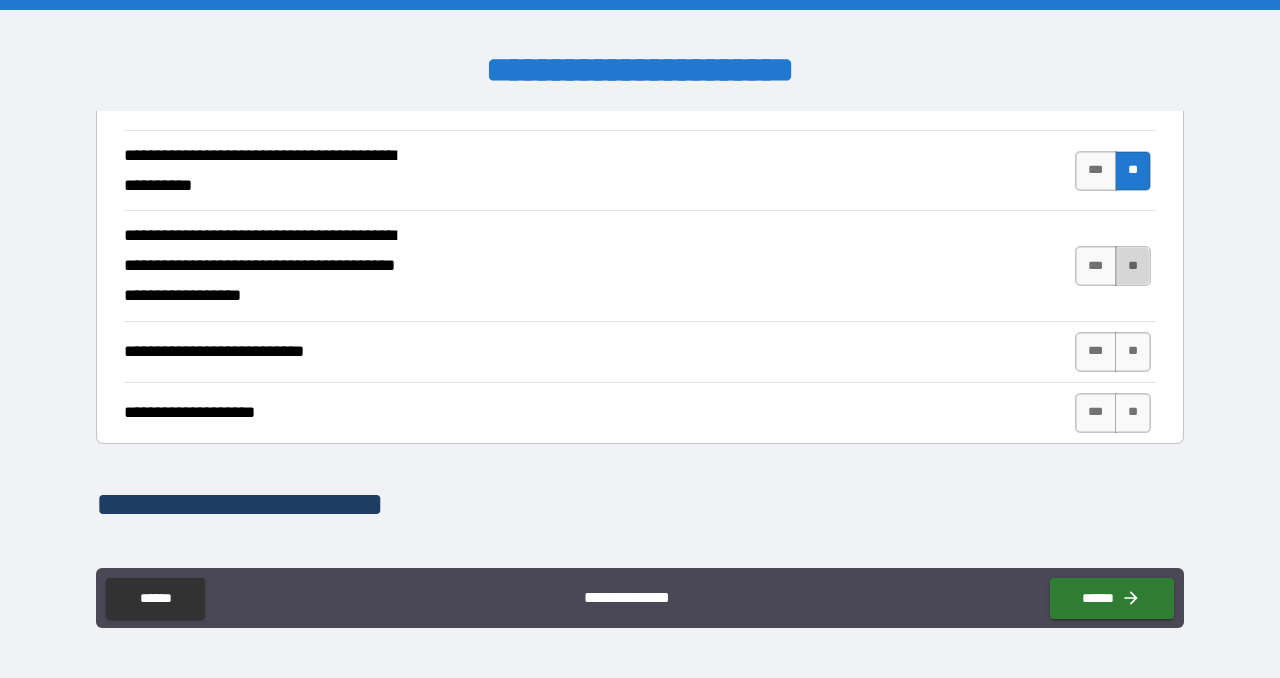 click on "**" at bounding box center [1133, 266] 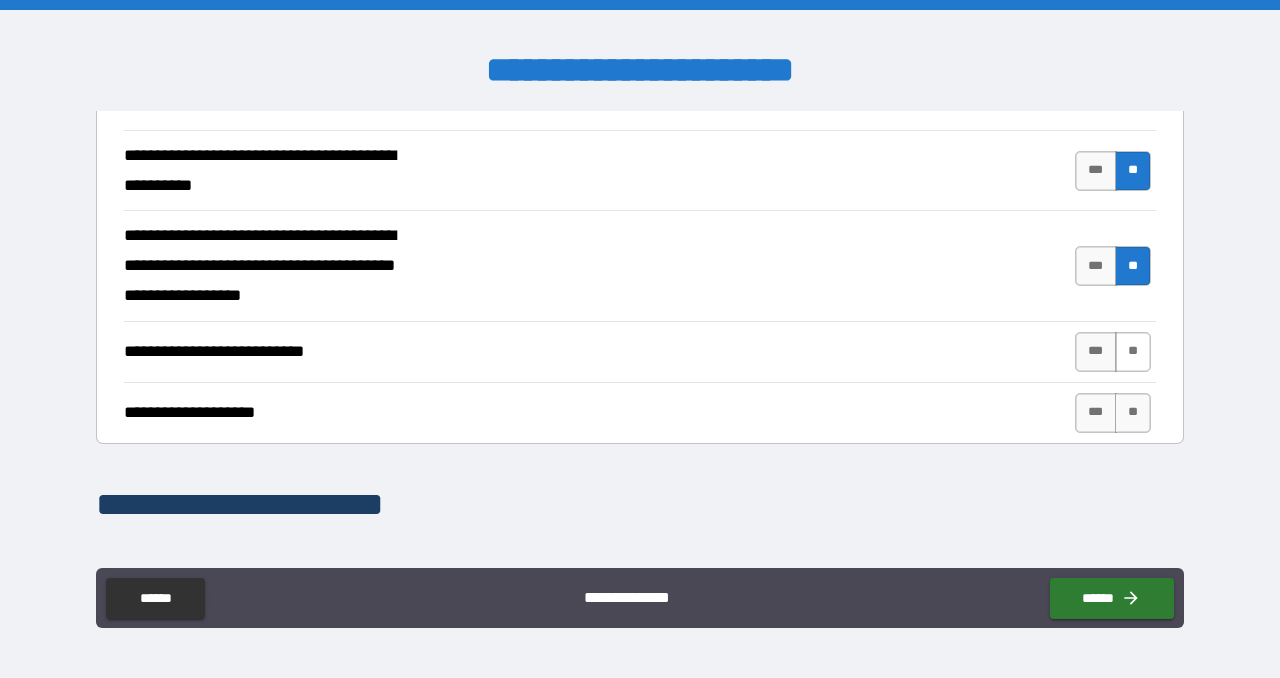 click on "**" at bounding box center [1133, 352] 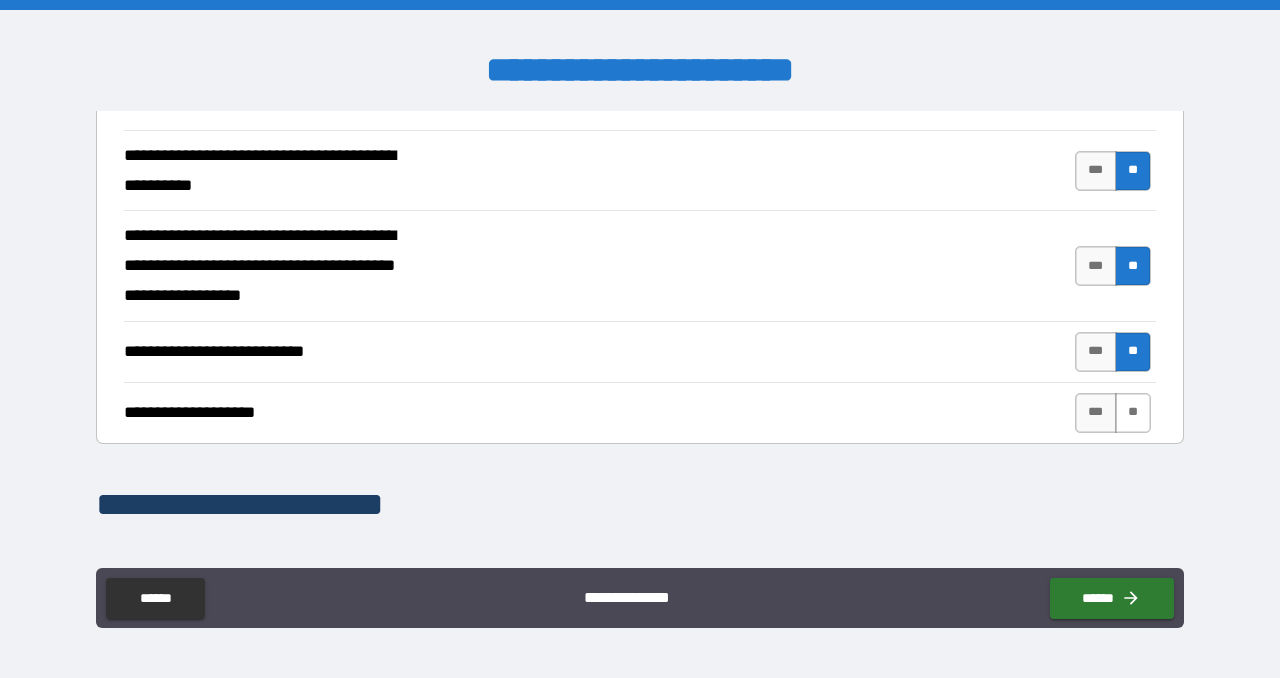 click on "**" at bounding box center (1133, 413) 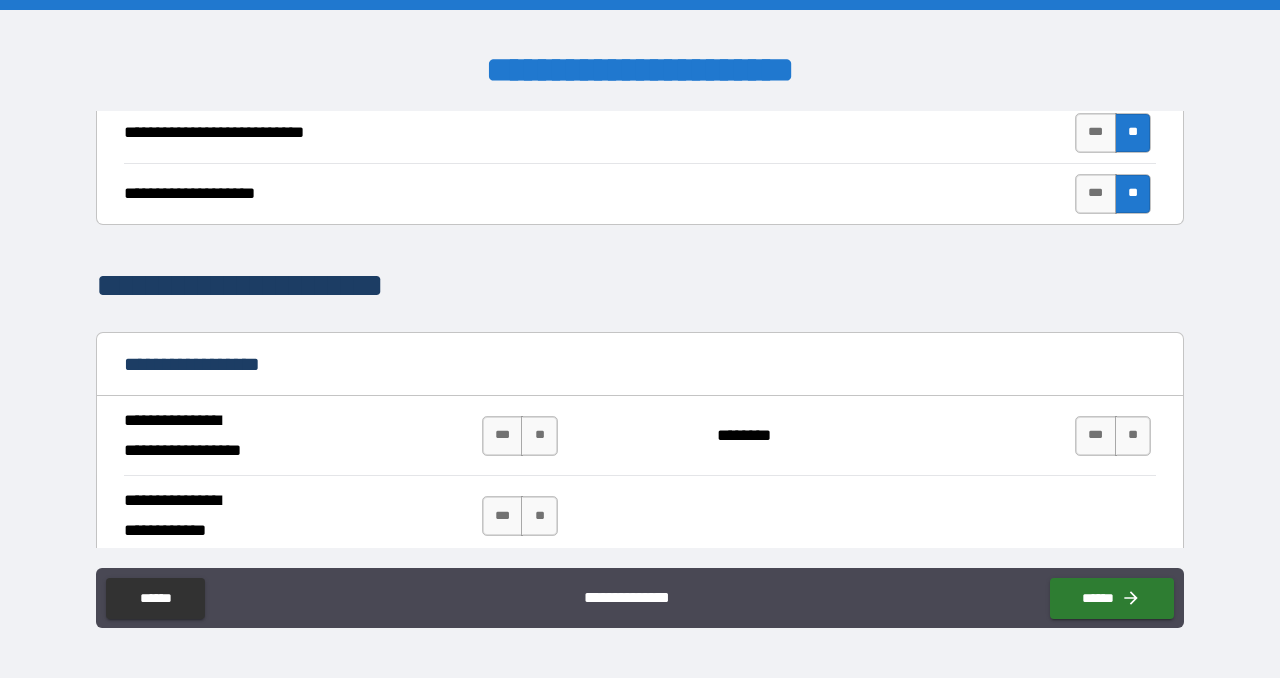 scroll, scrollTop: 1100, scrollLeft: 0, axis: vertical 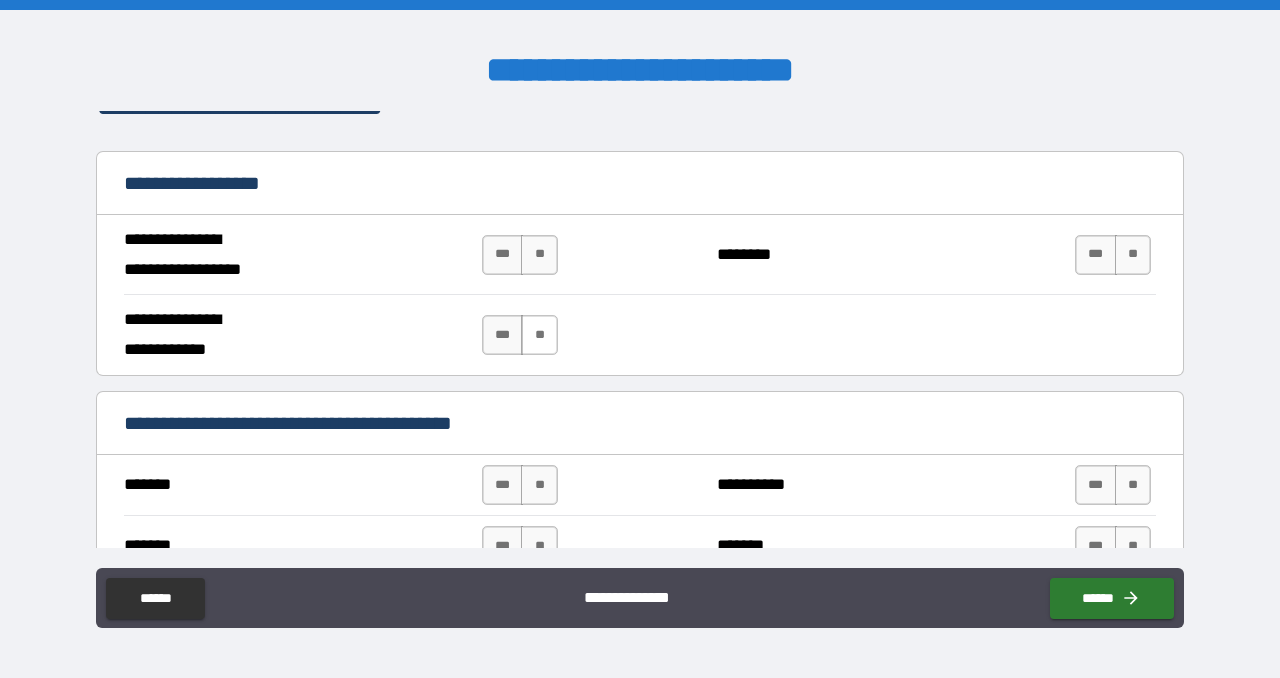 drag, startPoint x: 536, startPoint y: 257, endPoint x: 536, endPoint y: 341, distance: 84 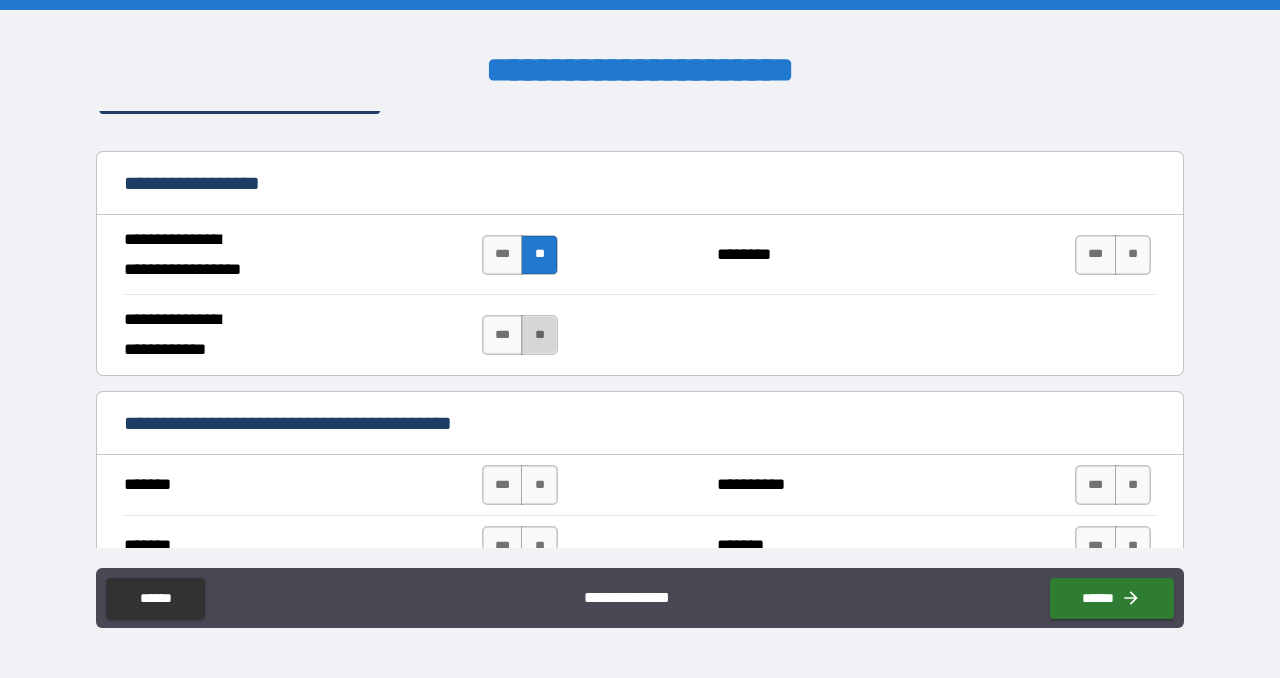 click on "**" at bounding box center [539, 335] 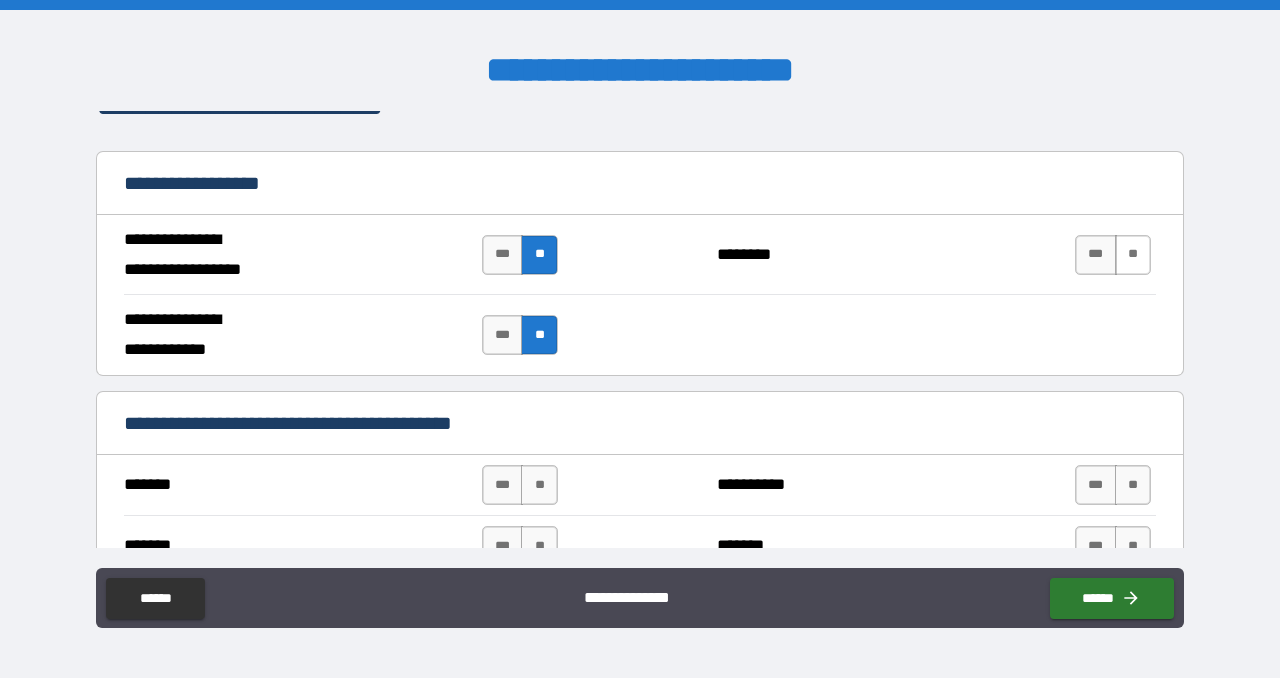 click on "**" at bounding box center [1133, 255] 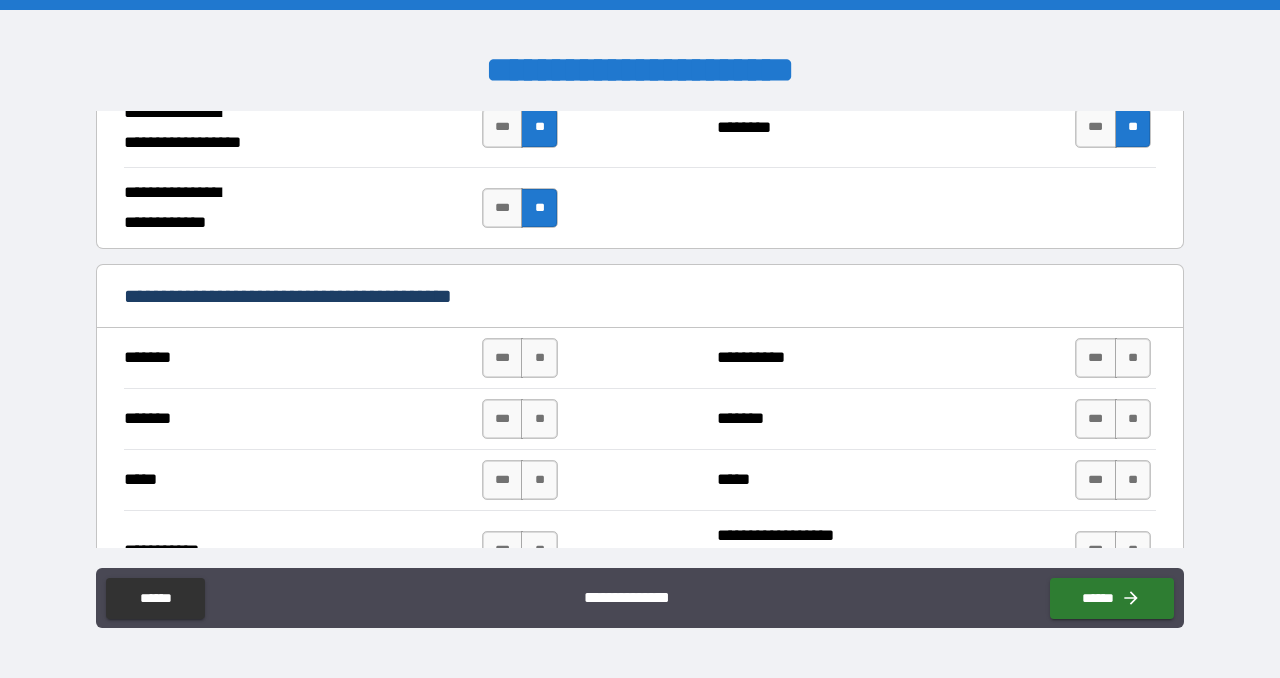 scroll, scrollTop: 1300, scrollLeft: 0, axis: vertical 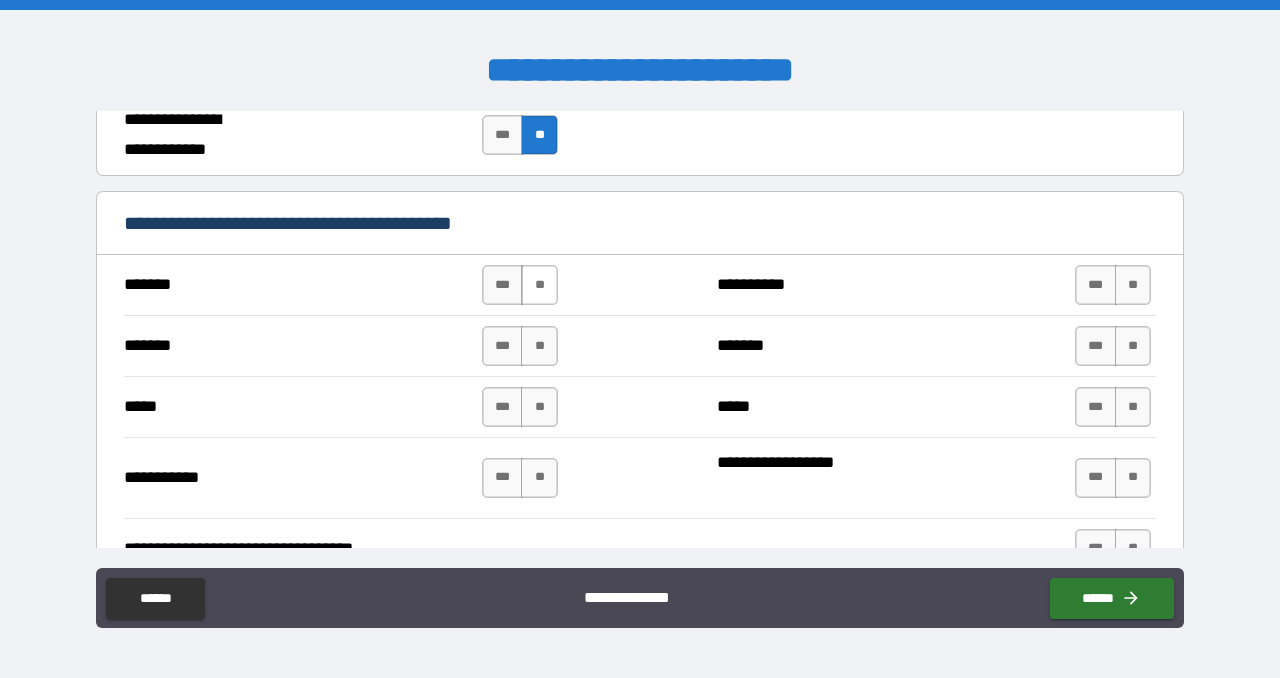 click on "**" at bounding box center [539, 285] 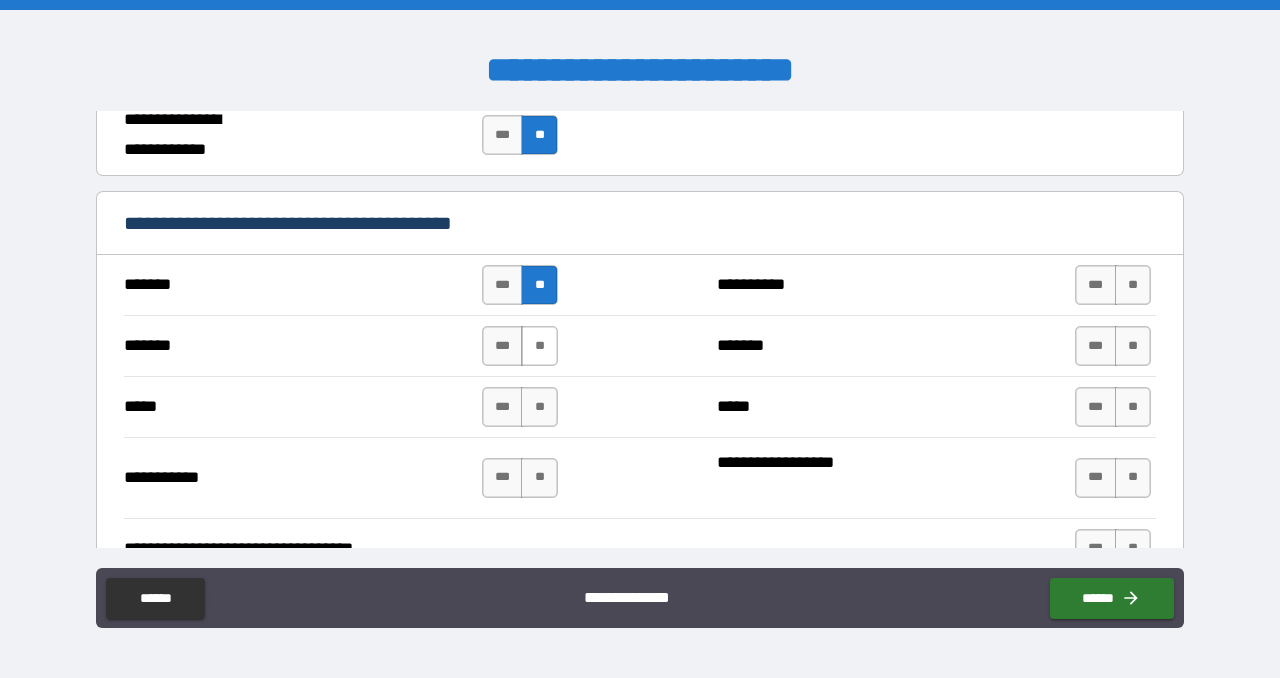 click on "**" at bounding box center [539, 346] 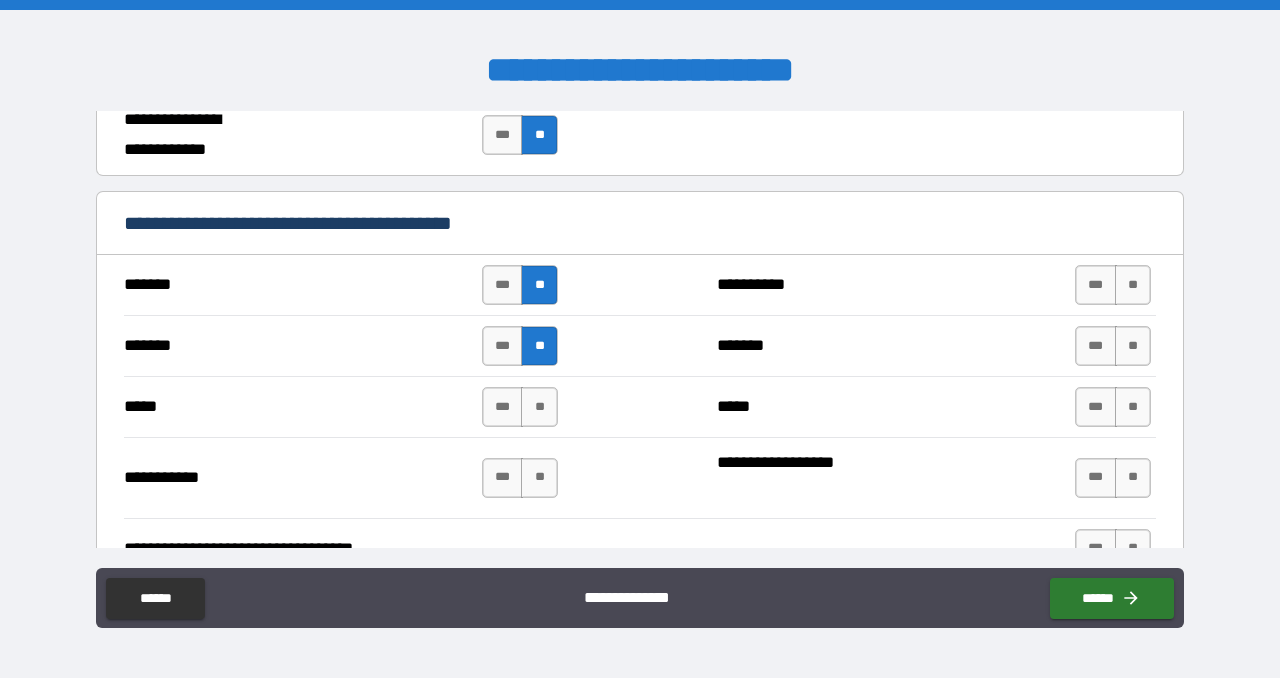 drag, startPoint x: 538, startPoint y: 387, endPoint x: 542, endPoint y: 420, distance: 33.24154 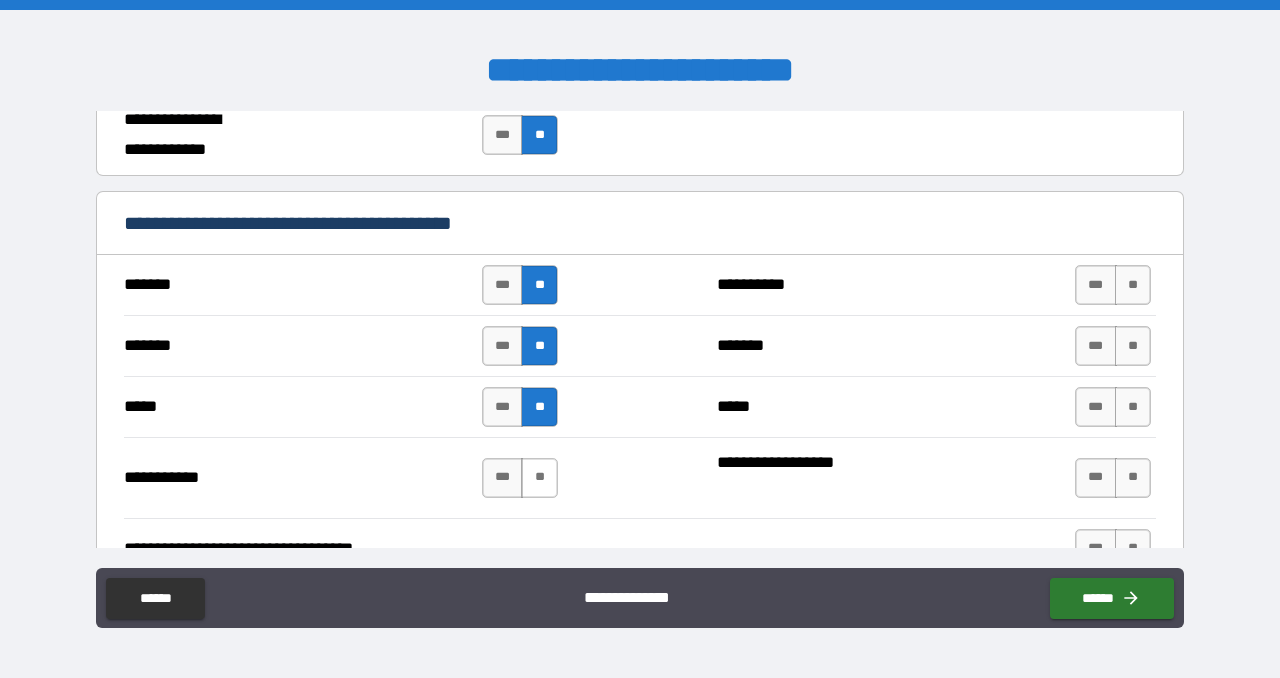 click on "**" at bounding box center [539, 478] 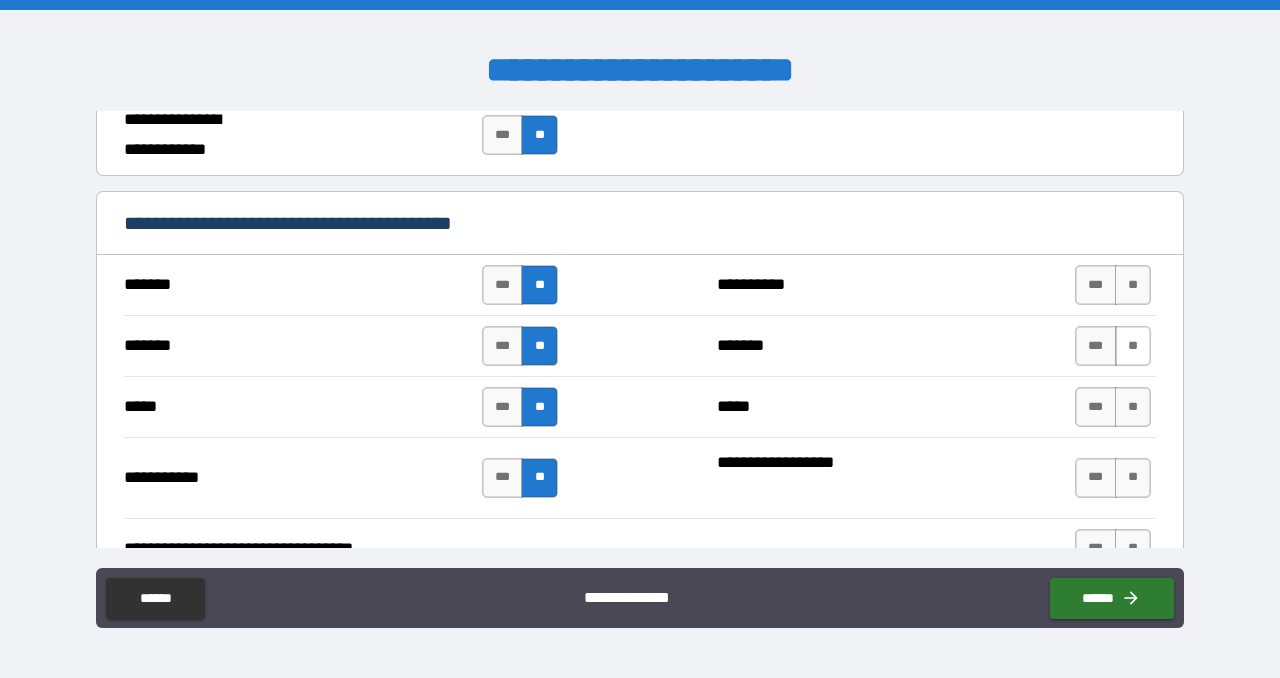 drag, startPoint x: 1130, startPoint y: 283, endPoint x: 1125, endPoint y: 333, distance: 50.24938 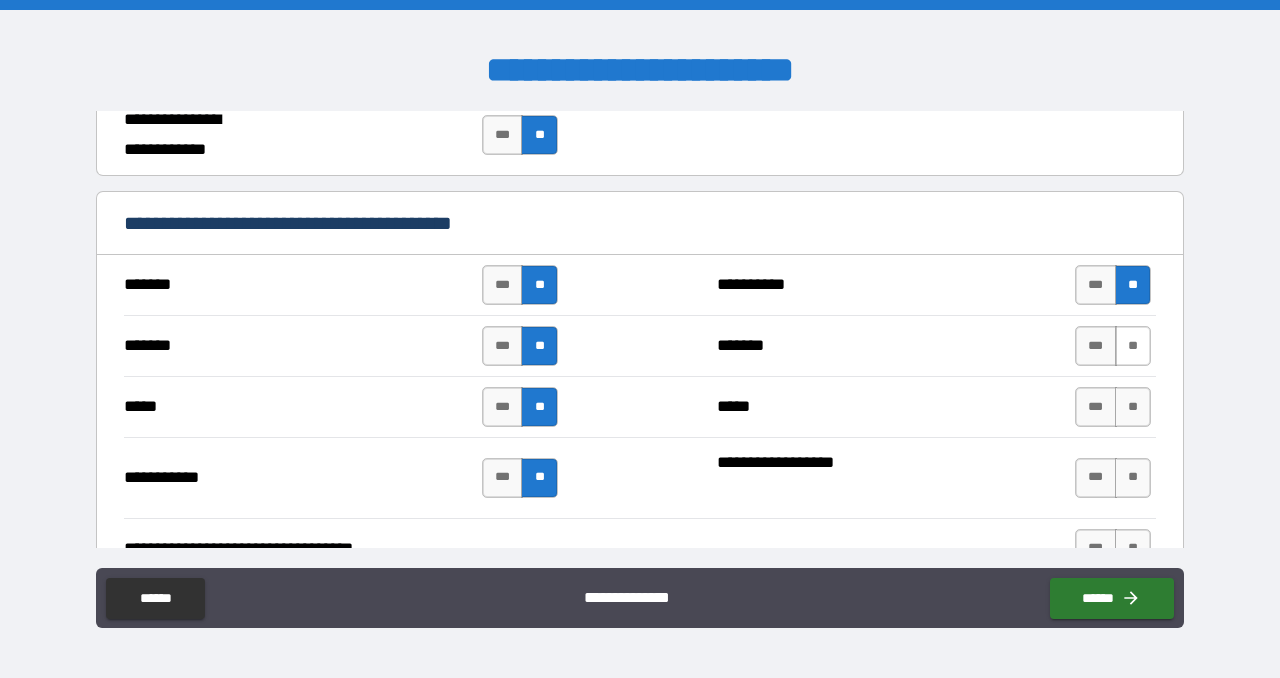 click on "**" at bounding box center [1133, 346] 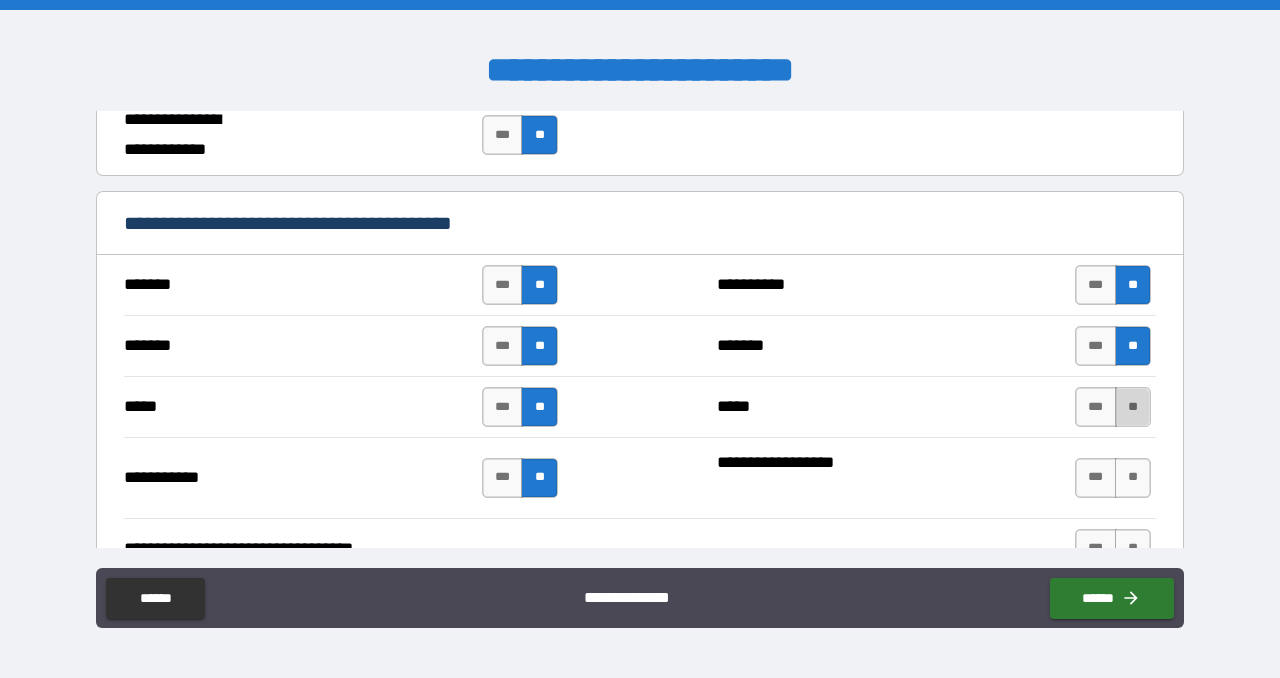 click on "**" at bounding box center (1133, 407) 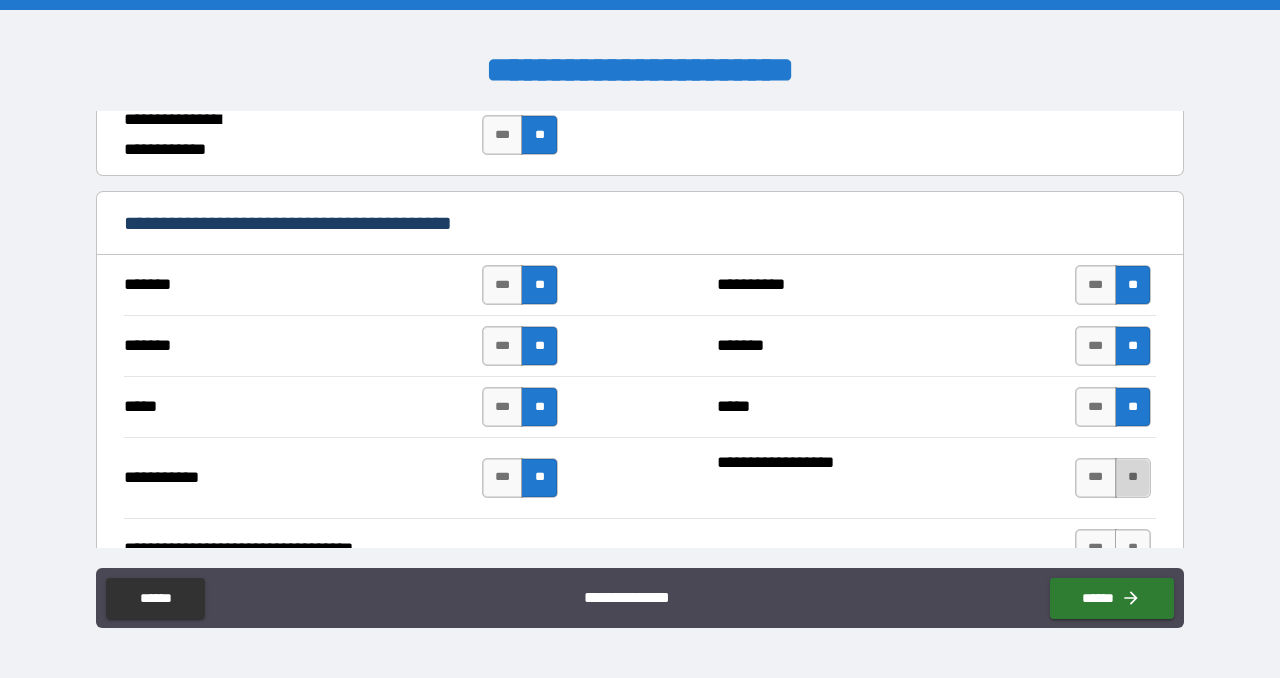 click on "**" at bounding box center [1133, 478] 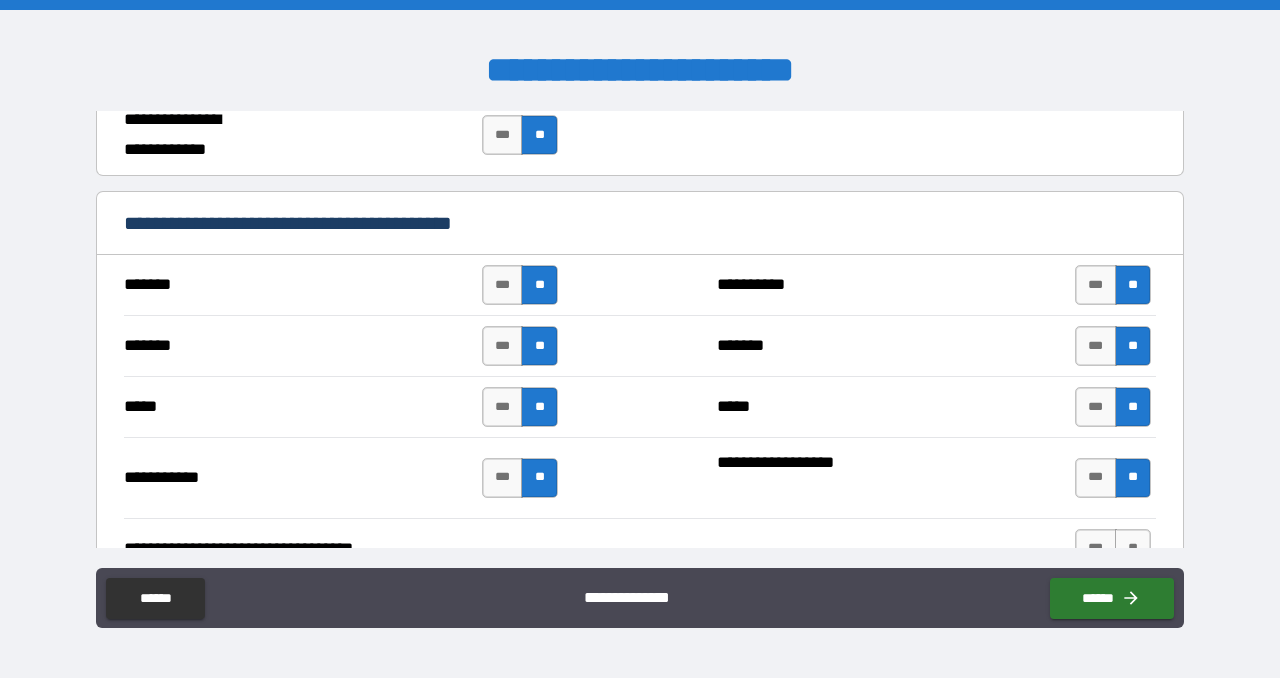 scroll, scrollTop: 1600, scrollLeft: 0, axis: vertical 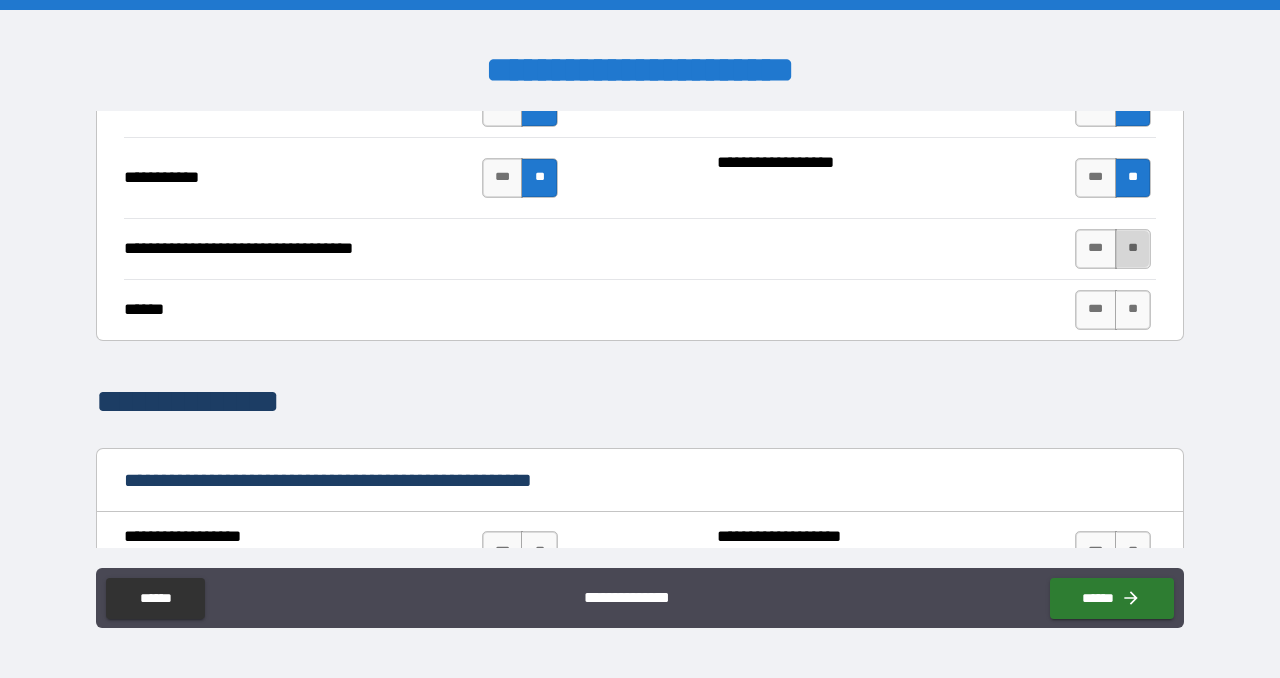 click on "**" at bounding box center (1133, 249) 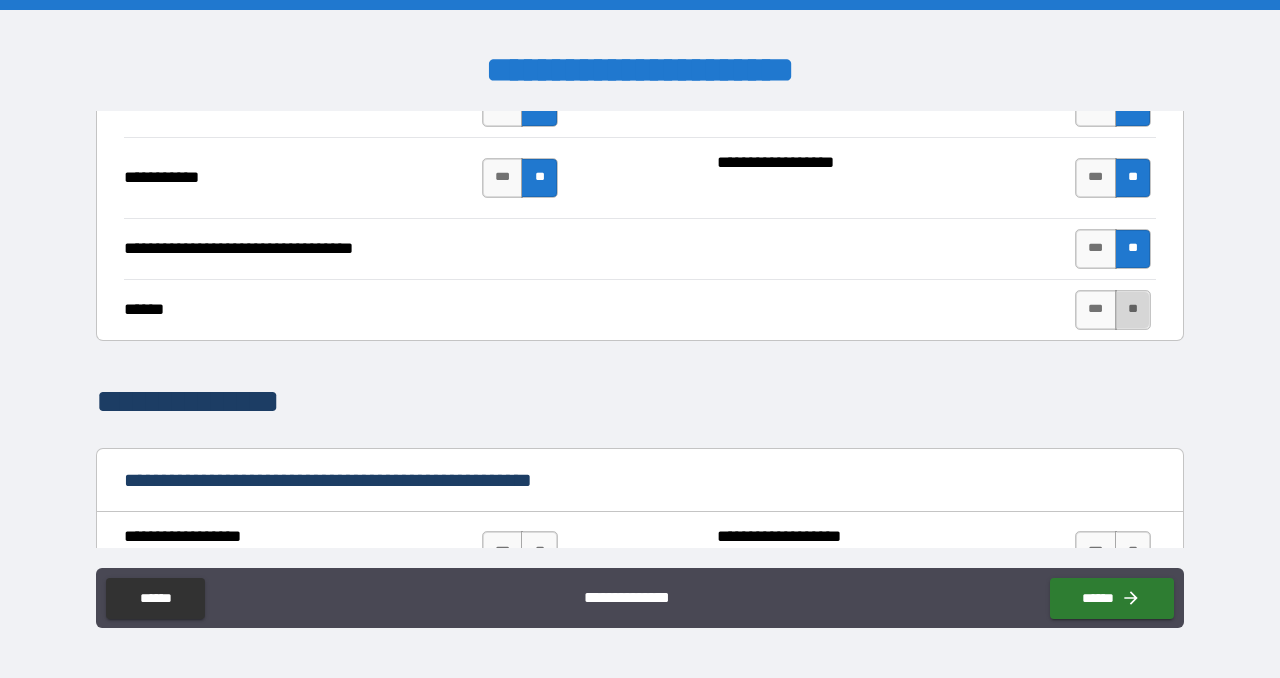click on "**" at bounding box center [1133, 310] 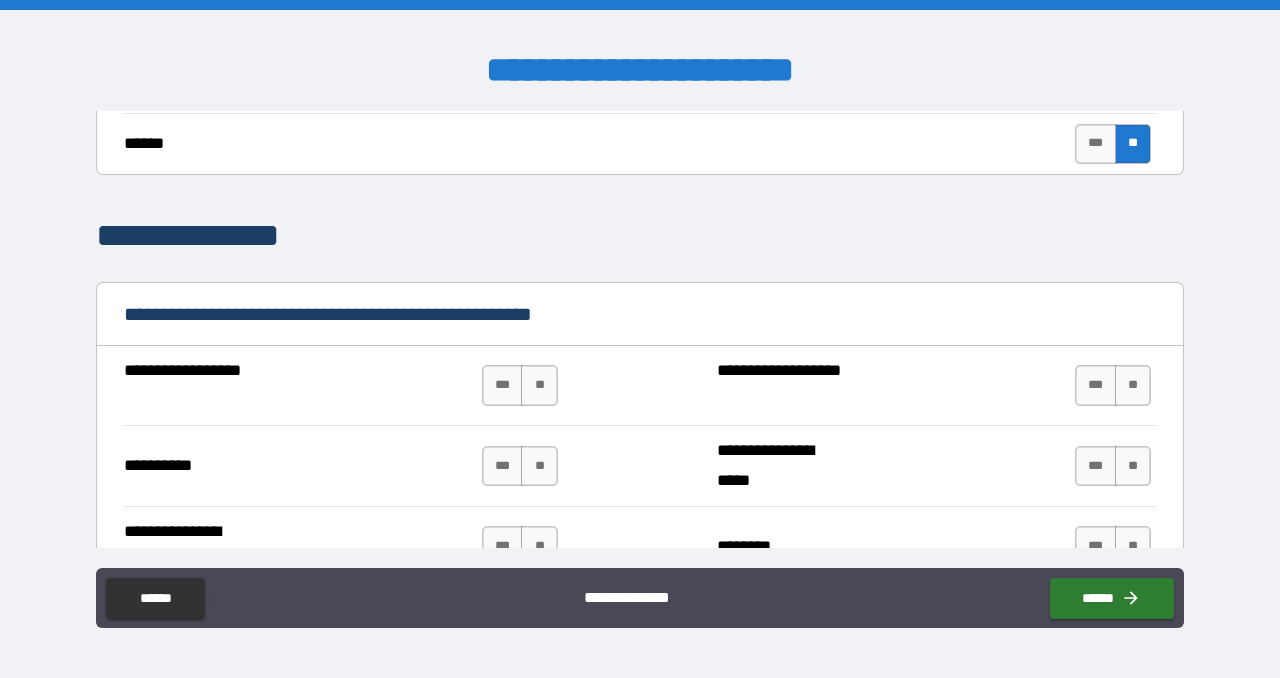 scroll, scrollTop: 1900, scrollLeft: 0, axis: vertical 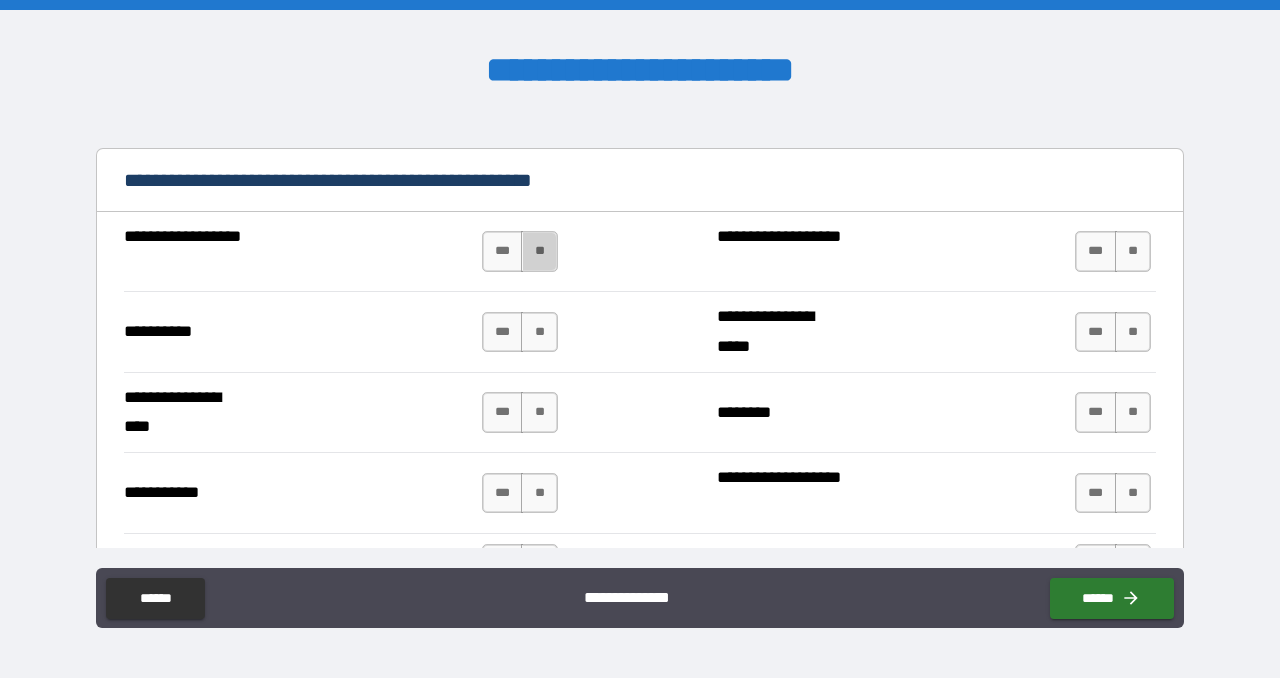 drag, startPoint x: 536, startPoint y: 238, endPoint x: 536, endPoint y: 265, distance: 27 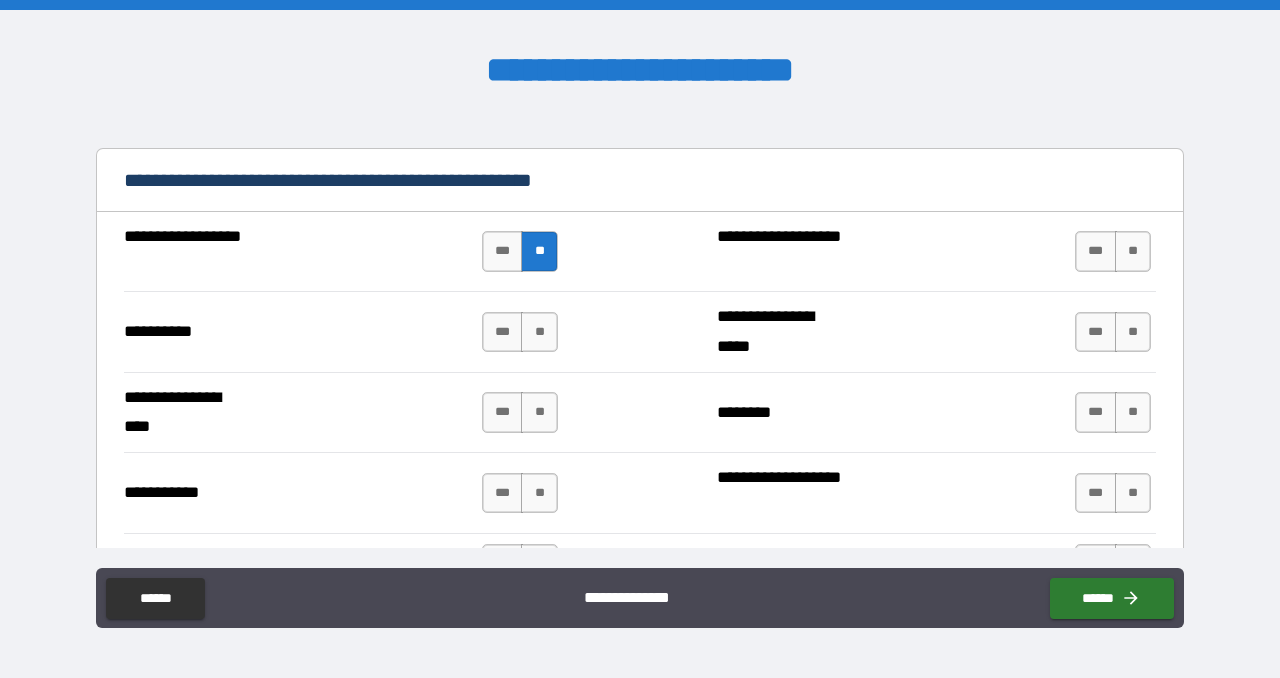 drag, startPoint x: 542, startPoint y: 332, endPoint x: 538, endPoint y: 375, distance: 43.185646 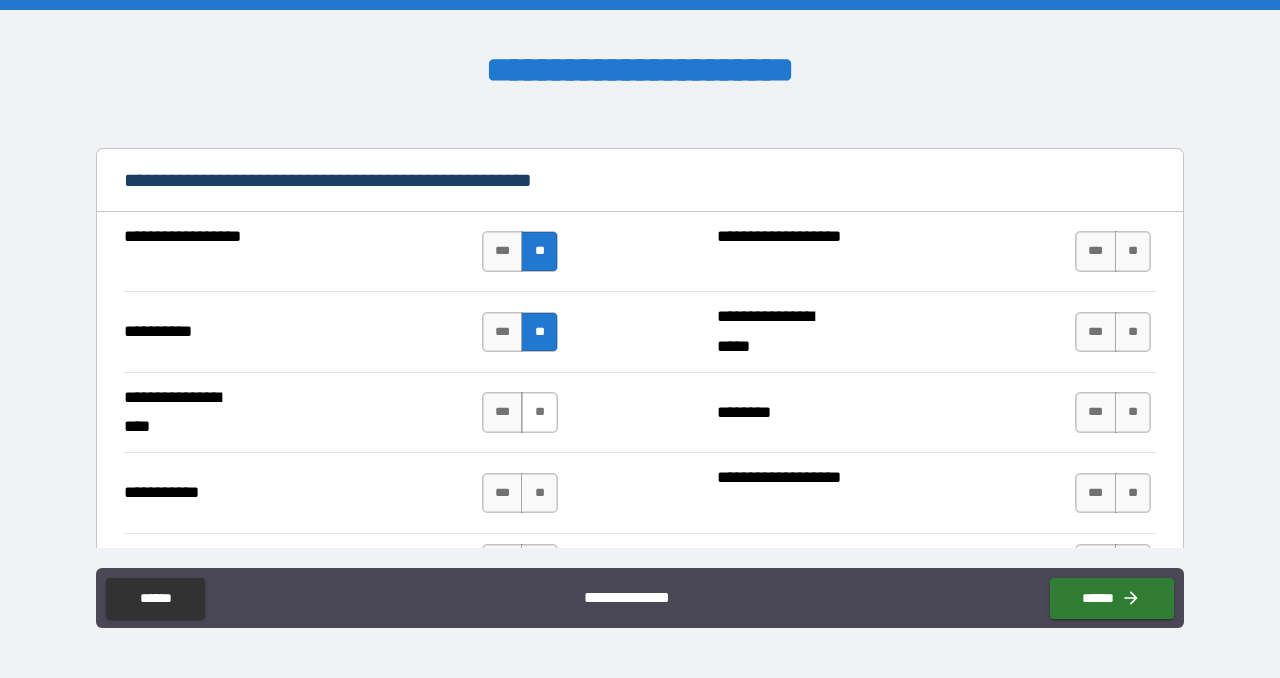 drag, startPoint x: 541, startPoint y: 401, endPoint x: 537, endPoint y: 419, distance: 18.439089 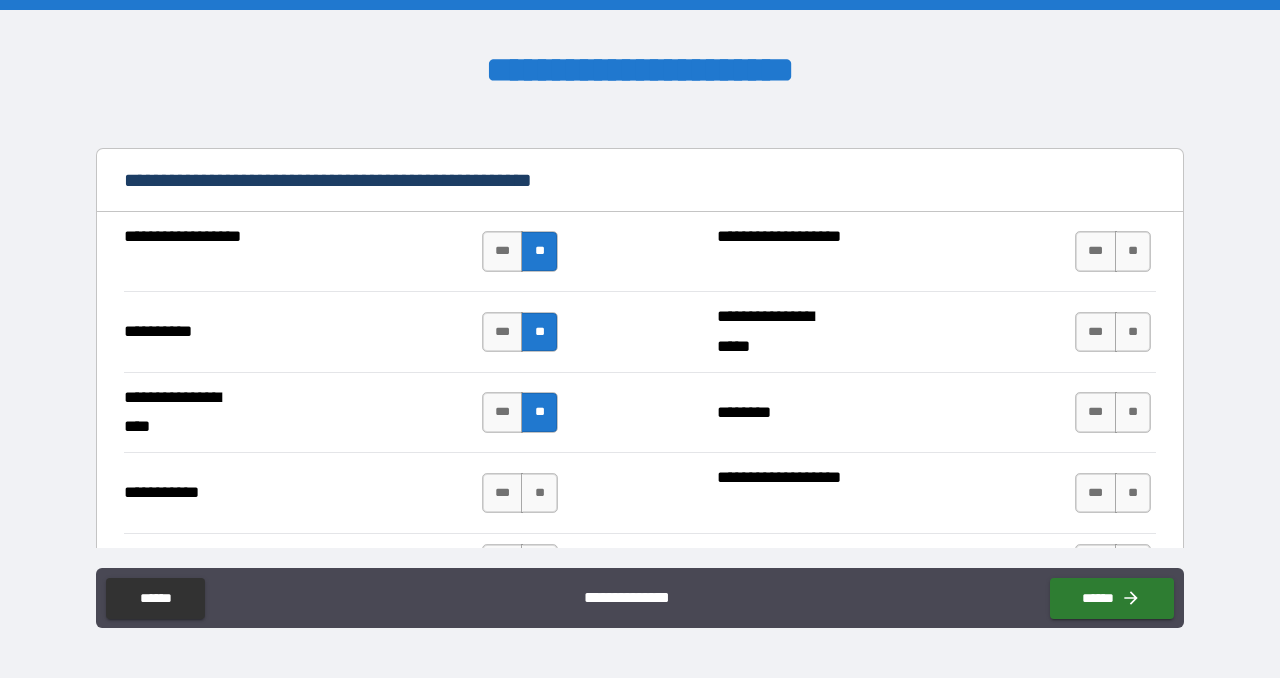 drag, startPoint x: 534, startPoint y: 477, endPoint x: 774, endPoint y: 433, distance: 244 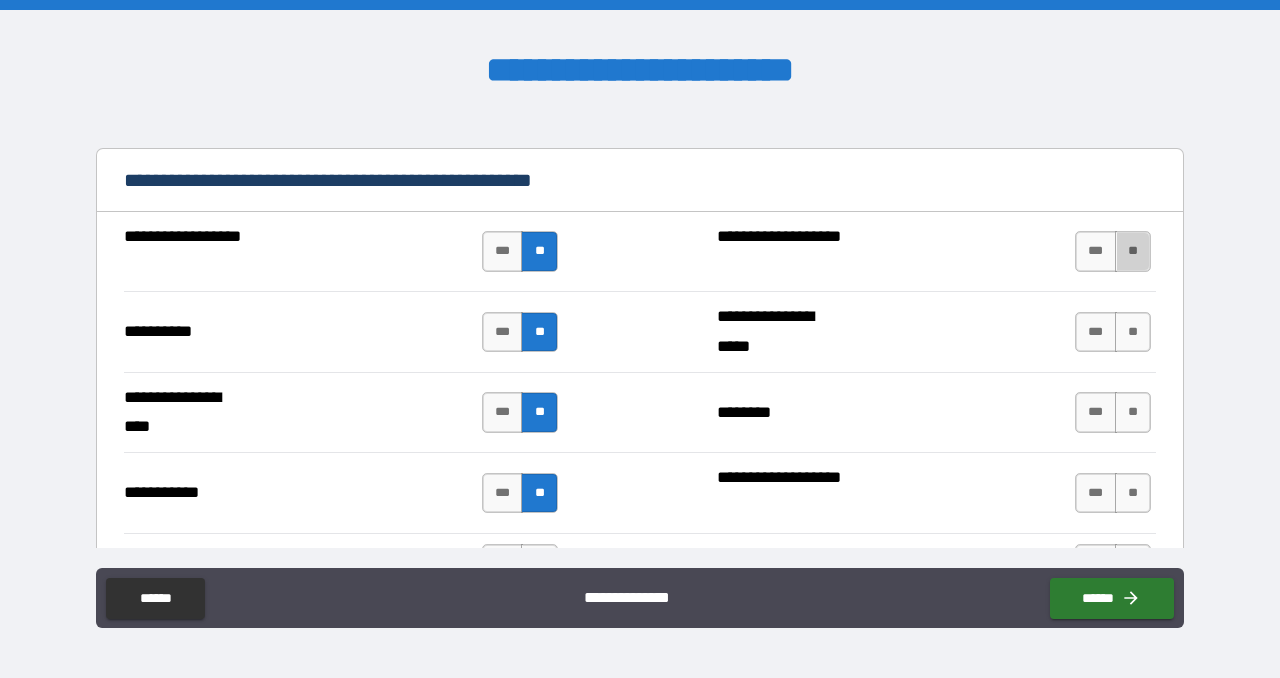 drag, startPoint x: 1132, startPoint y: 241, endPoint x: 1124, endPoint y: 292, distance: 51.62364 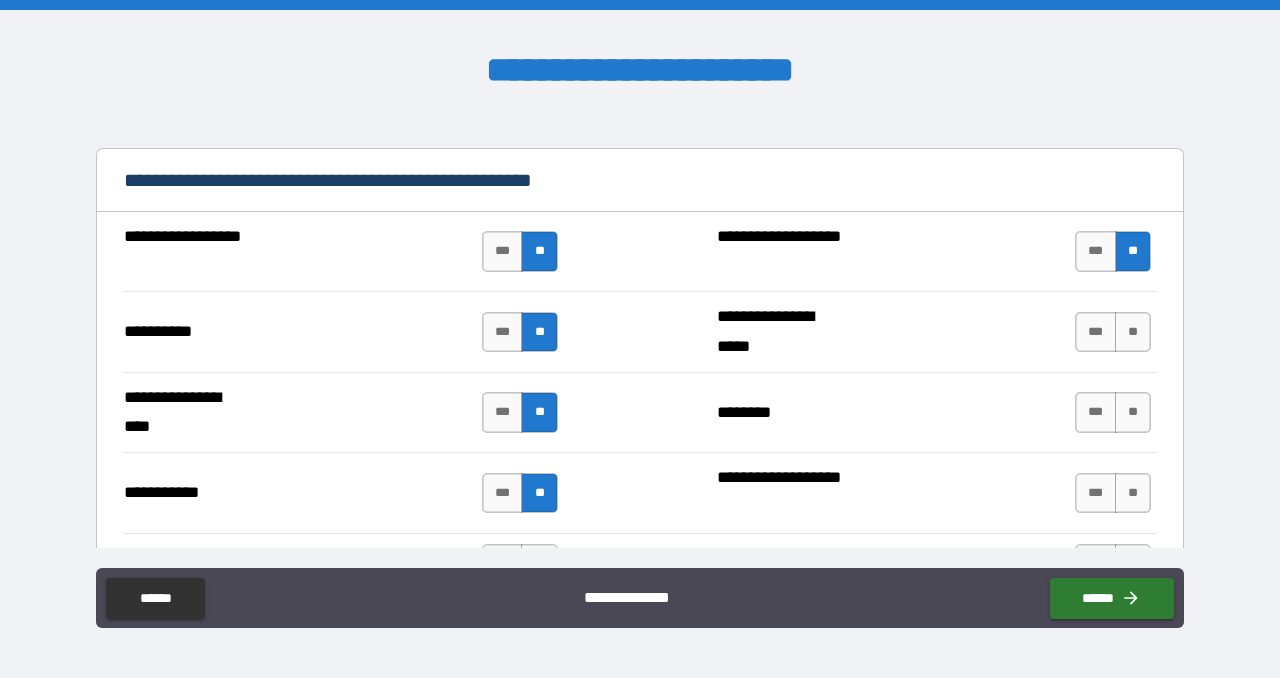 click on "**" at bounding box center (1133, 332) 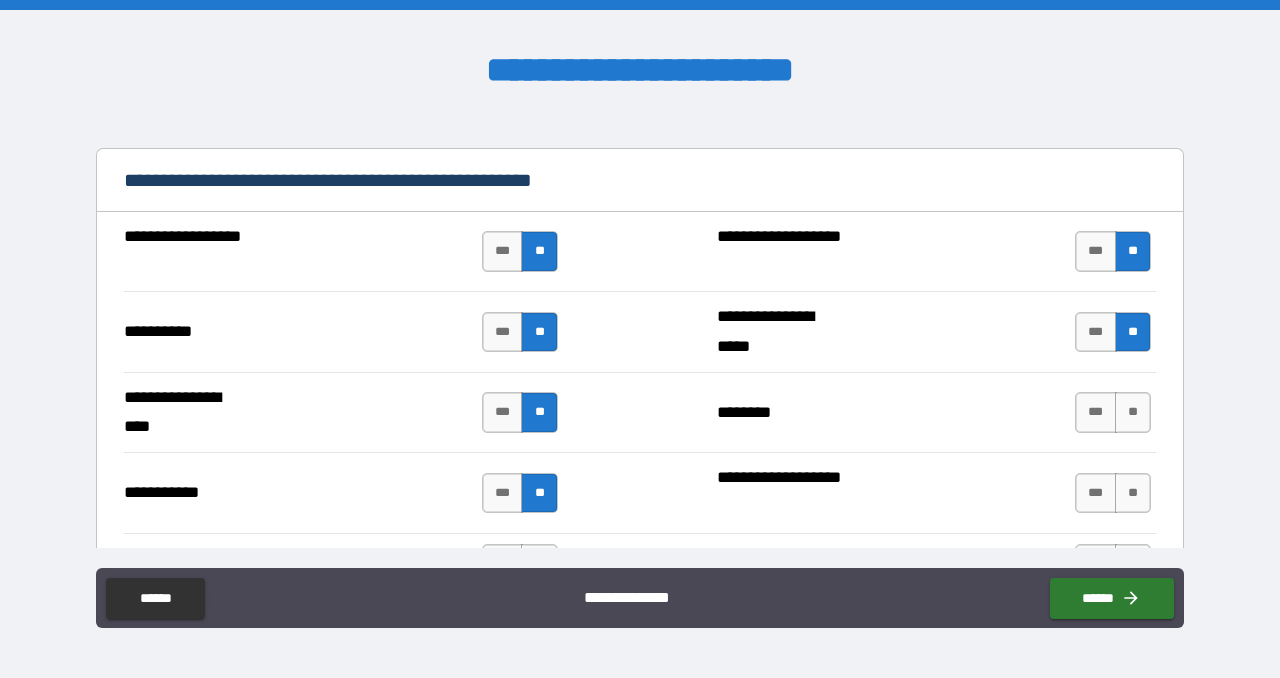 drag, startPoint x: 1126, startPoint y: 399, endPoint x: 1123, endPoint y: 437, distance: 38.118237 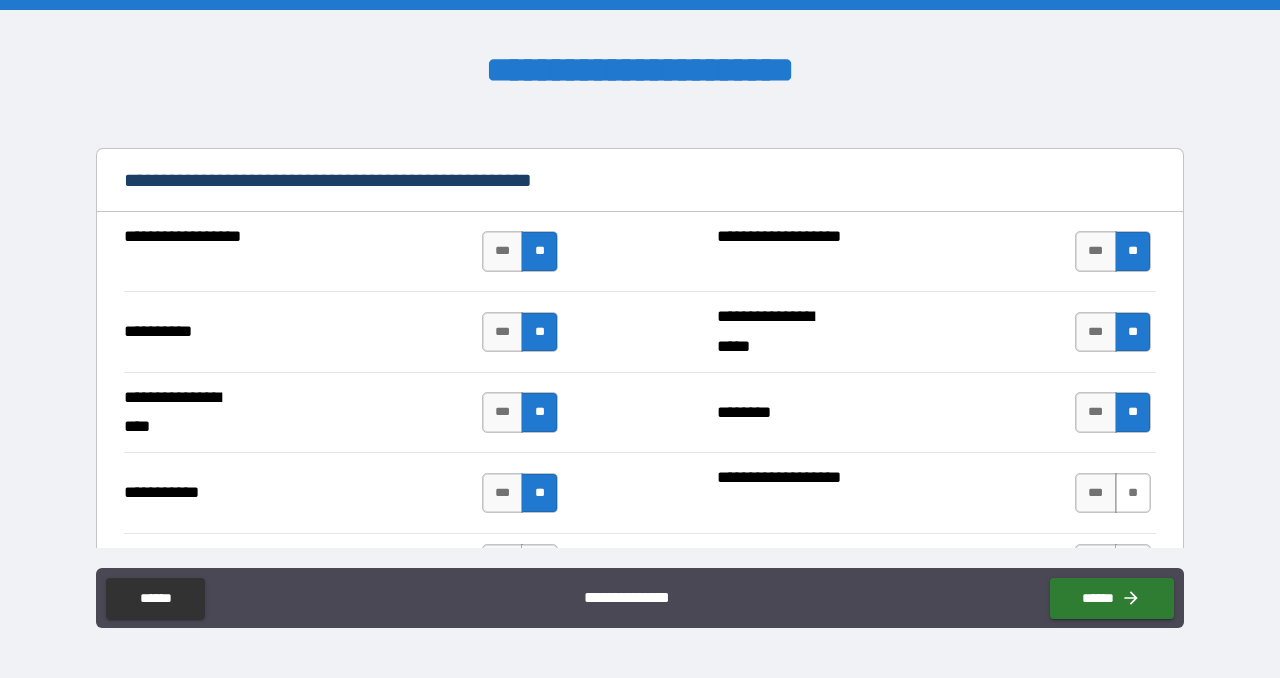 click on "**" at bounding box center [1133, 493] 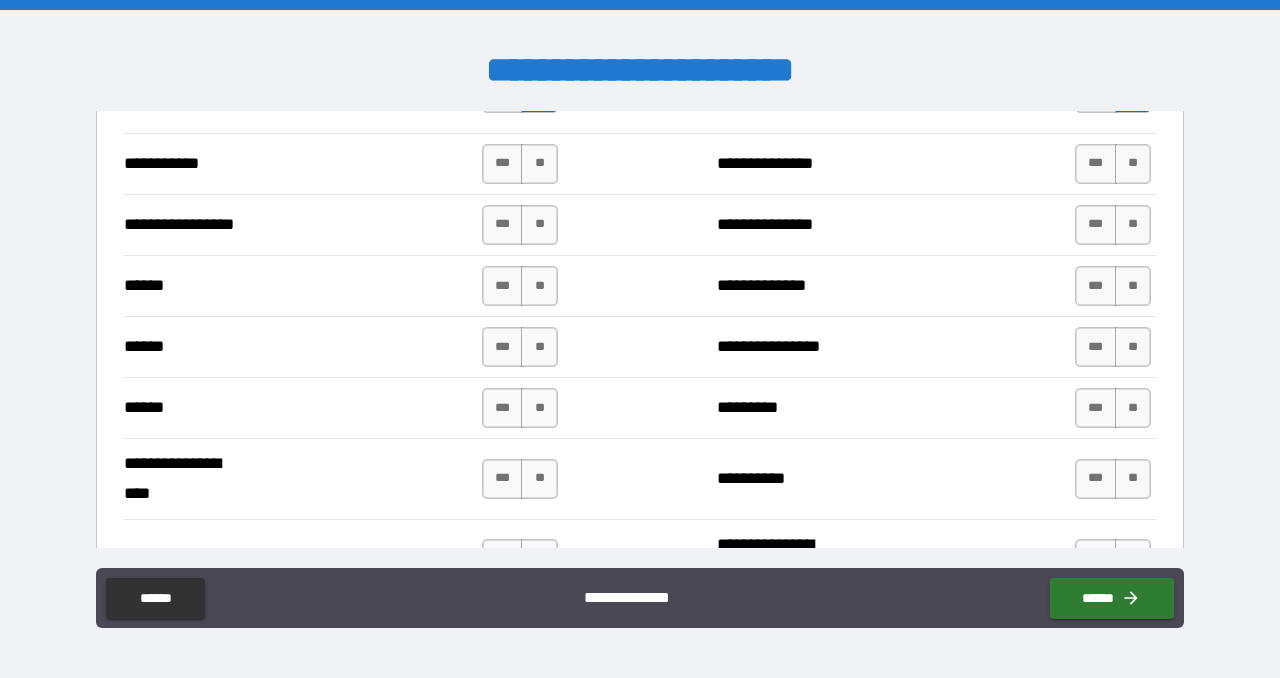 scroll, scrollTop: 2200, scrollLeft: 0, axis: vertical 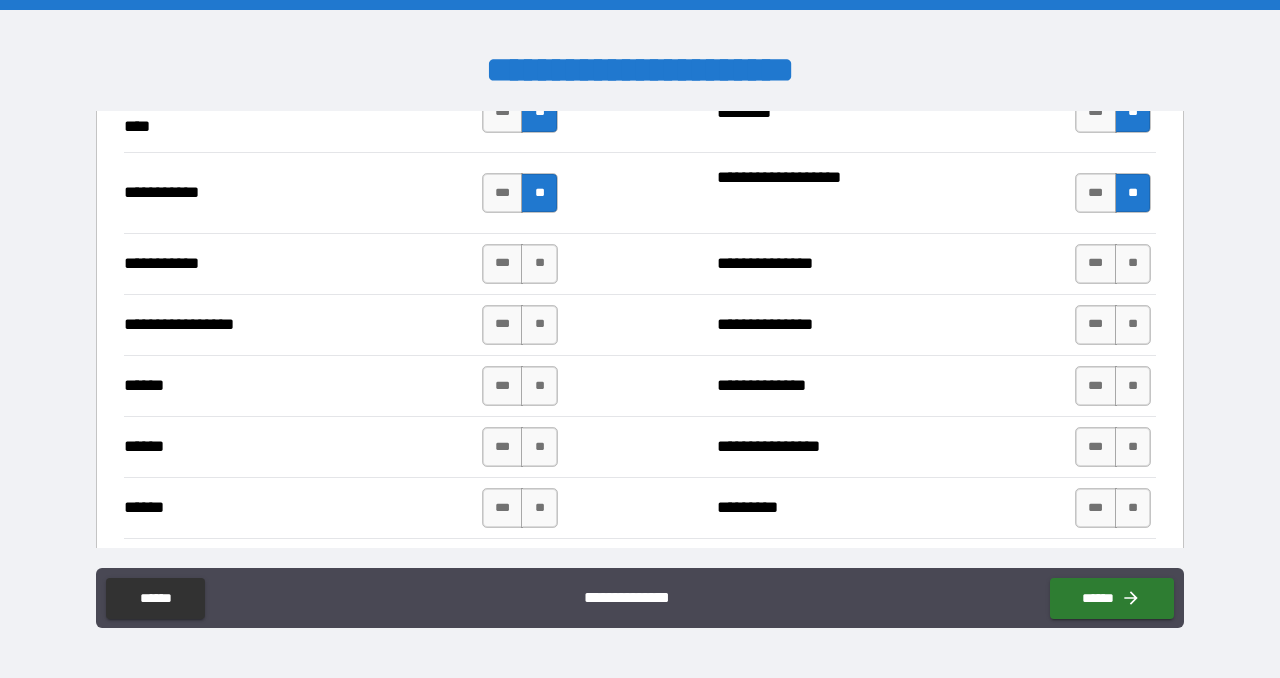 drag, startPoint x: 531, startPoint y: 255, endPoint x: 528, endPoint y: 273, distance: 18.248287 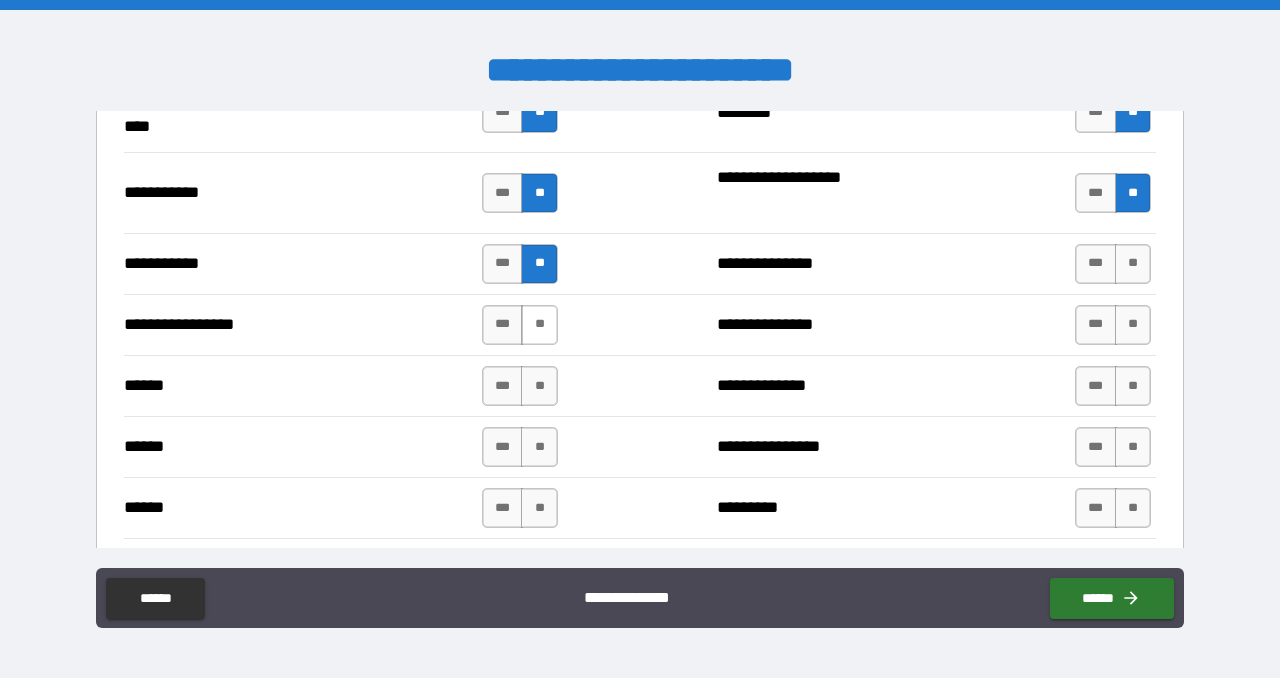 drag, startPoint x: 530, startPoint y: 317, endPoint x: 552, endPoint y: 355, distance: 43.908997 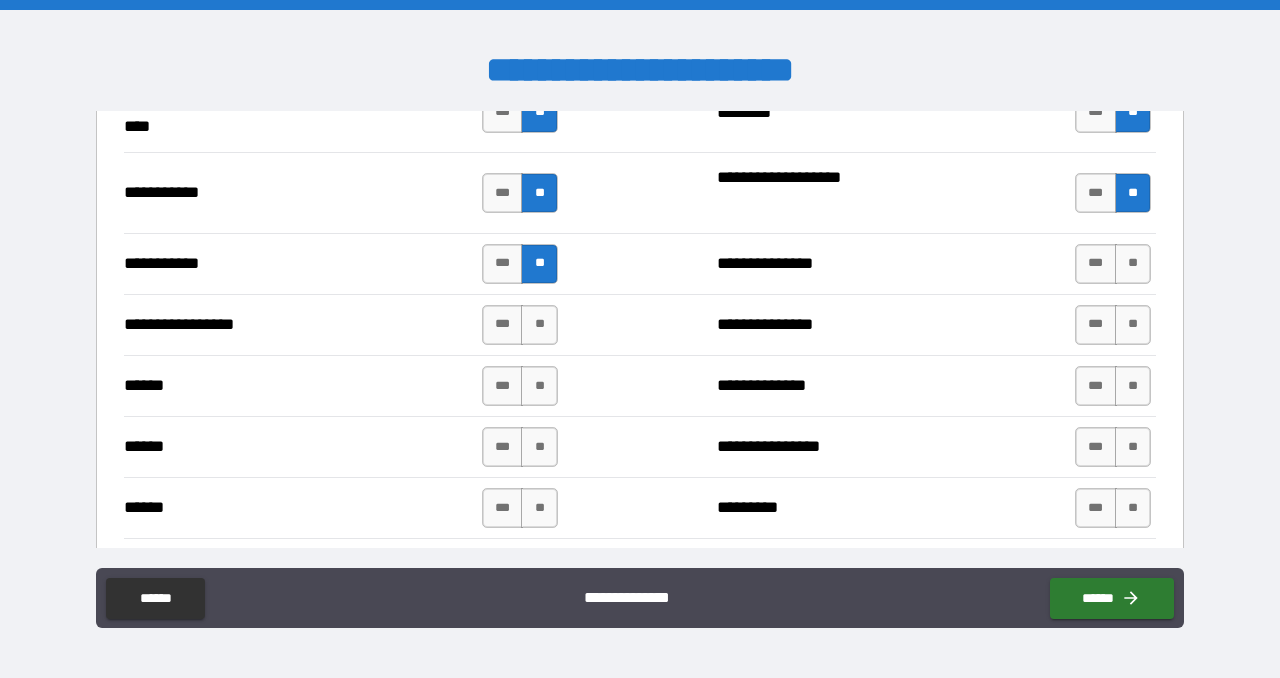 click on "**" at bounding box center [539, 325] 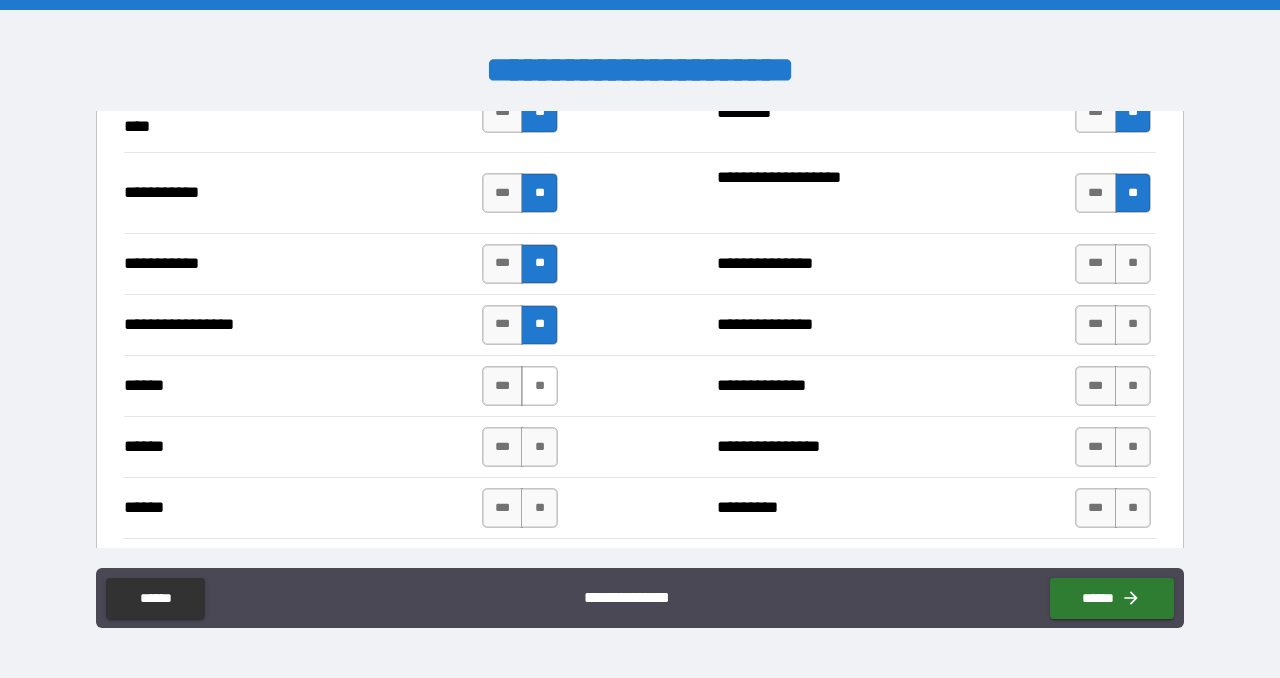 click on "**" at bounding box center [539, 386] 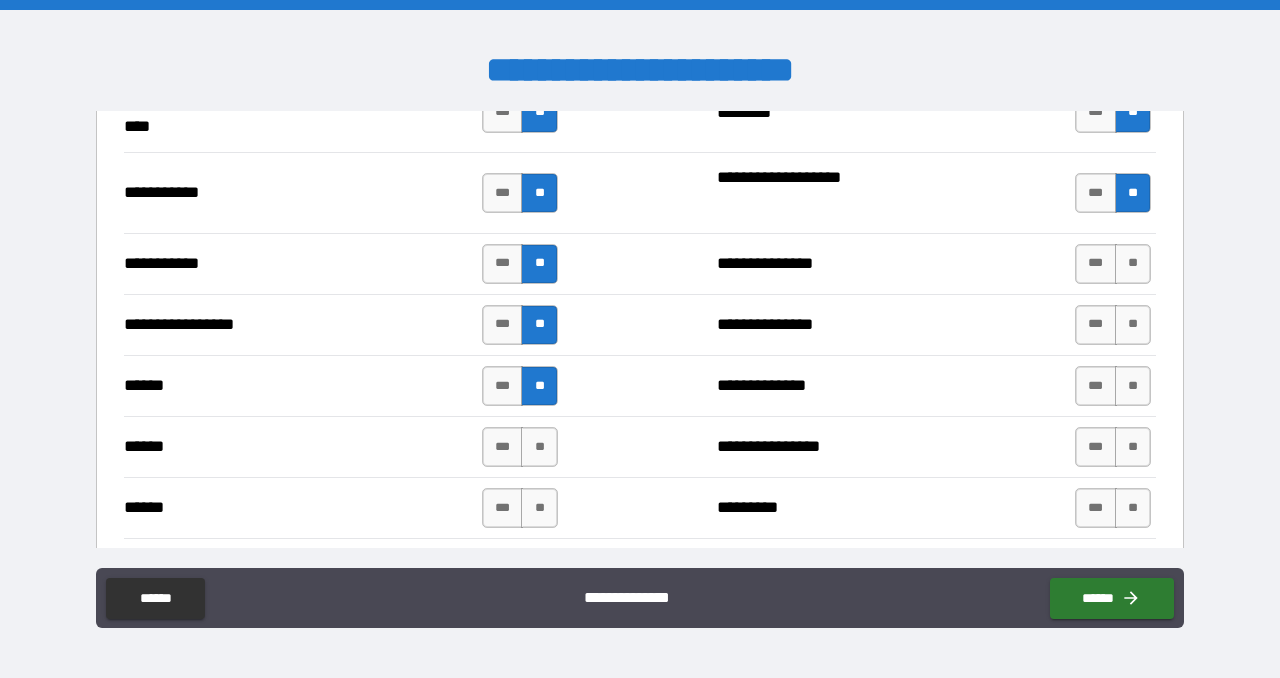 drag, startPoint x: 536, startPoint y: 429, endPoint x: 538, endPoint y: 462, distance: 33.06055 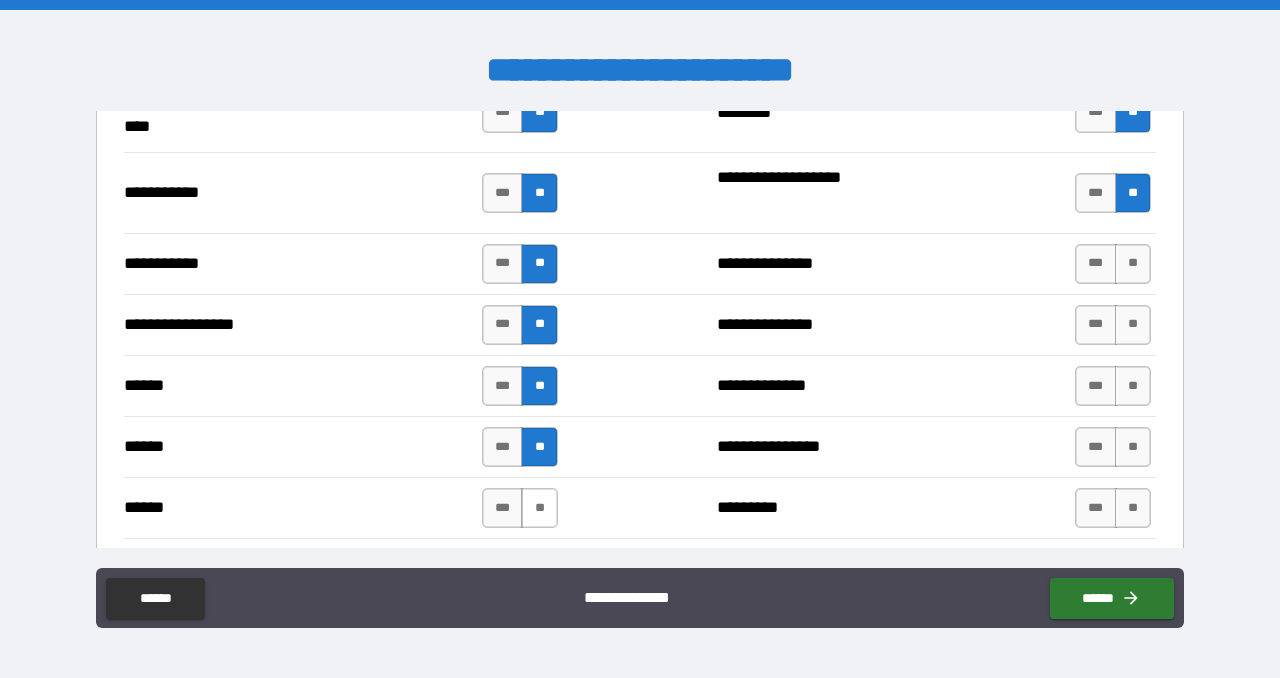click on "**" at bounding box center (539, 508) 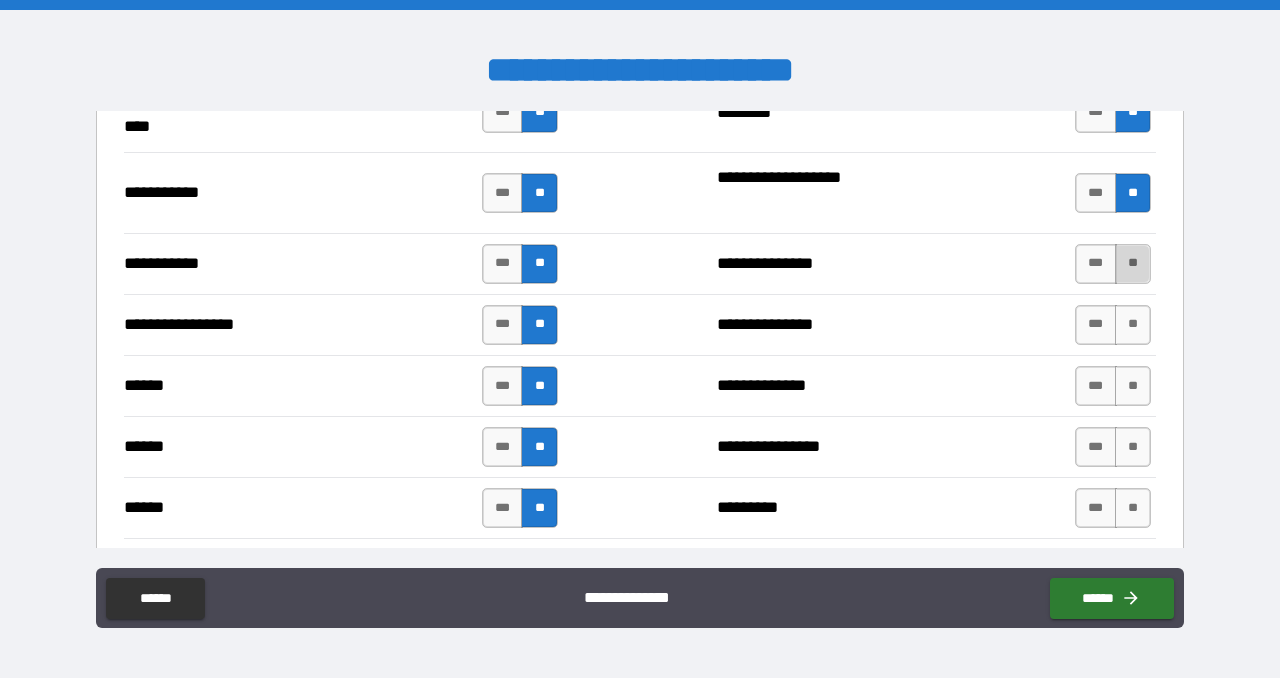 click on "**" at bounding box center (1133, 264) 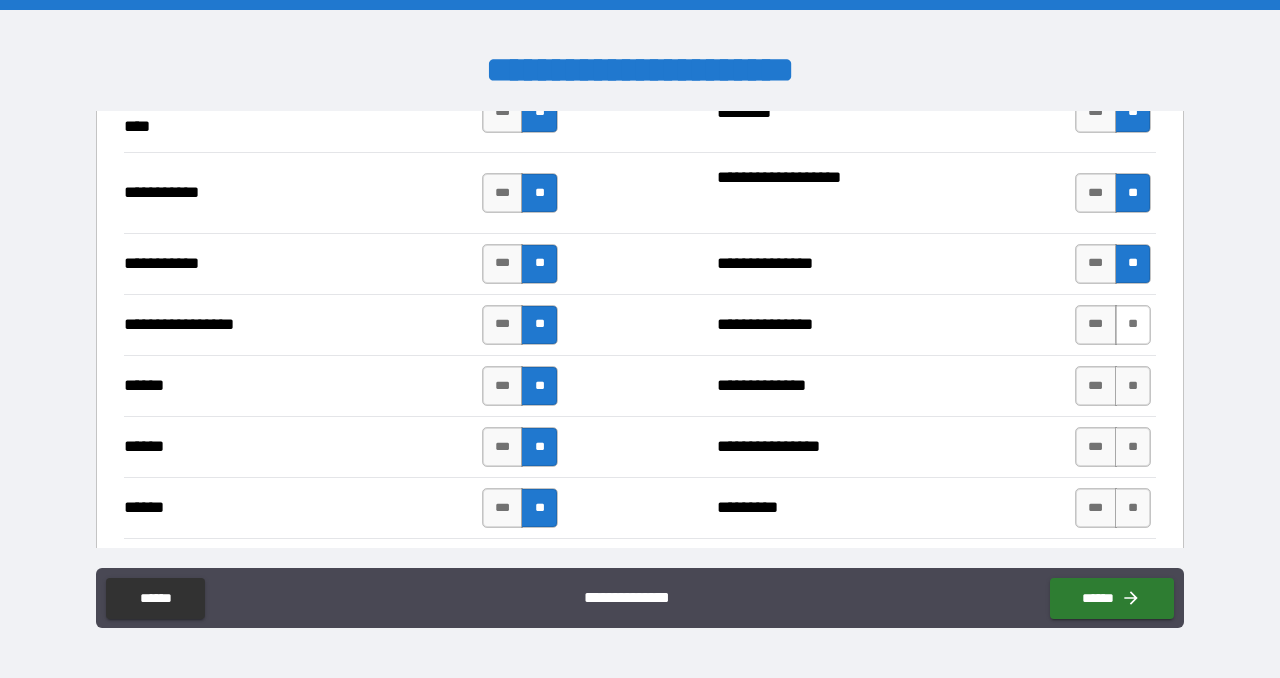 click on "**" at bounding box center [1133, 325] 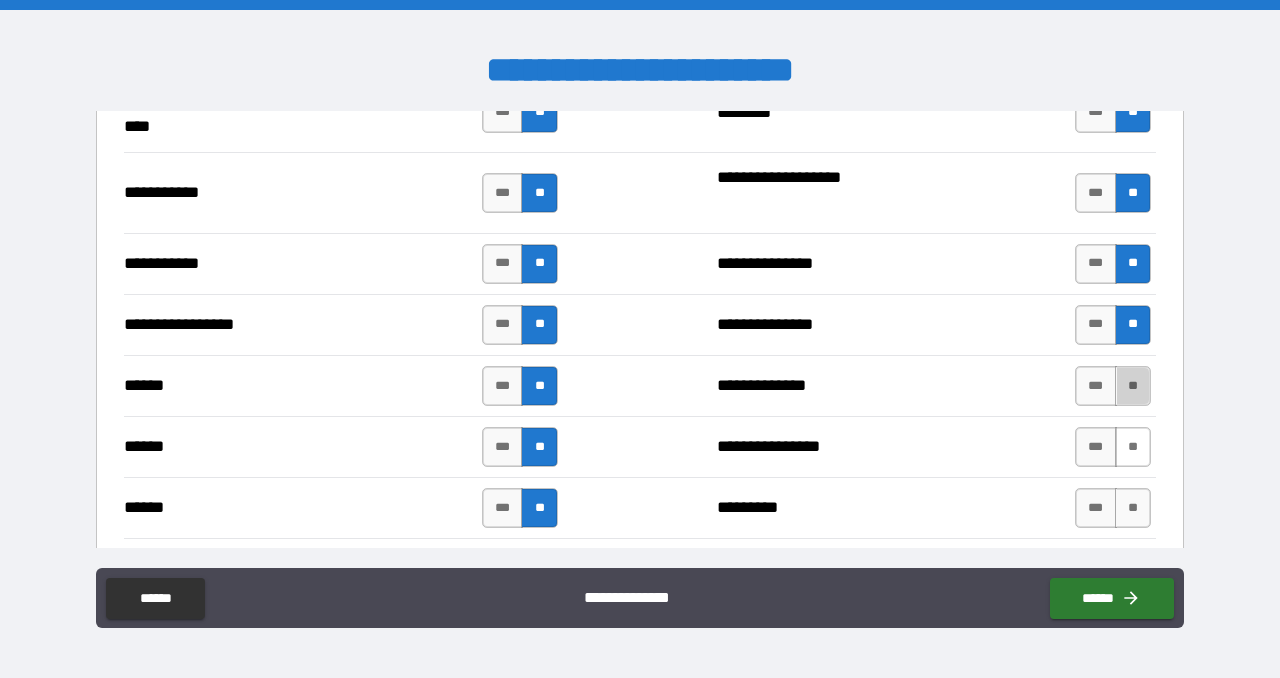 drag, startPoint x: 1128, startPoint y: 379, endPoint x: 1127, endPoint y: 422, distance: 43.011627 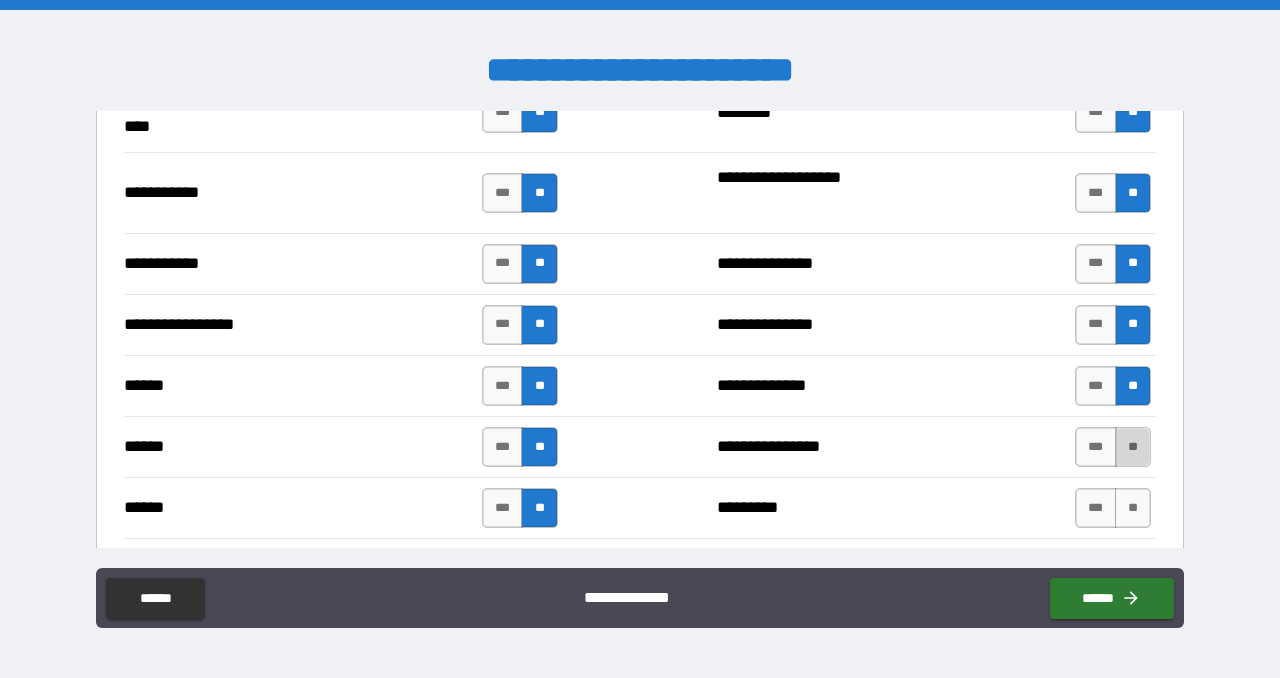 drag, startPoint x: 1132, startPoint y: 444, endPoint x: 1130, endPoint y: 487, distance: 43.046486 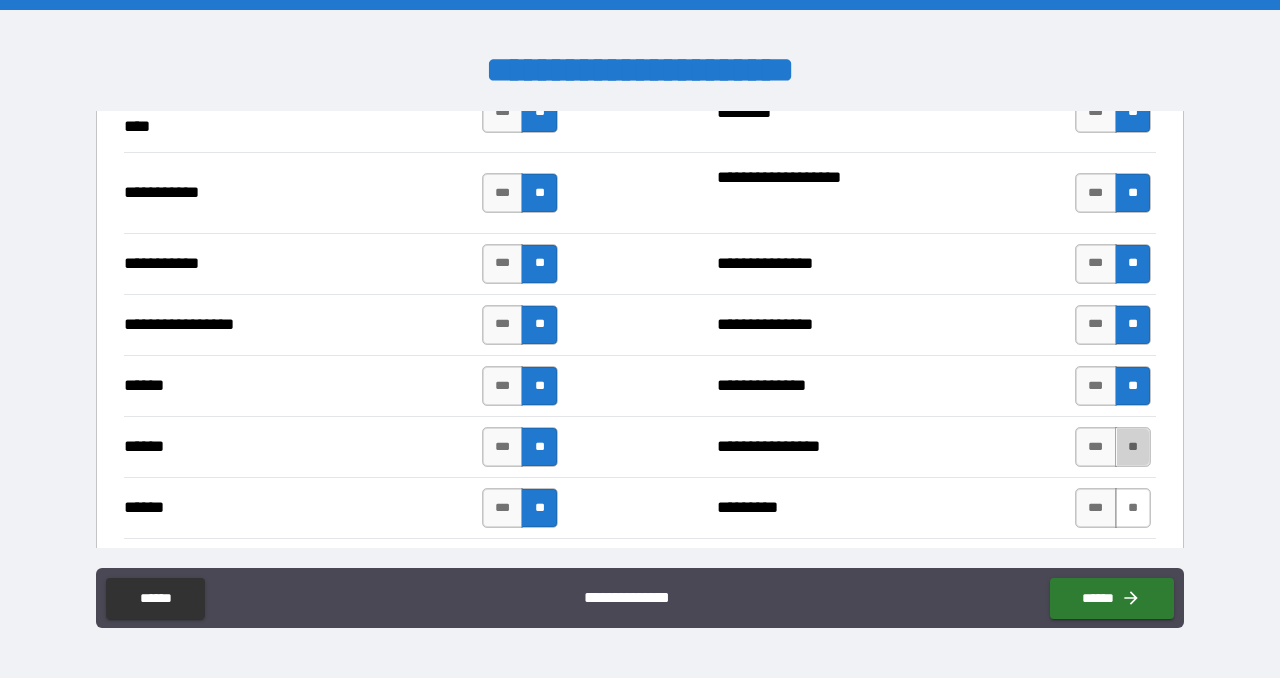 click on "**" at bounding box center [1133, 447] 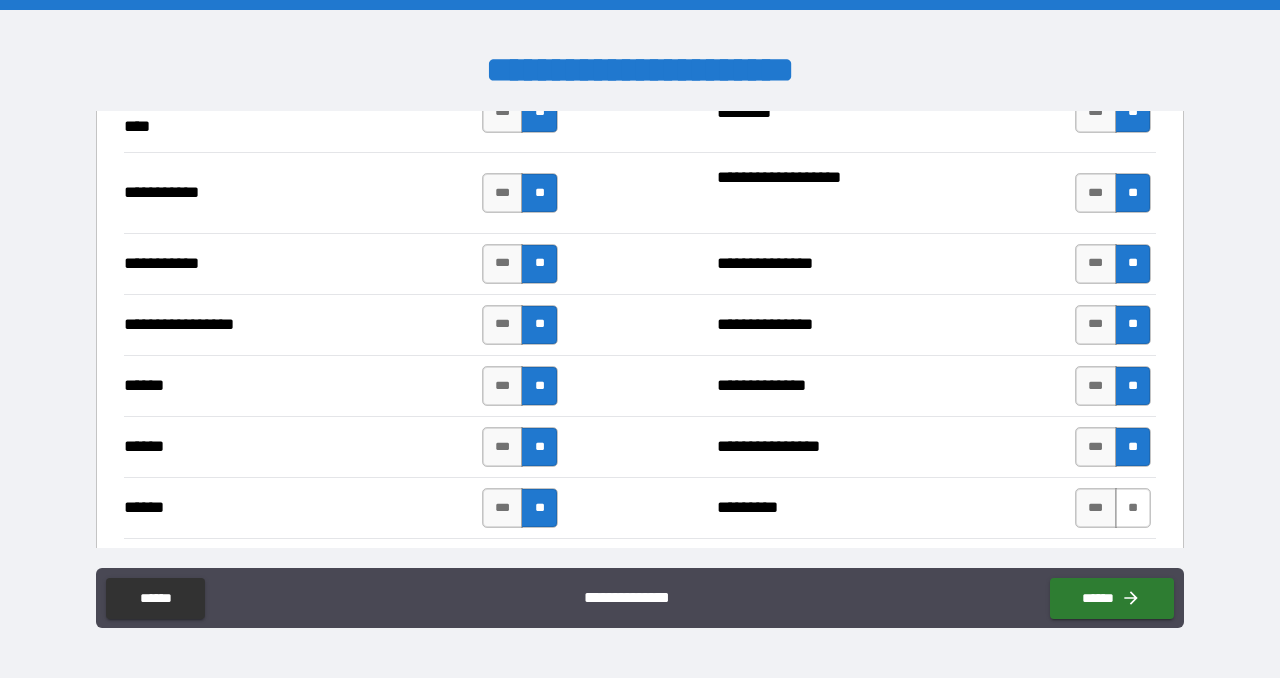 click on "**" at bounding box center (1133, 508) 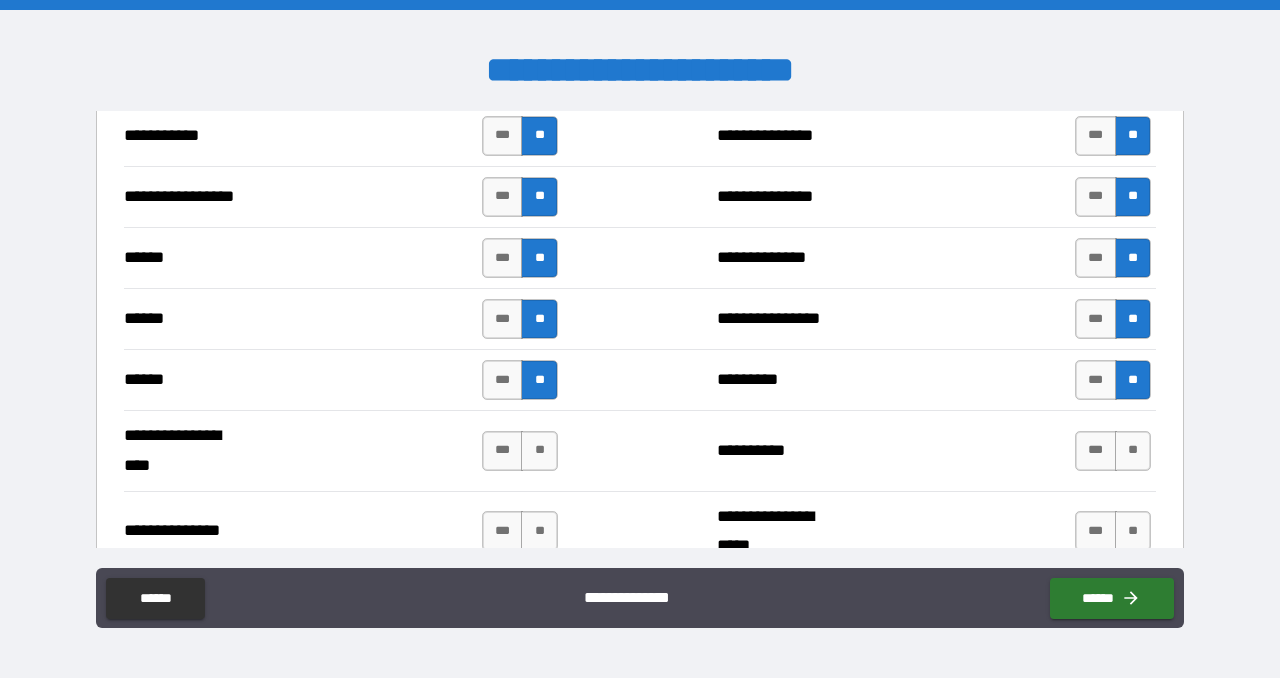 scroll, scrollTop: 2400, scrollLeft: 0, axis: vertical 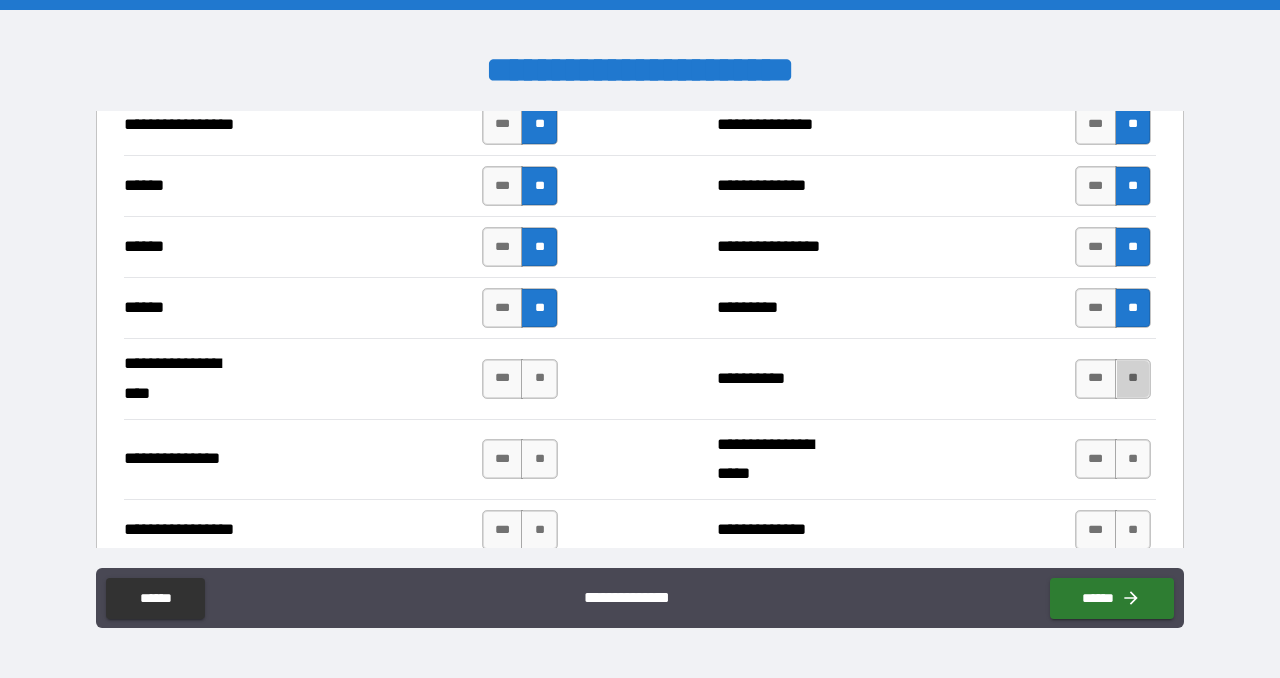 drag, startPoint x: 1119, startPoint y: 370, endPoint x: 1124, endPoint y: 411, distance: 41.303753 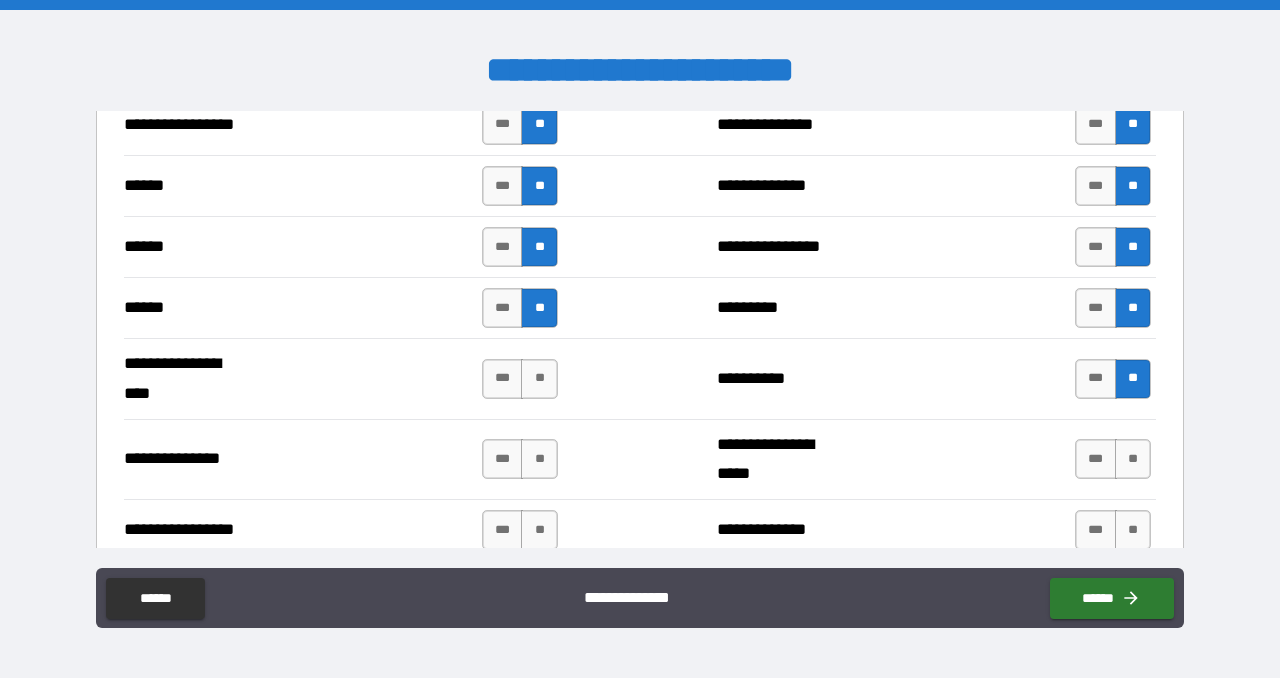 click on "**" at bounding box center [1133, 459] 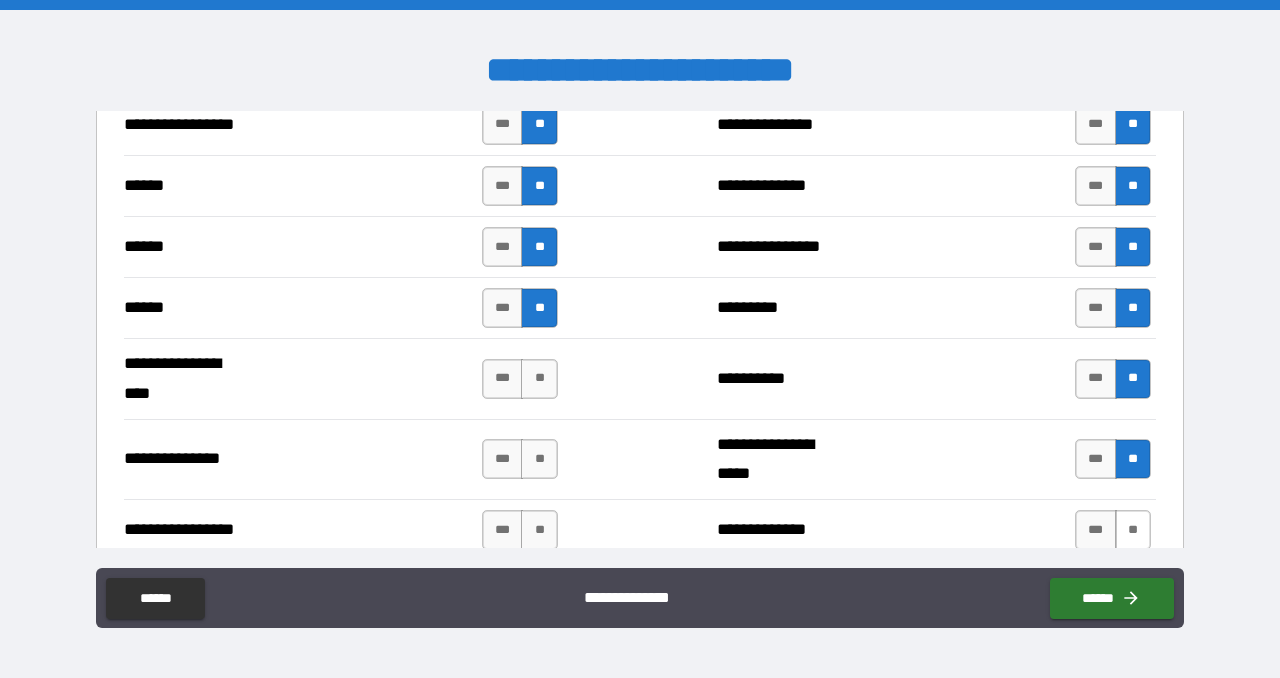 click on "**" at bounding box center [1133, 530] 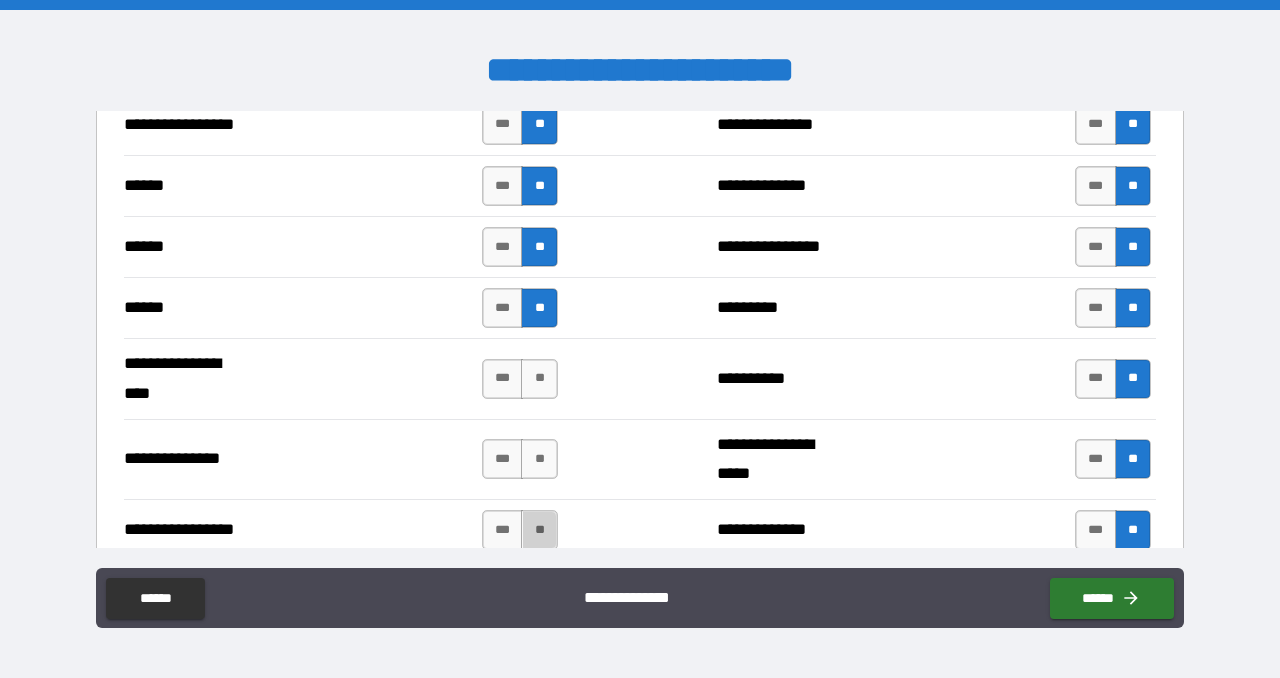 drag, startPoint x: 530, startPoint y: 523, endPoint x: 538, endPoint y: 474, distance: 49.648766 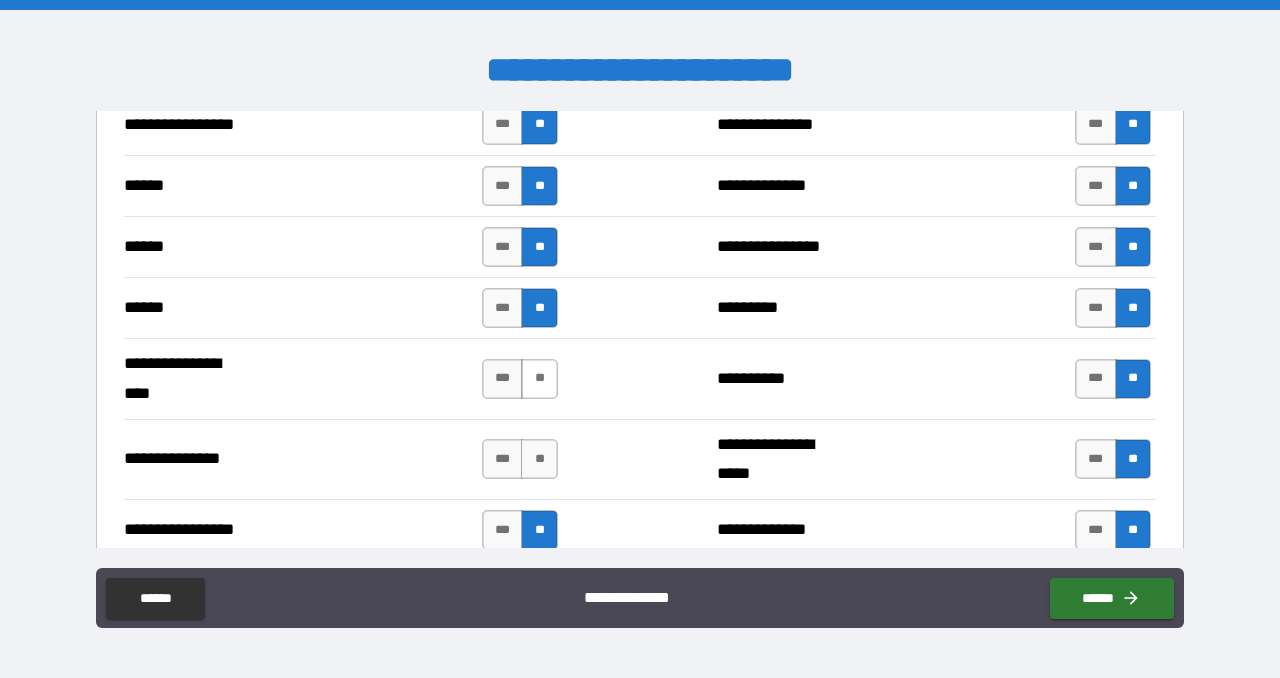click on "**" at bounding box center (539, 459) 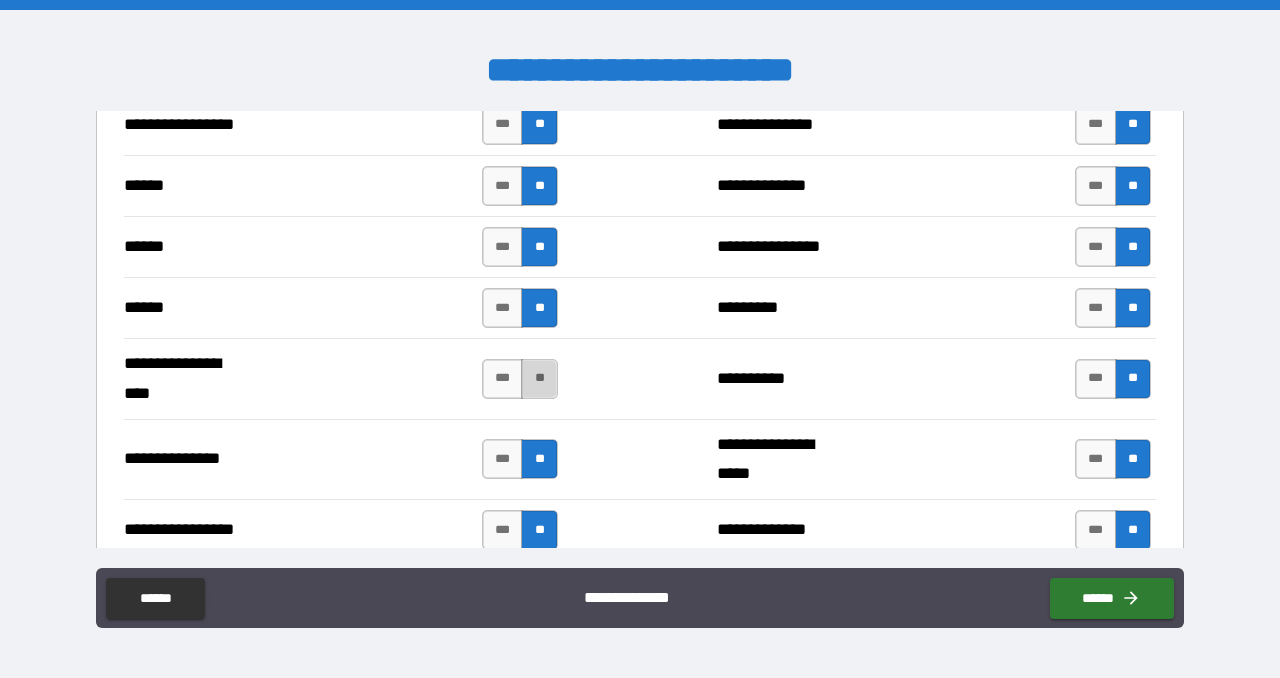 click on "**" at bounding box center [539, 379] 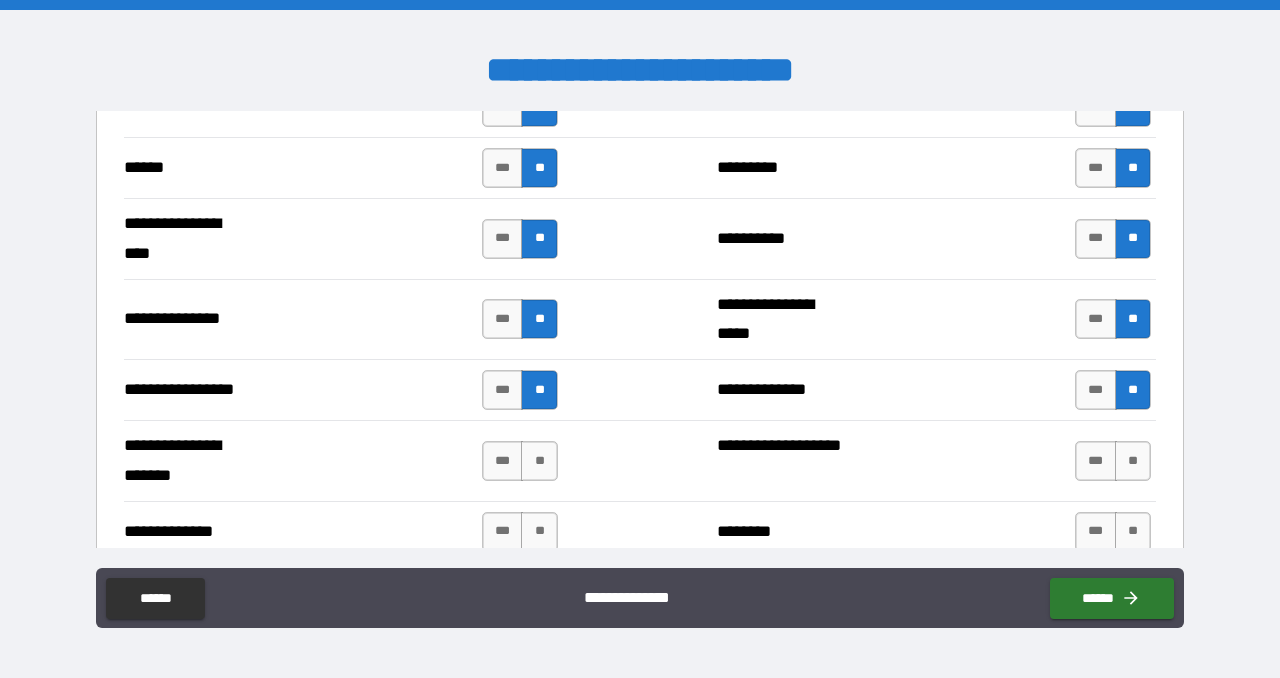 scroll, scrollTop: 2700, scrollLeft: 0, axis: vertical 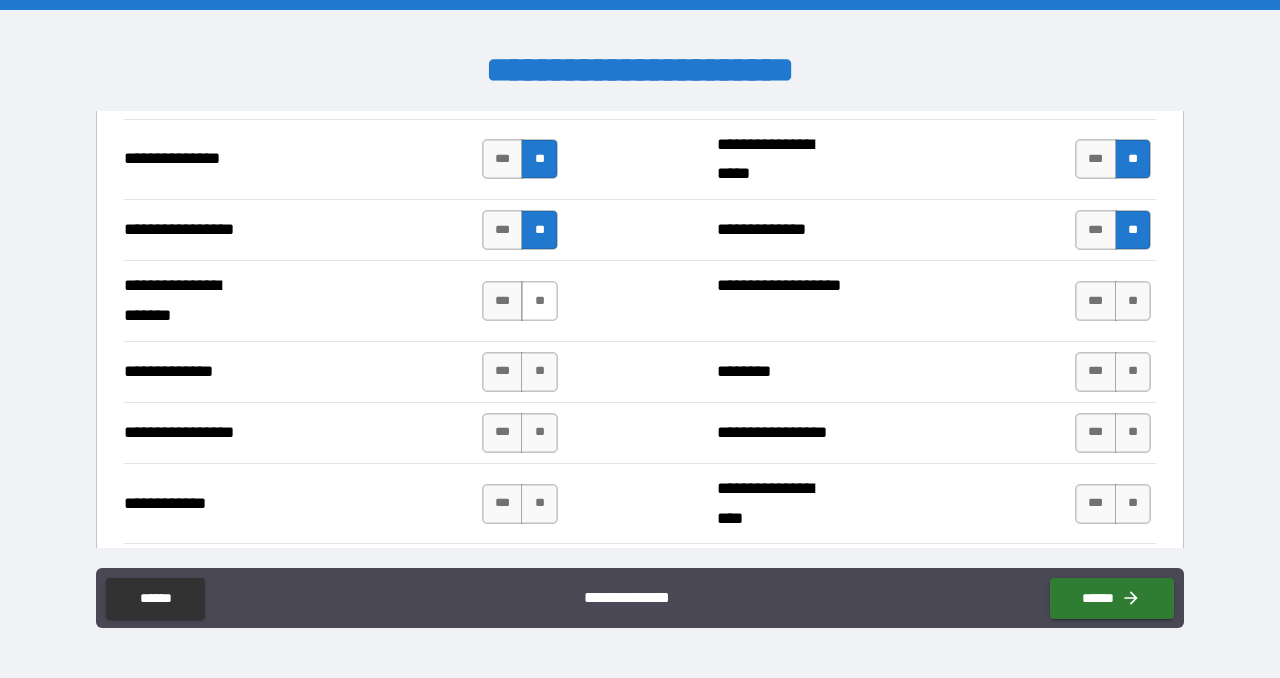 click on "**" at bounding box center (539, 301) 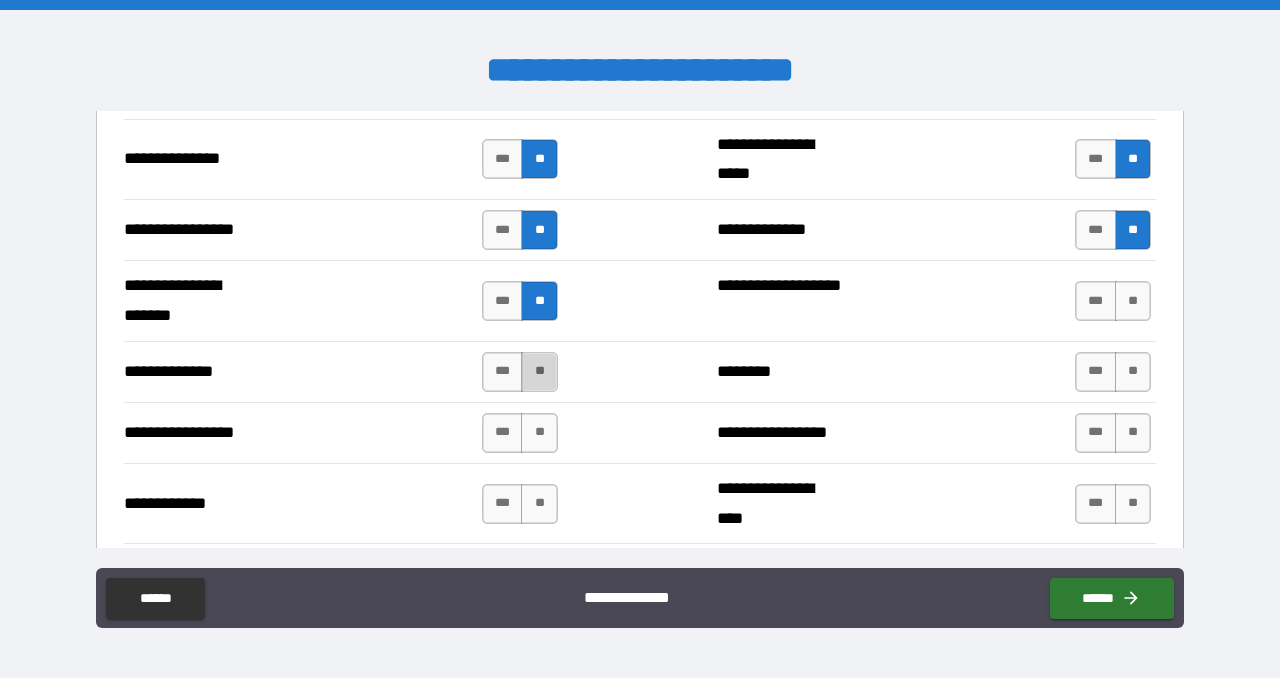 click on "**" at bounding box center (539, 372) 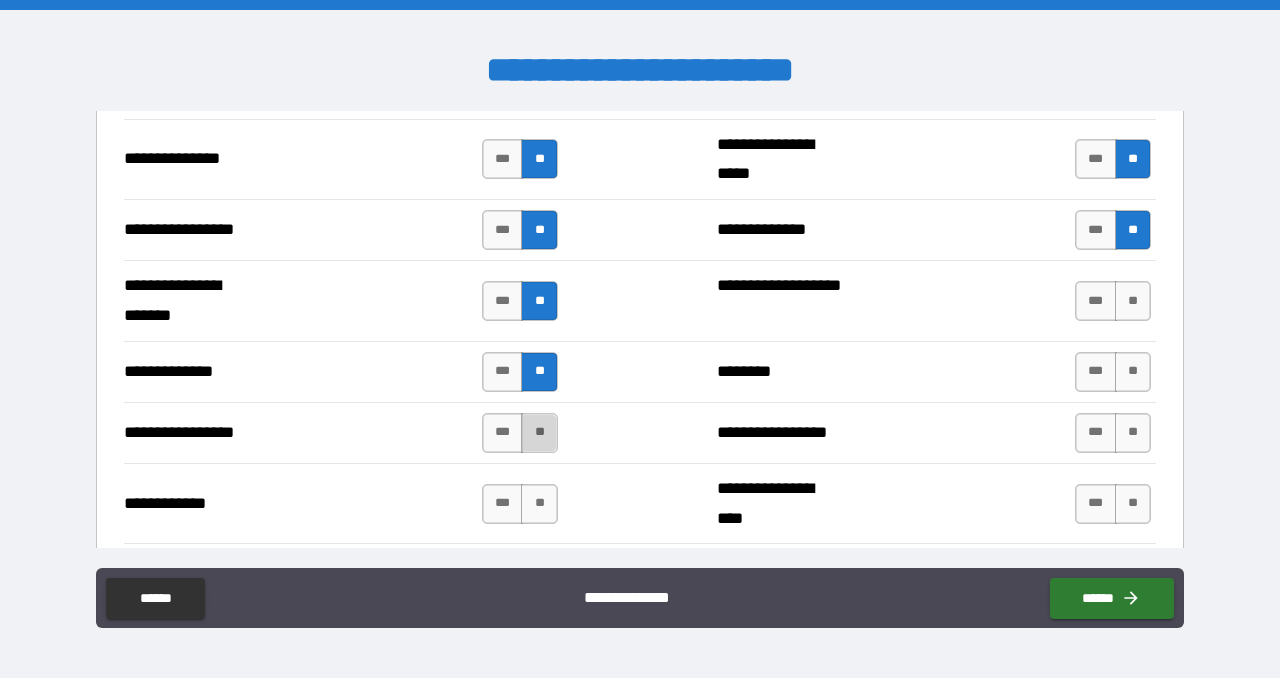 click on "**" at bounding box center (539, 433) 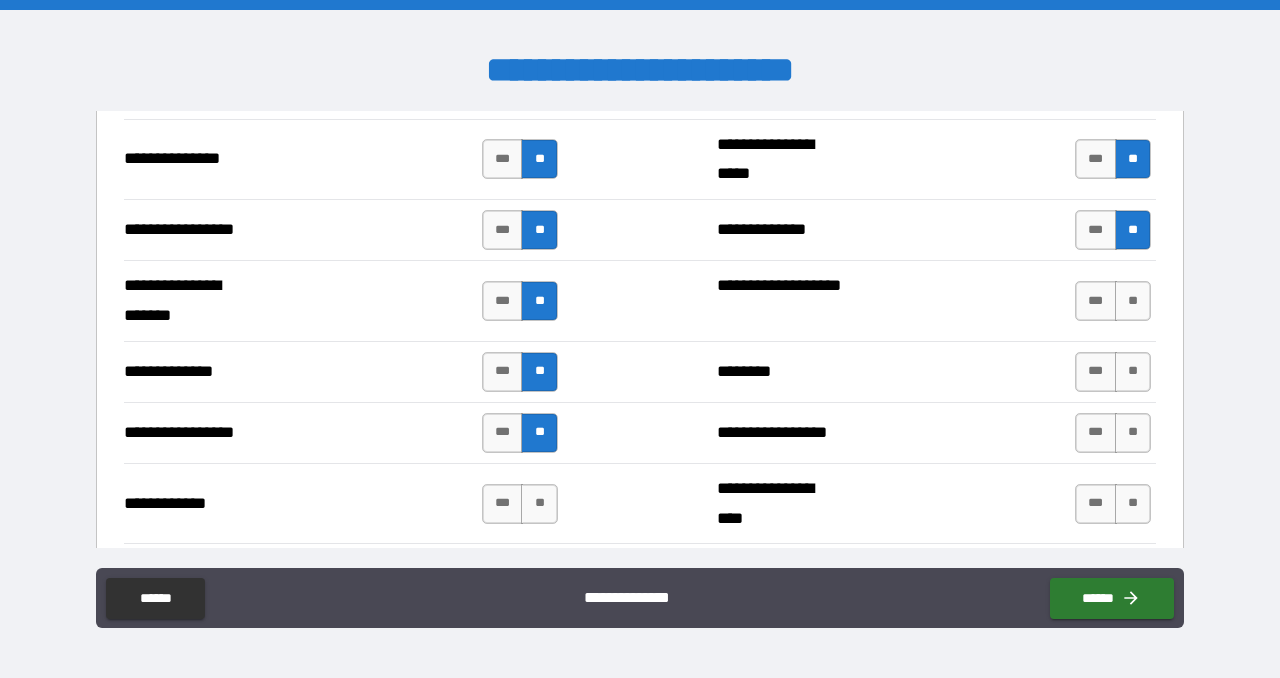 drag, startPoint x: 528, startPoint y: 491, endPoint x: 630, endPoint y: 505, distance: 102.9563 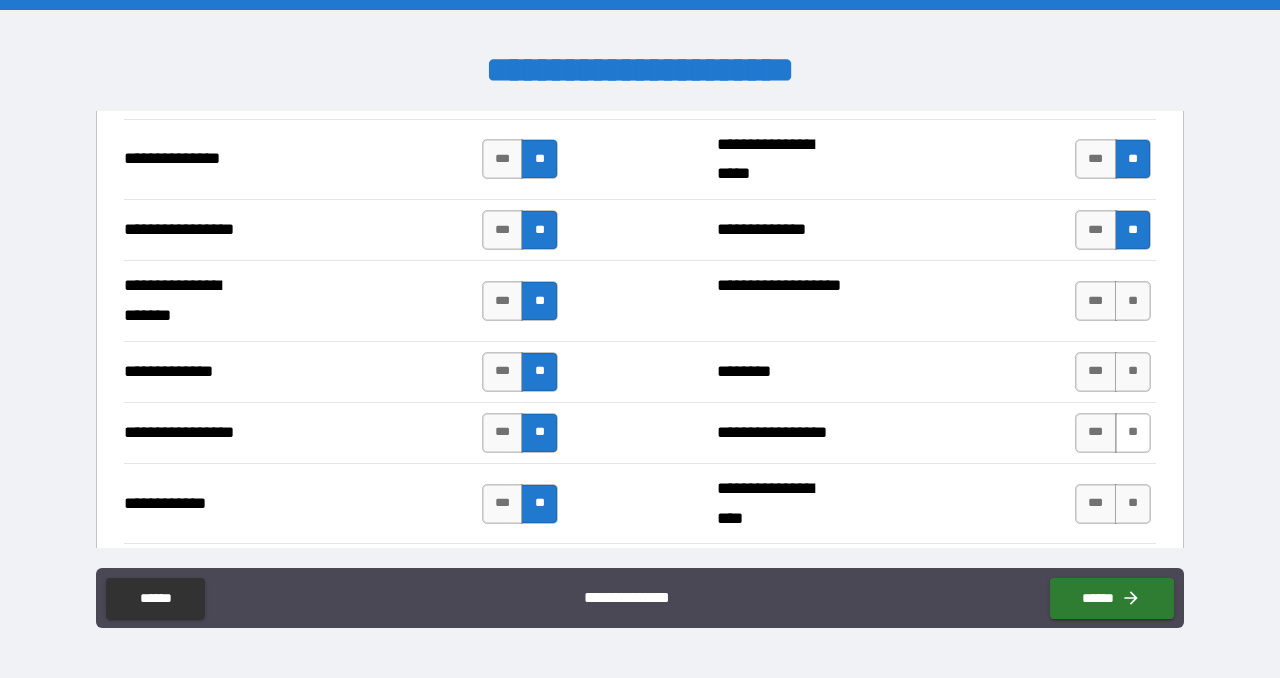 drag, startPoint x: 1121, startPoint y: 489, endPoint x: 1125, endPoint y: 435, distance: 54.147945 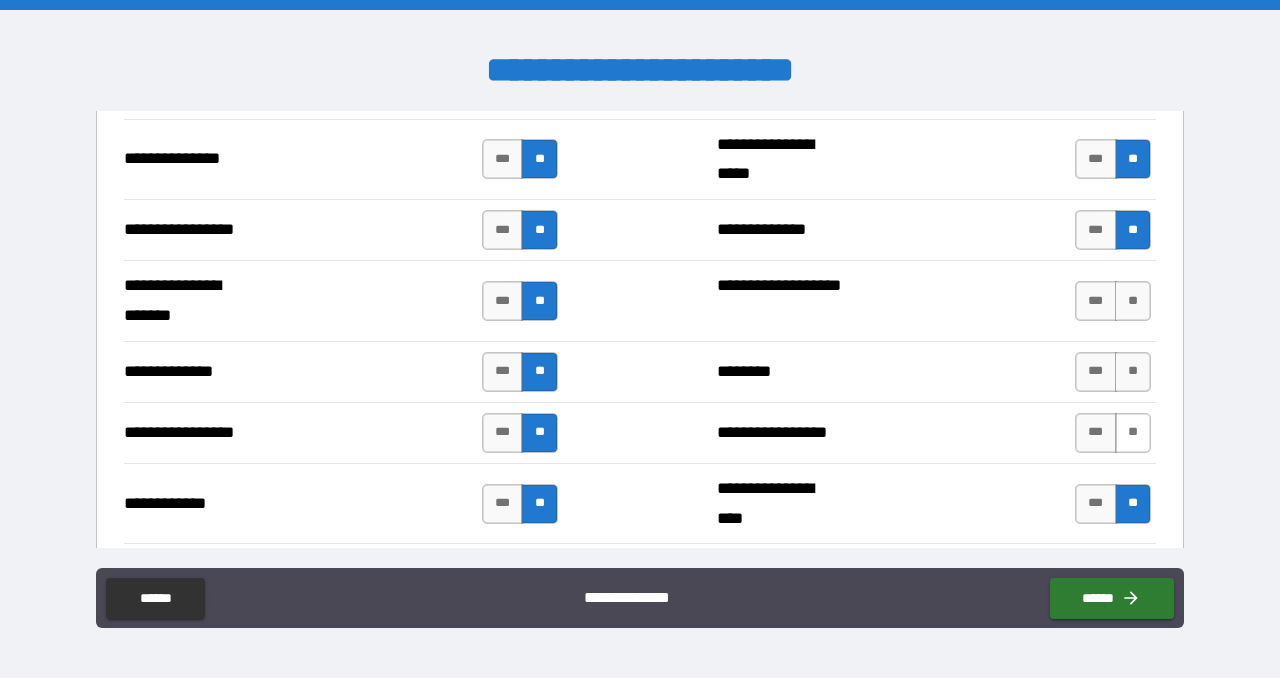 click on "**" at bounding box center [1133, 433] 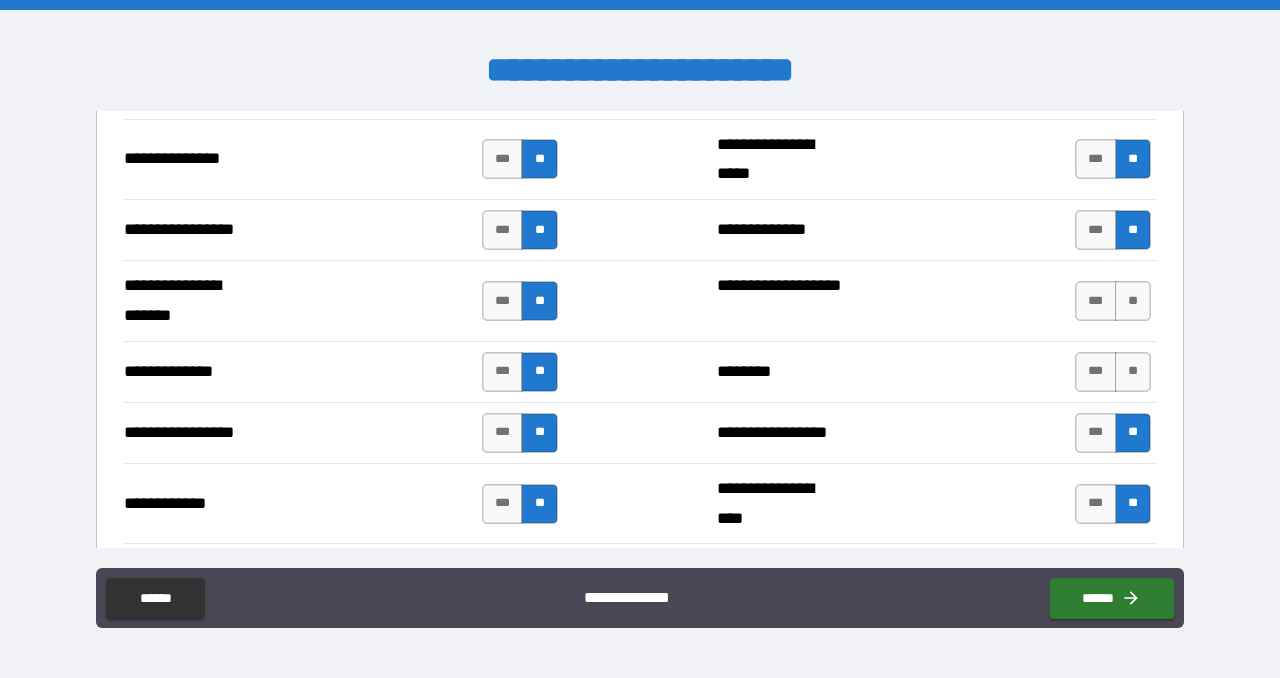 click on "**" at bounding box center [1133, 372] 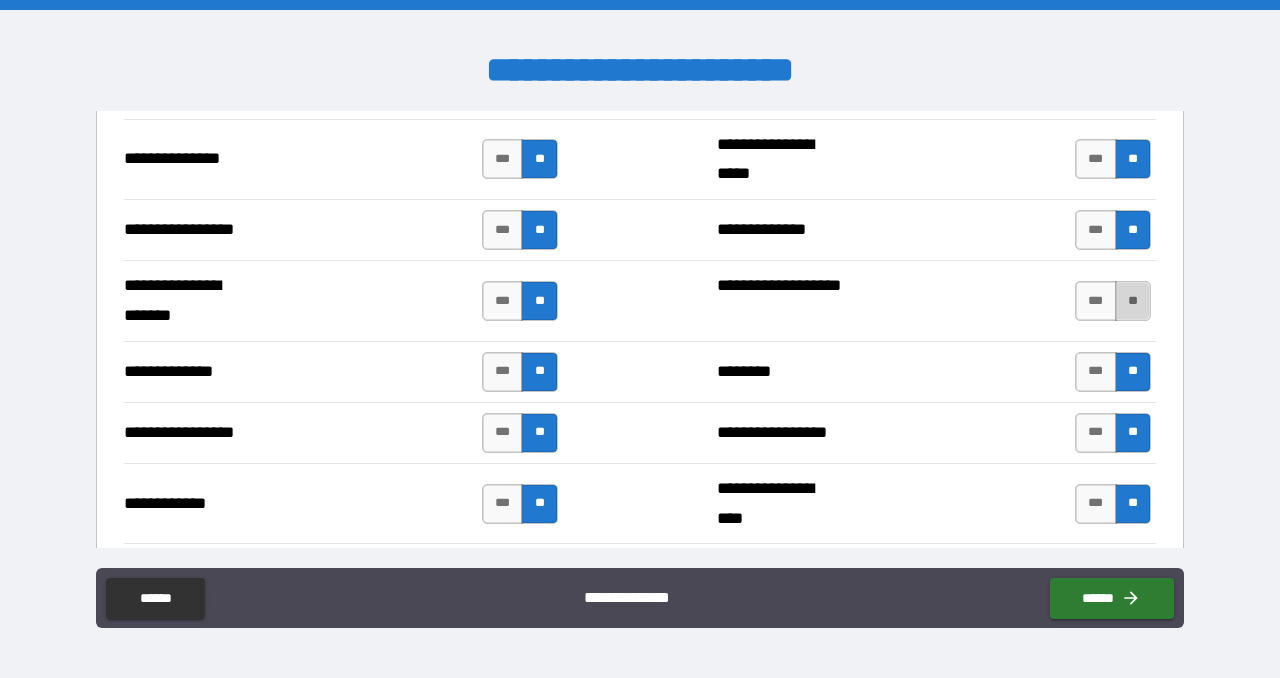 click on "**" at bounding box center [1133, 301] 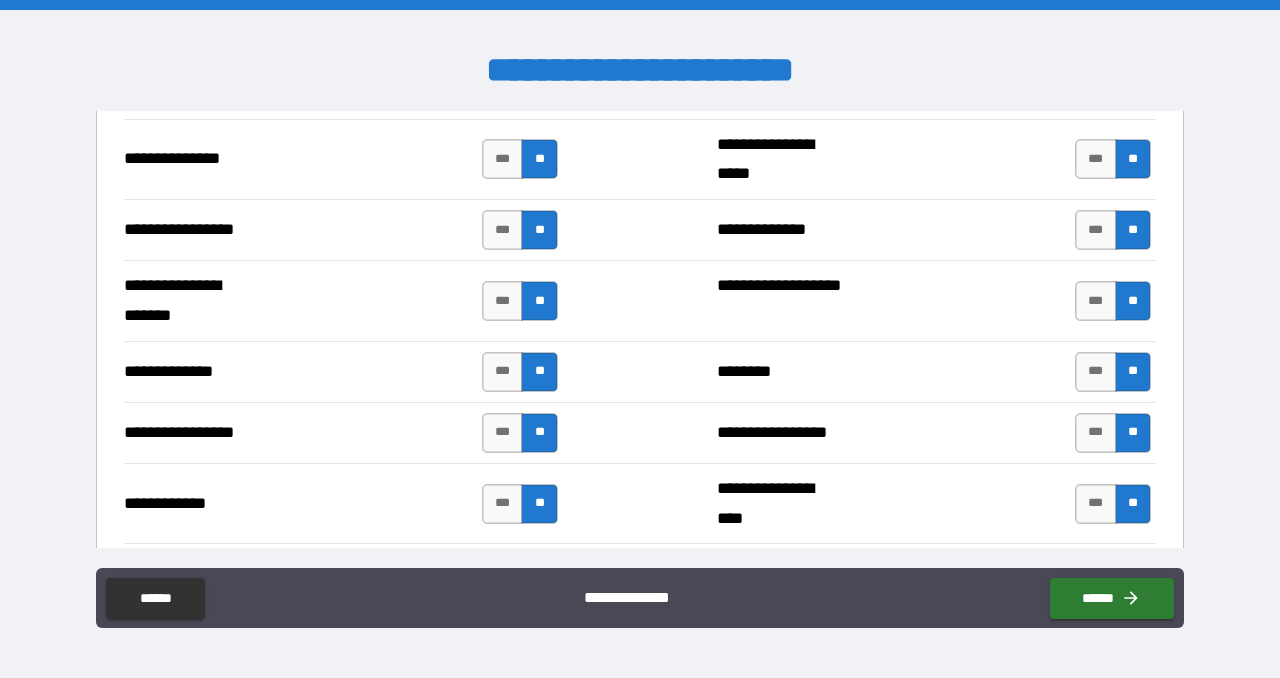 scroll, scrollTop: 2900, scrollLeft: 0, axis: vertical 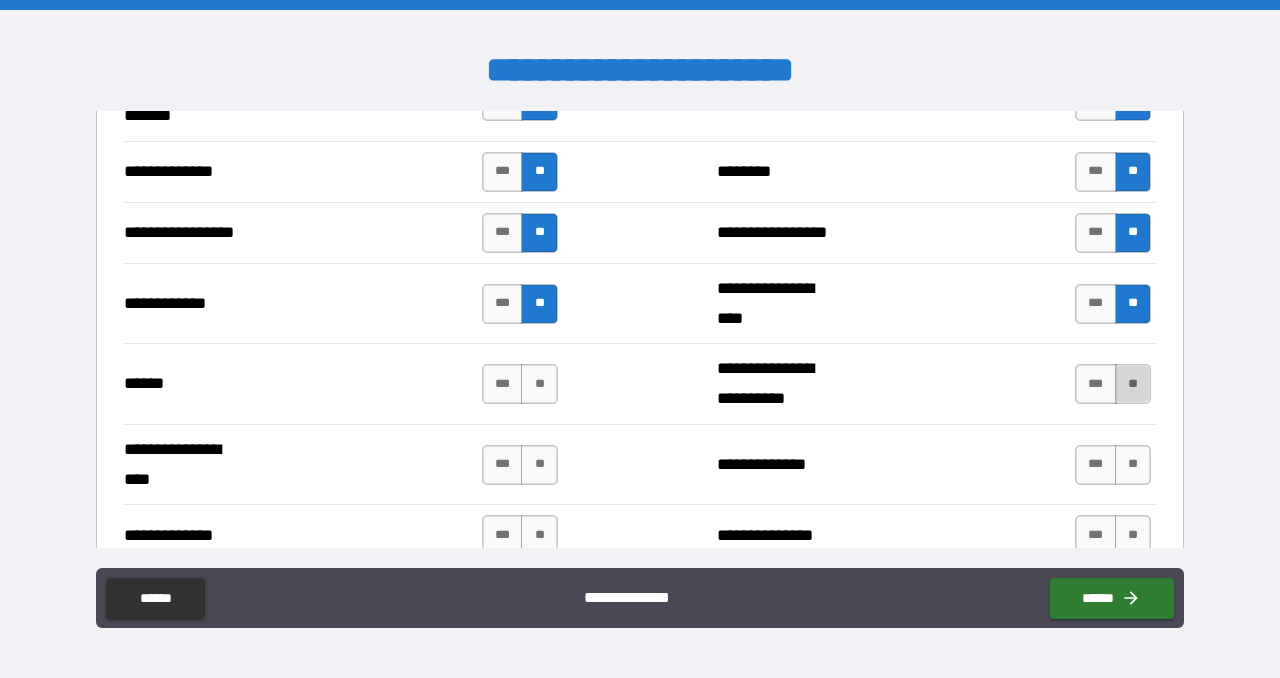 click on "**" at bounding box center [1133, 384] 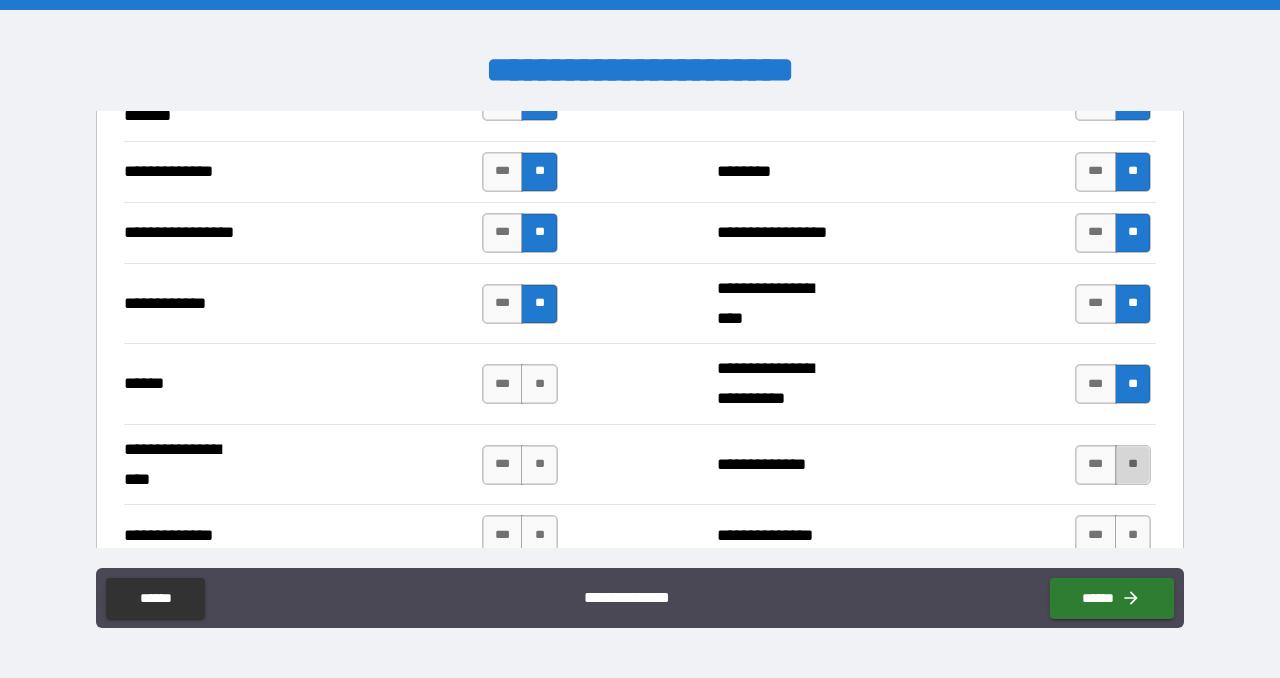 click on "**" at bounding box center [1133, 465] 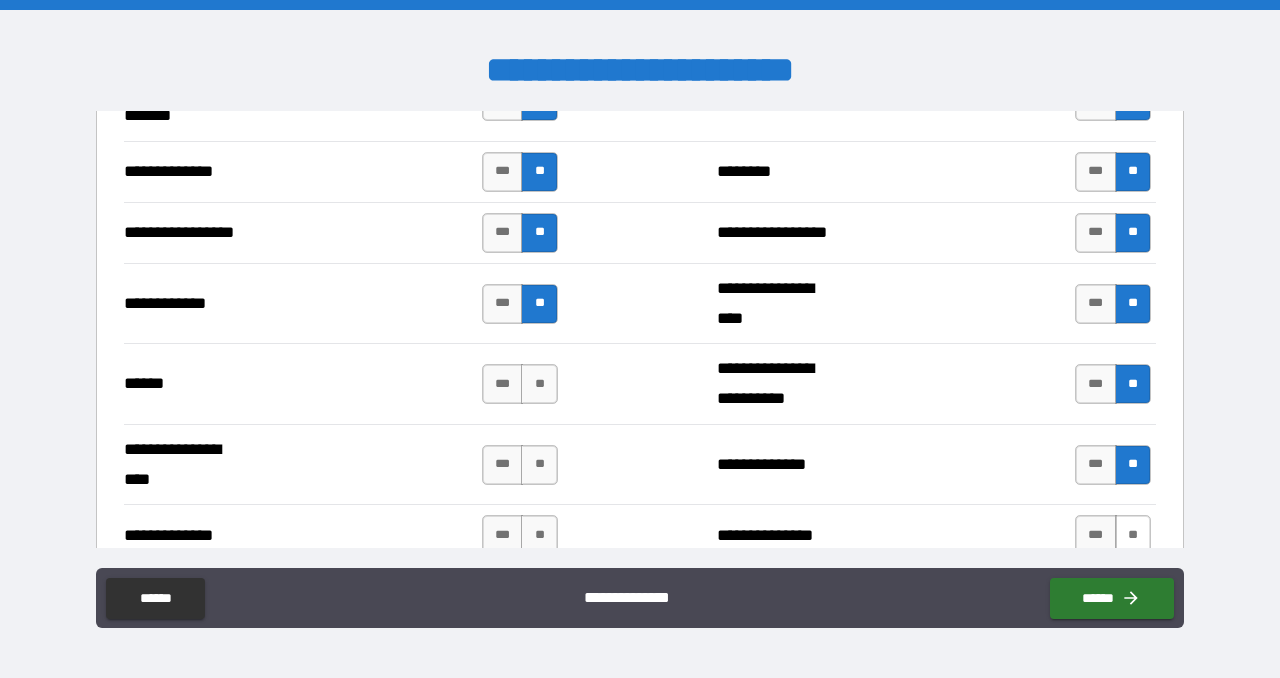 click on "**" at bounding box center (1133, 535) 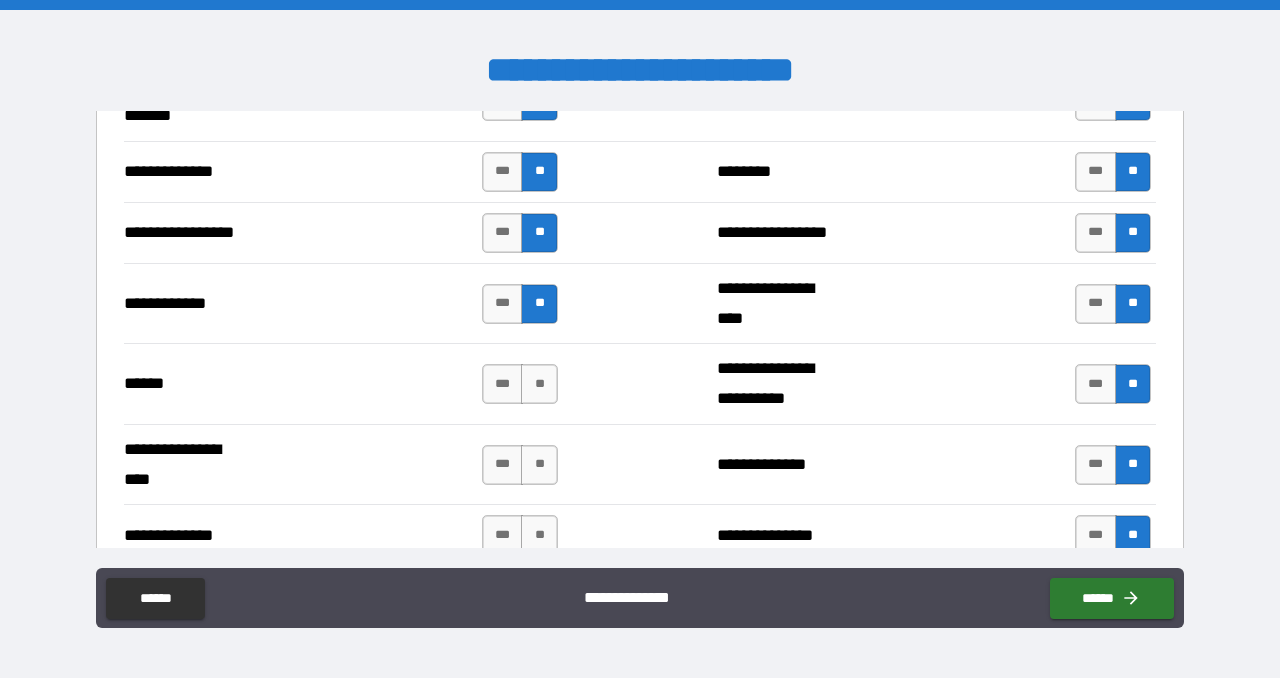 drag, startPoint x: 537, startPoint y: 530, endPoint x: 542, endPoint y: 484, distance: 46.270943 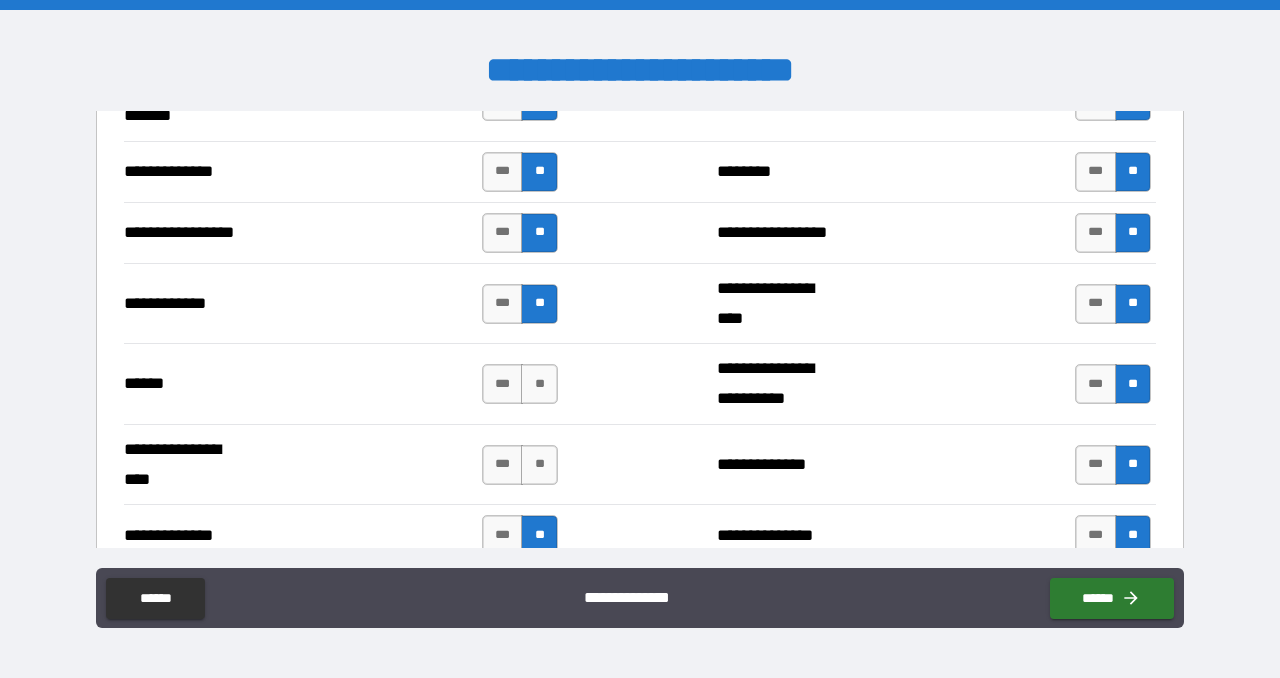 click on "**" at bounding box center (539, 465) 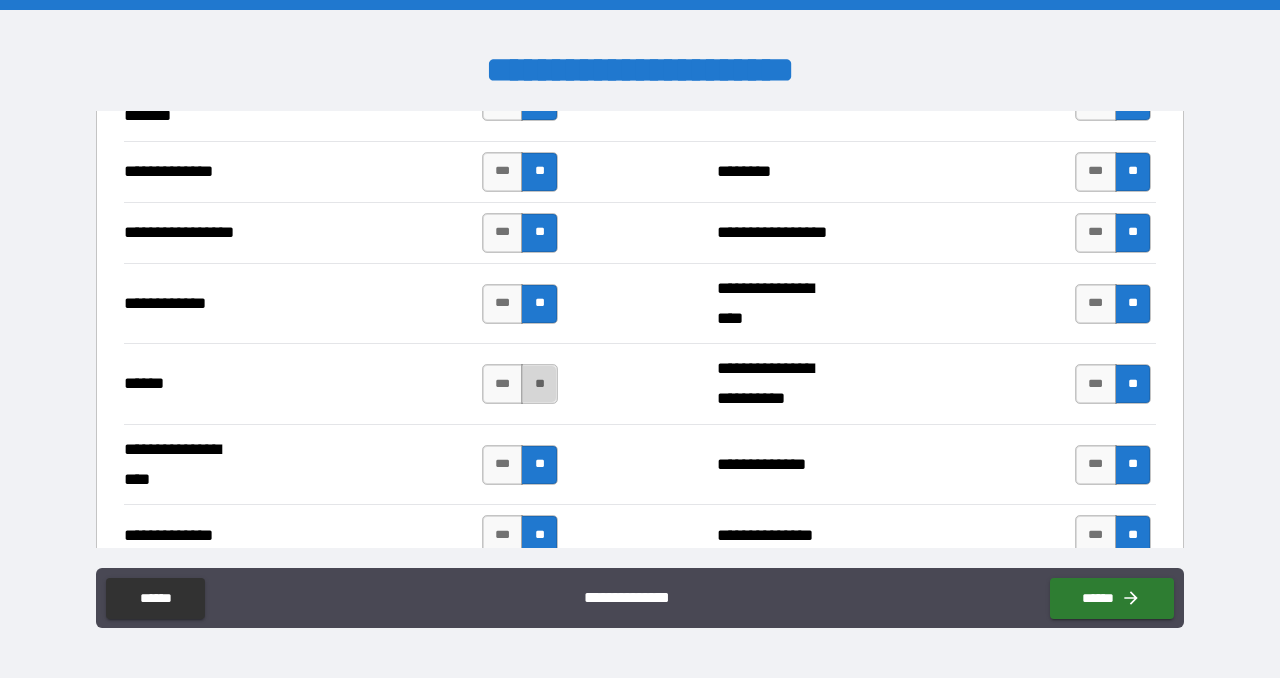 click on "**" at bounding box center [539, 384] 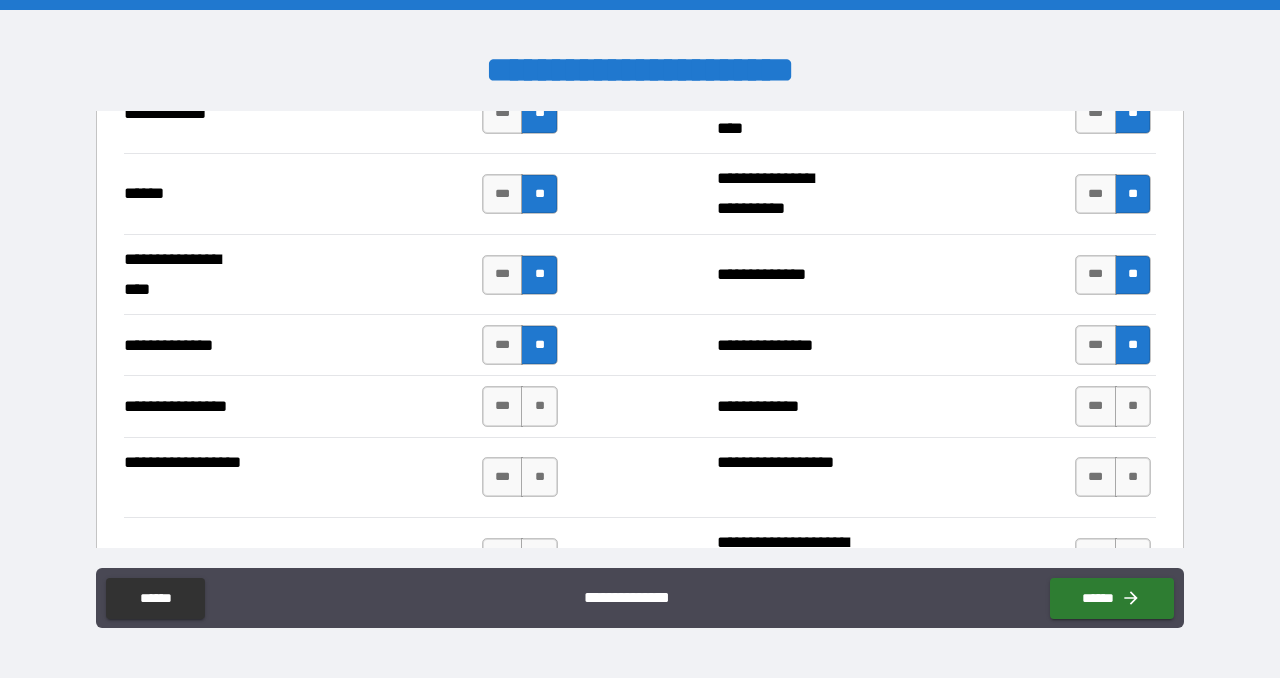 scroll, scrollTop: 3100, scrollLeft: 0, axis: vertical 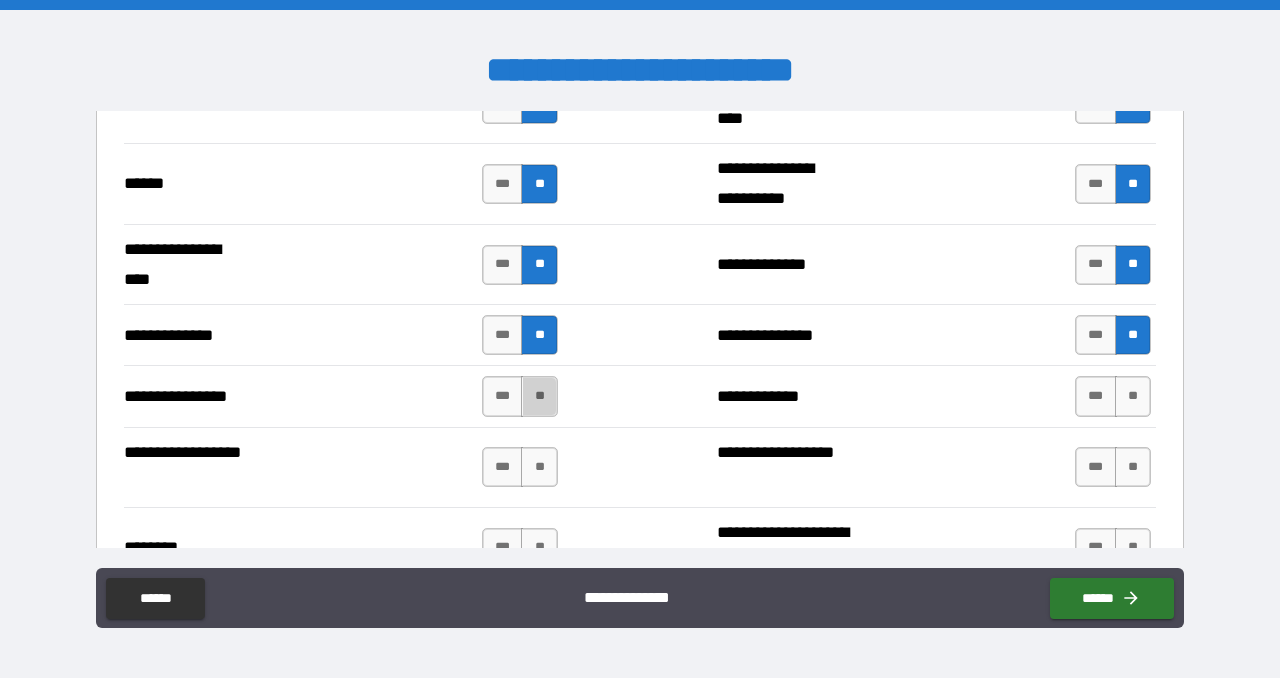 drag, startPoint x: 544, startPoint y: 392, endPoint x: 544, endPoint y: 413, distance: 21 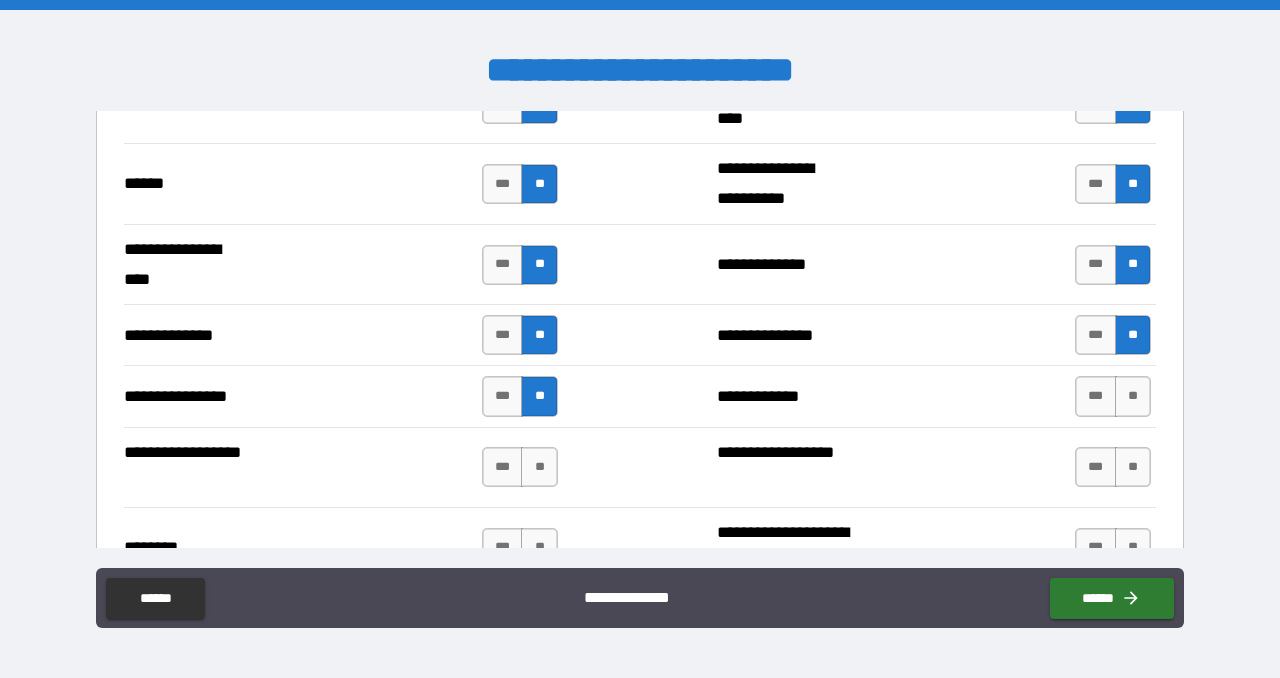 drag, startPoint x: 540, startPoint y: 455, endPoint x: 538, endPoint y: 506, distance: 51.0392 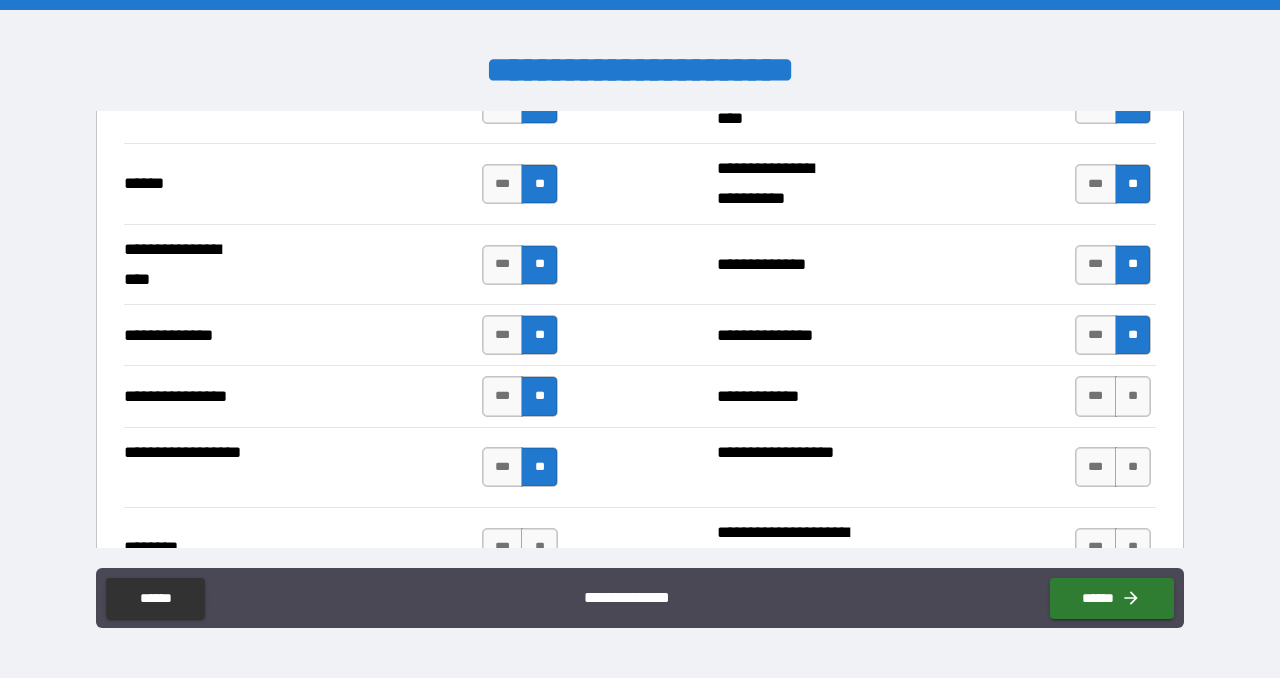 drag, startPoint x: 538, startPoint y: 526, endPoint x: 717, endPoint y: 519, distance: 179.13683 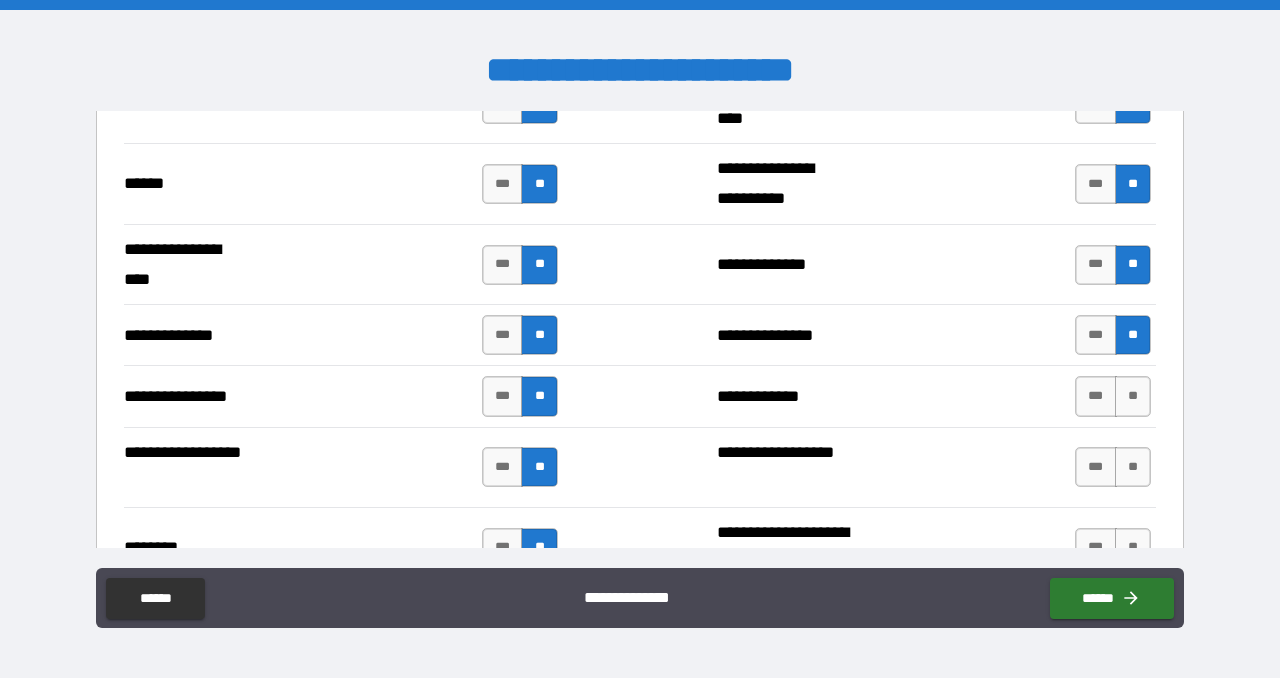click on "*** **" at bounding box center [1113, 396] 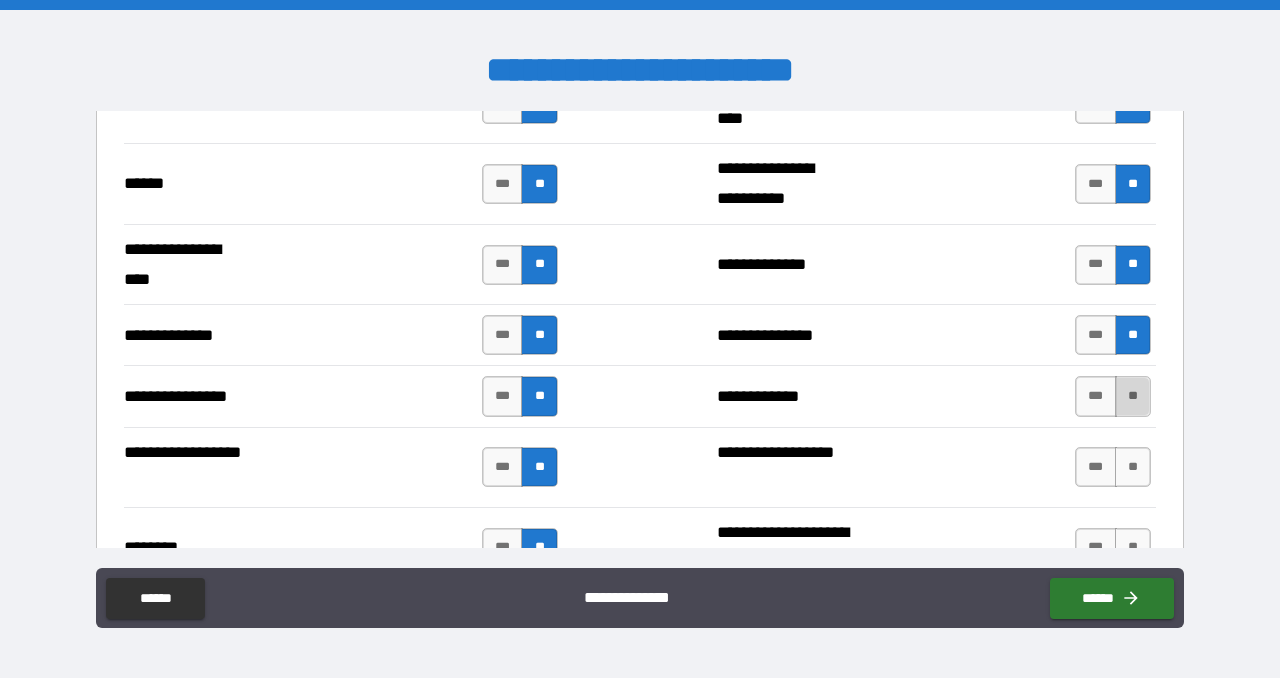 click on "**" at bounding box center (1133, 396) 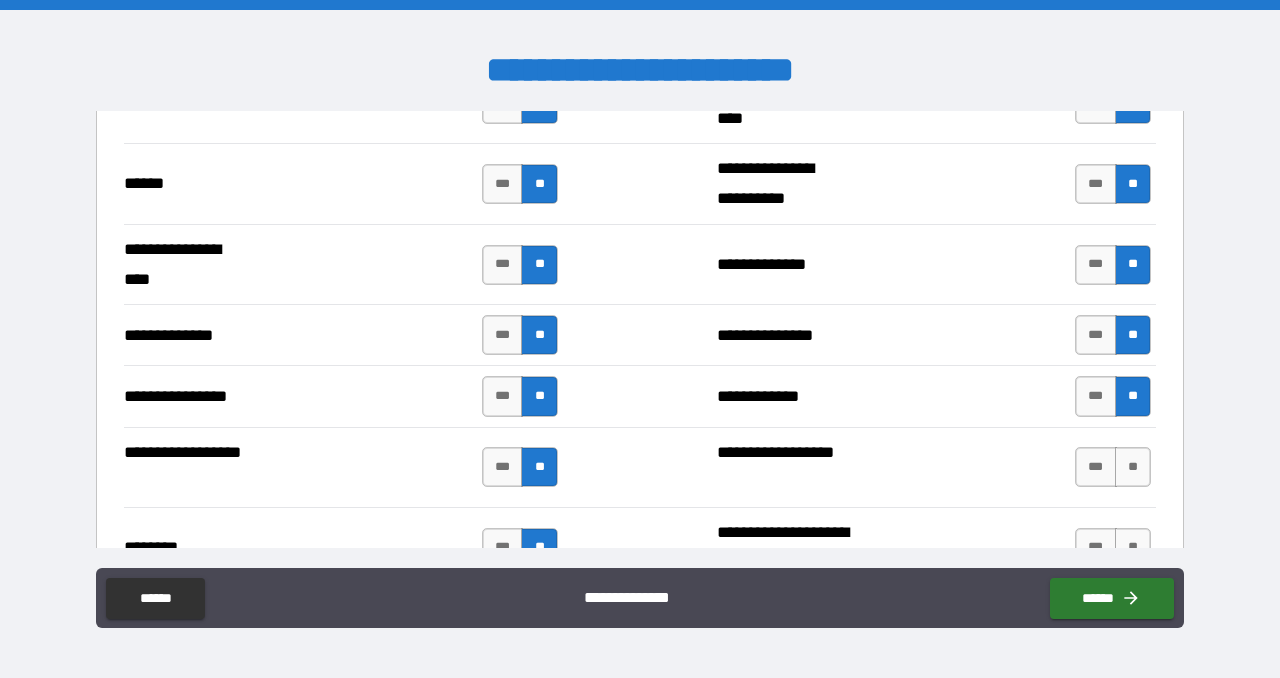 drag, startPoint x: 1123, startPoint y: 450, endPoint x: 1119, endPoint y: 508, distance: 58.137768 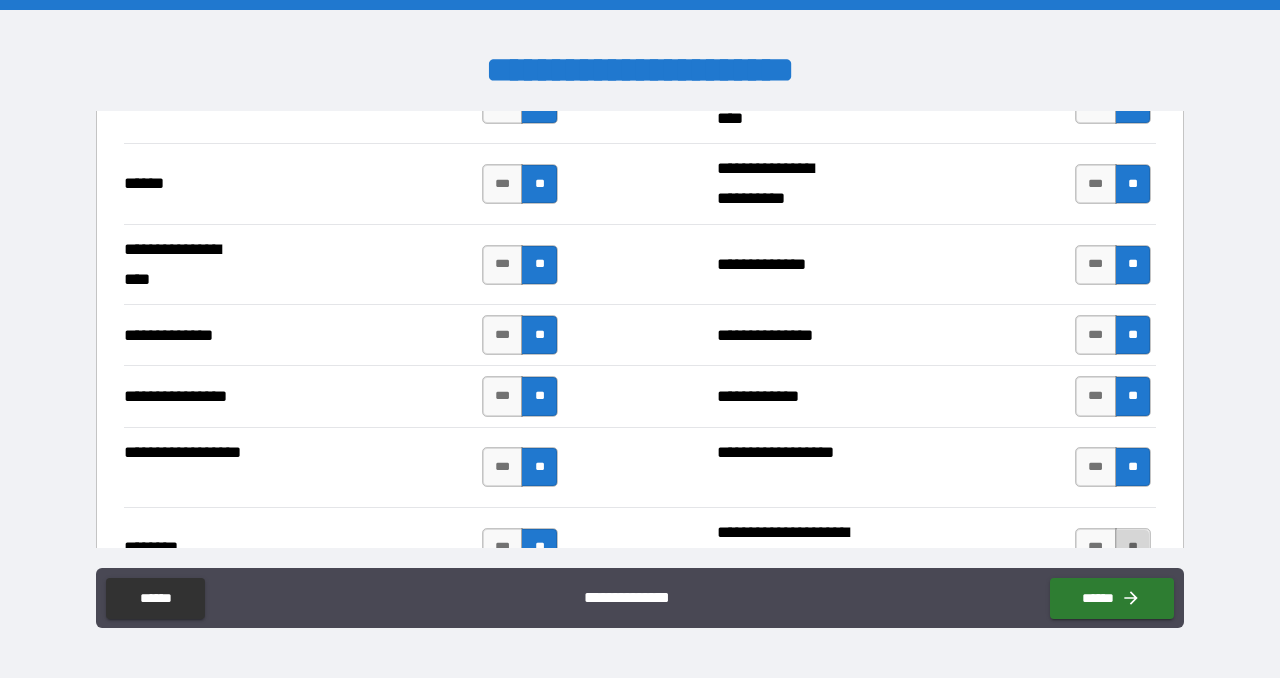 click on "**" at bounding box center (1133, 548) 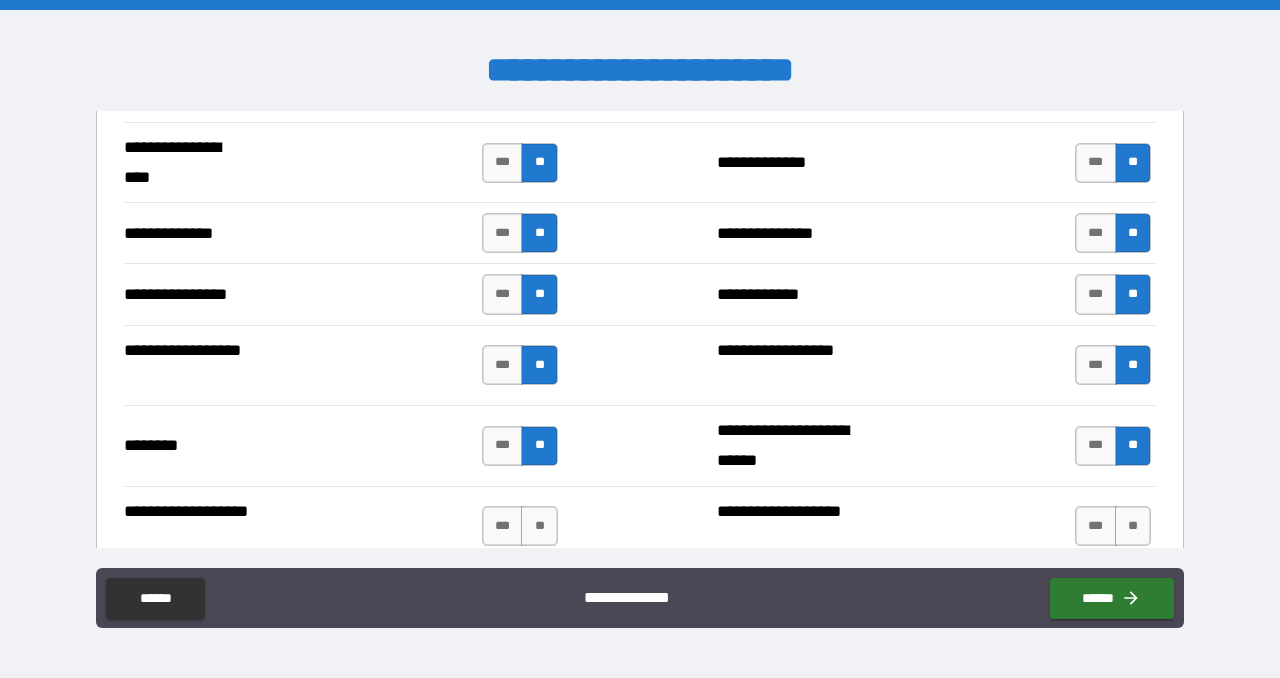 scroll, scrollTop: 3300, scrollLeft: 0, axis: vertical 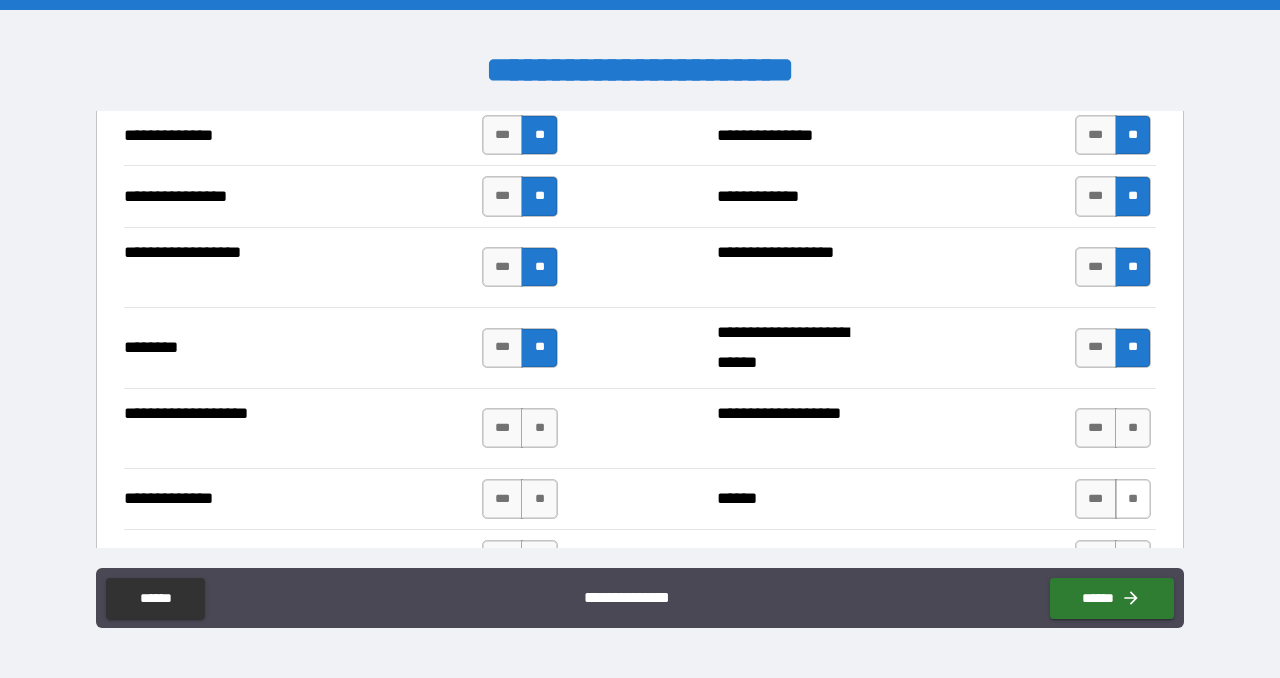 drag, startPoint x: 1124, startPoint y: 421, endPoint x: 1115, endPoint y: 465, distance: 44.911022 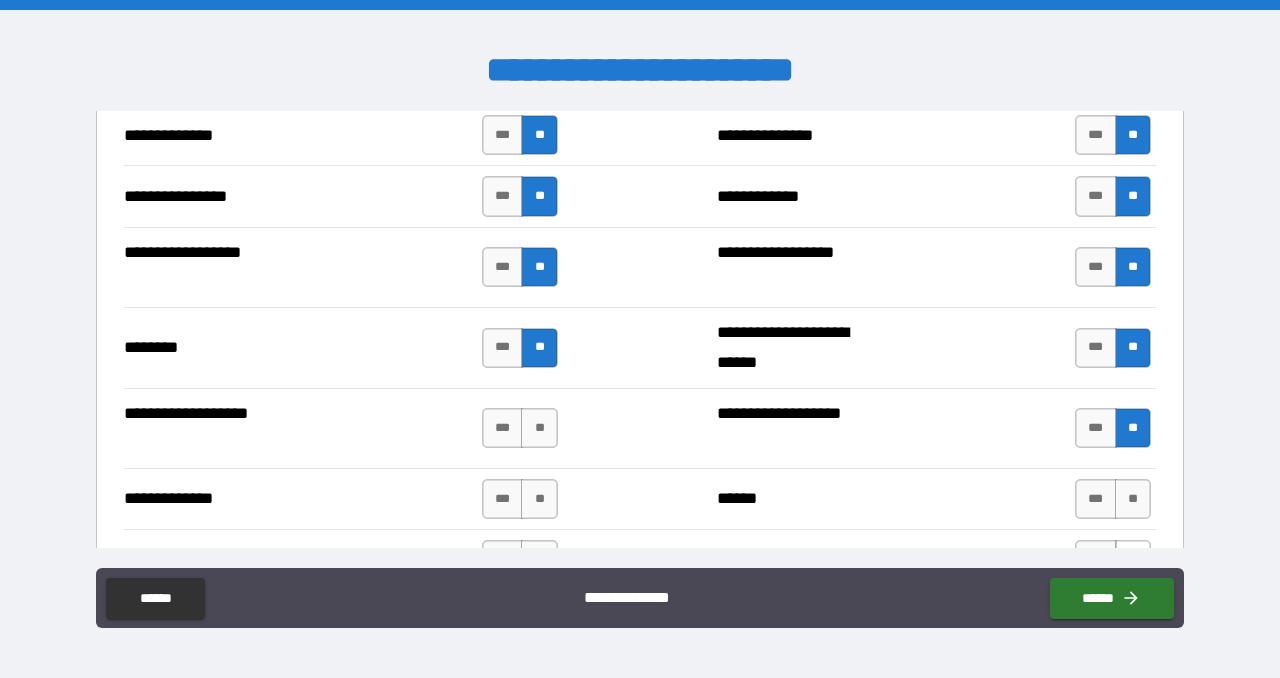 drag, startPoint x: 1122, startPoint y: 483, endPoint x: 1117, endPoint y: 525, distance: 42.296574 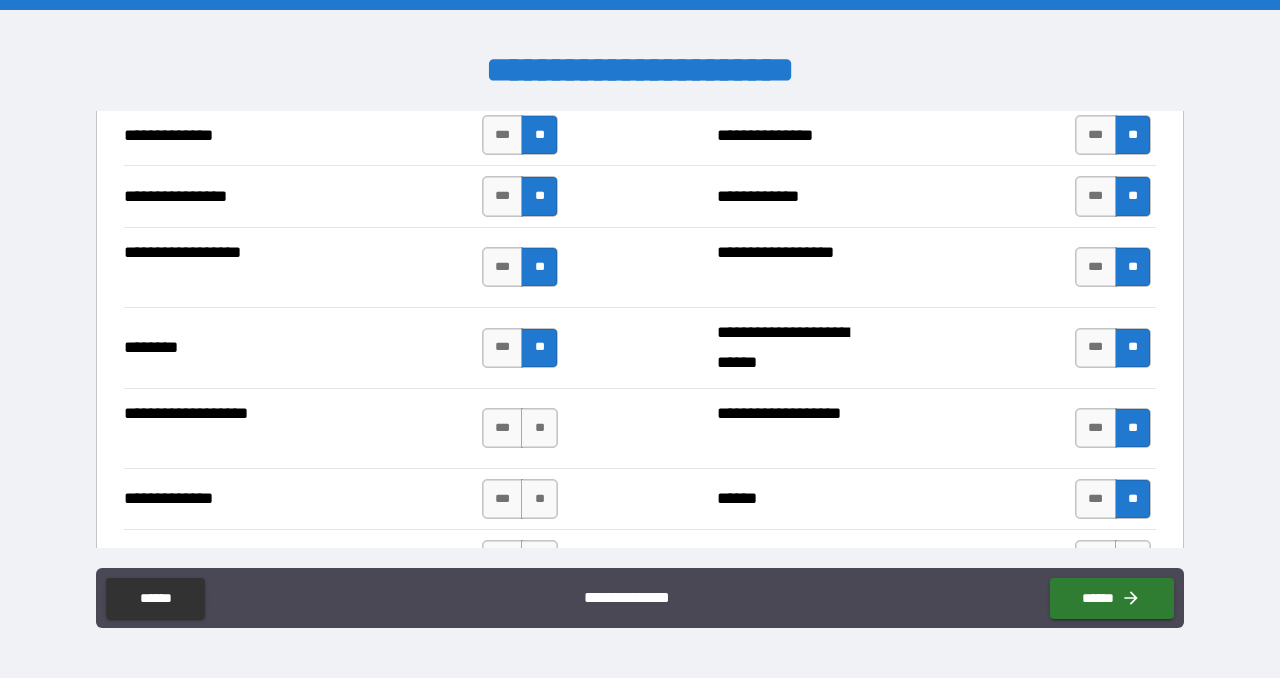 click on "**" at bounding box center (1133, 560) 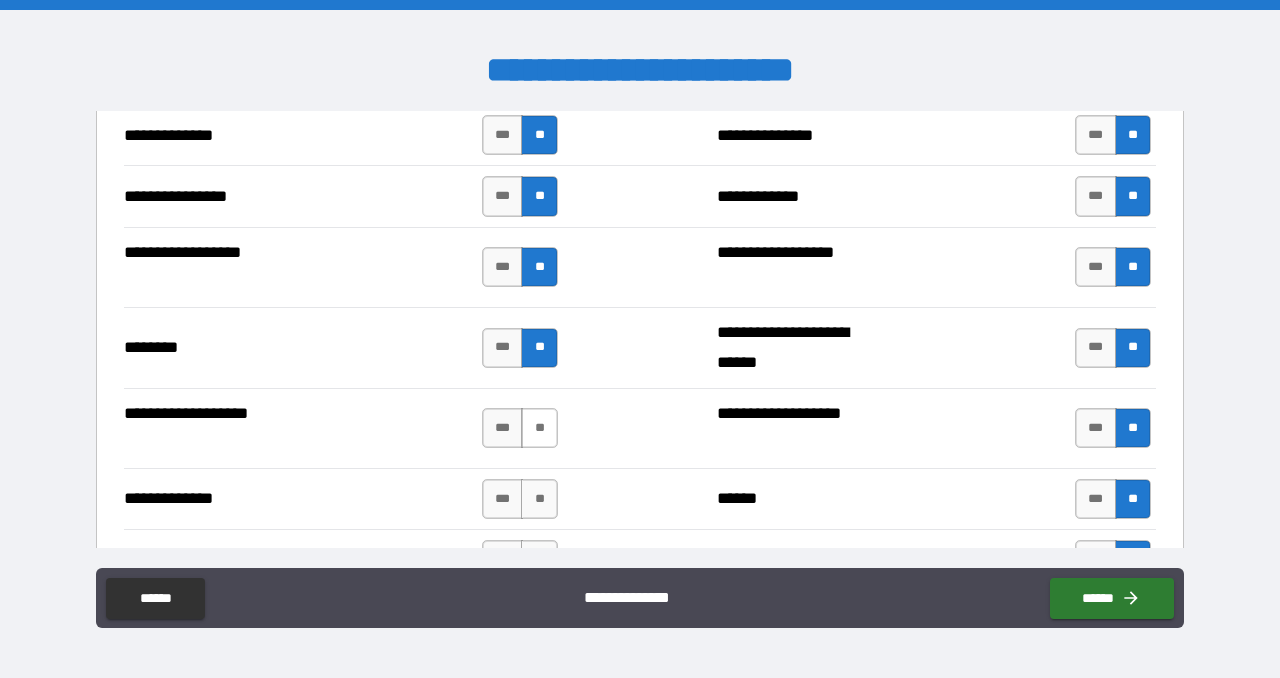 click on "**" at bounding box center [539, 428] 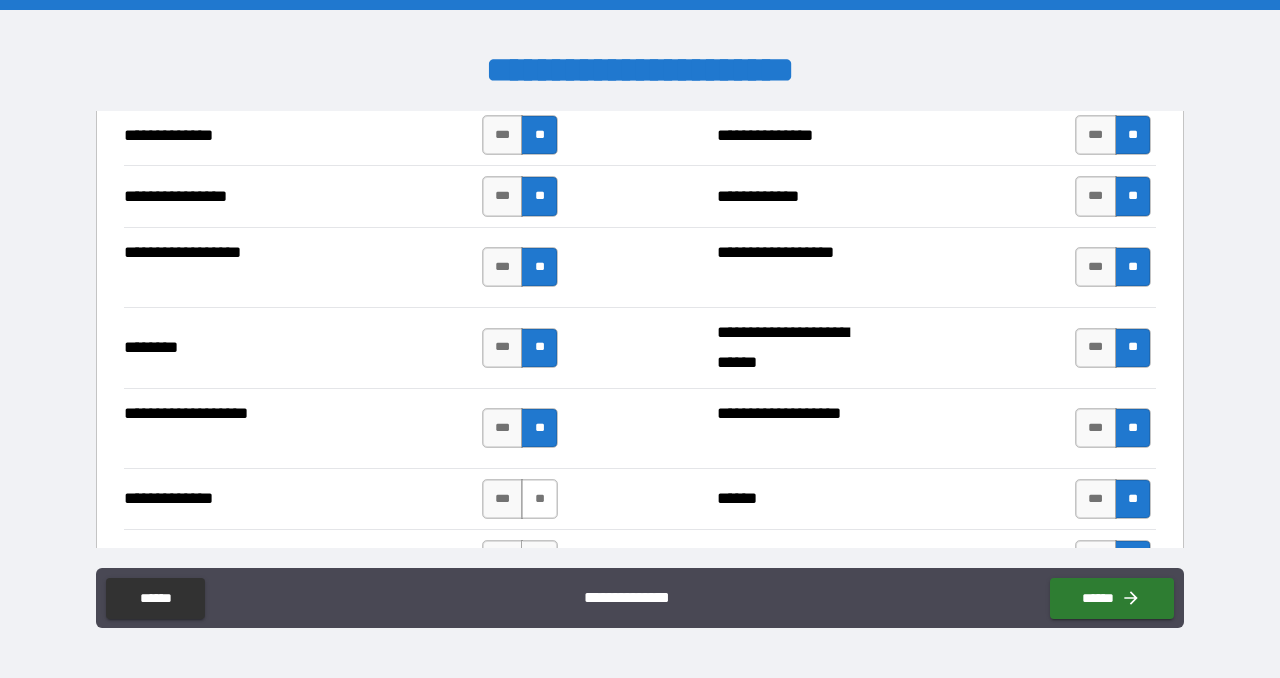 click on "**" at bounding box center (539, 499) 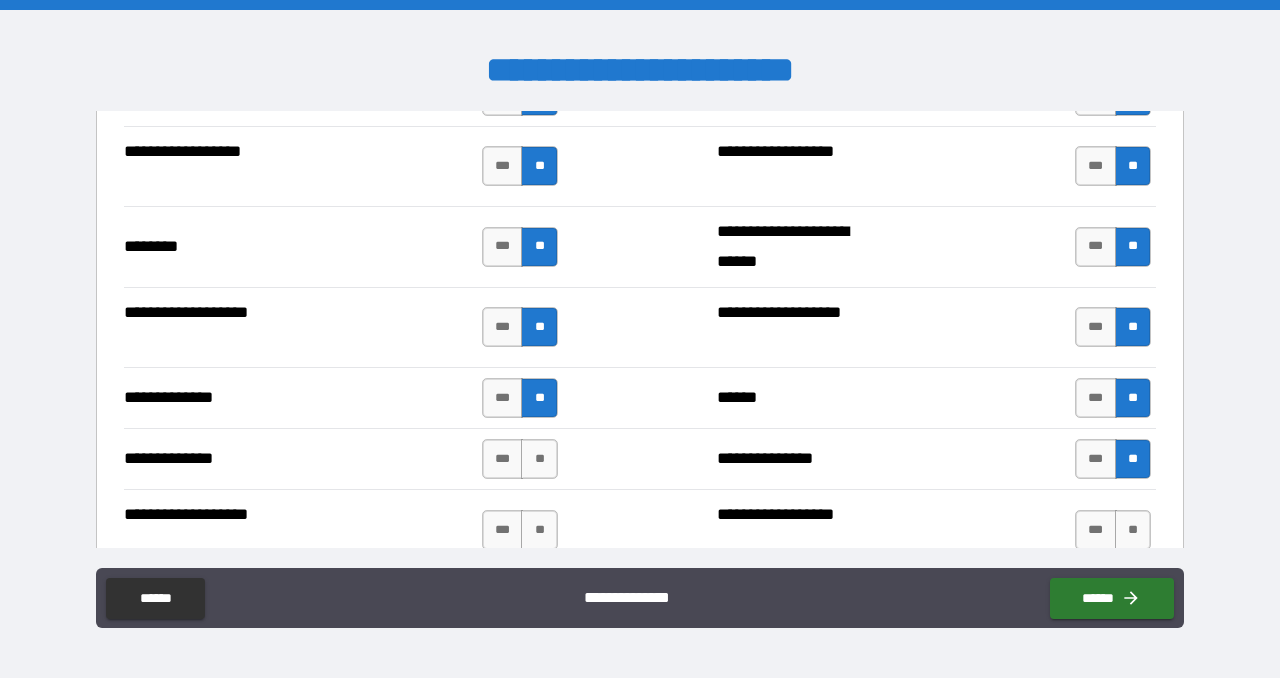 scroll, scrollTop: 3500, scrollLeft: 0, axis: vertical 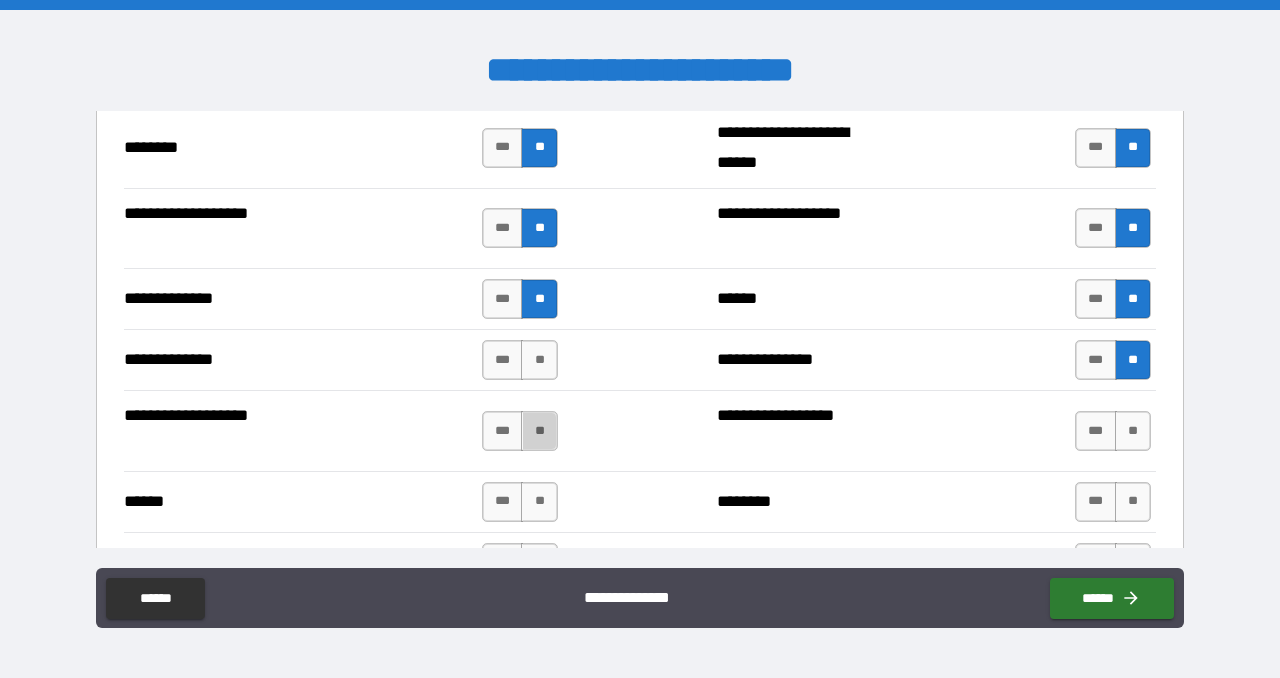 drag, startPoint x: 537, startPoint y: 417, endPoint x: 530, endPoint y: 451, distance: 34.713108 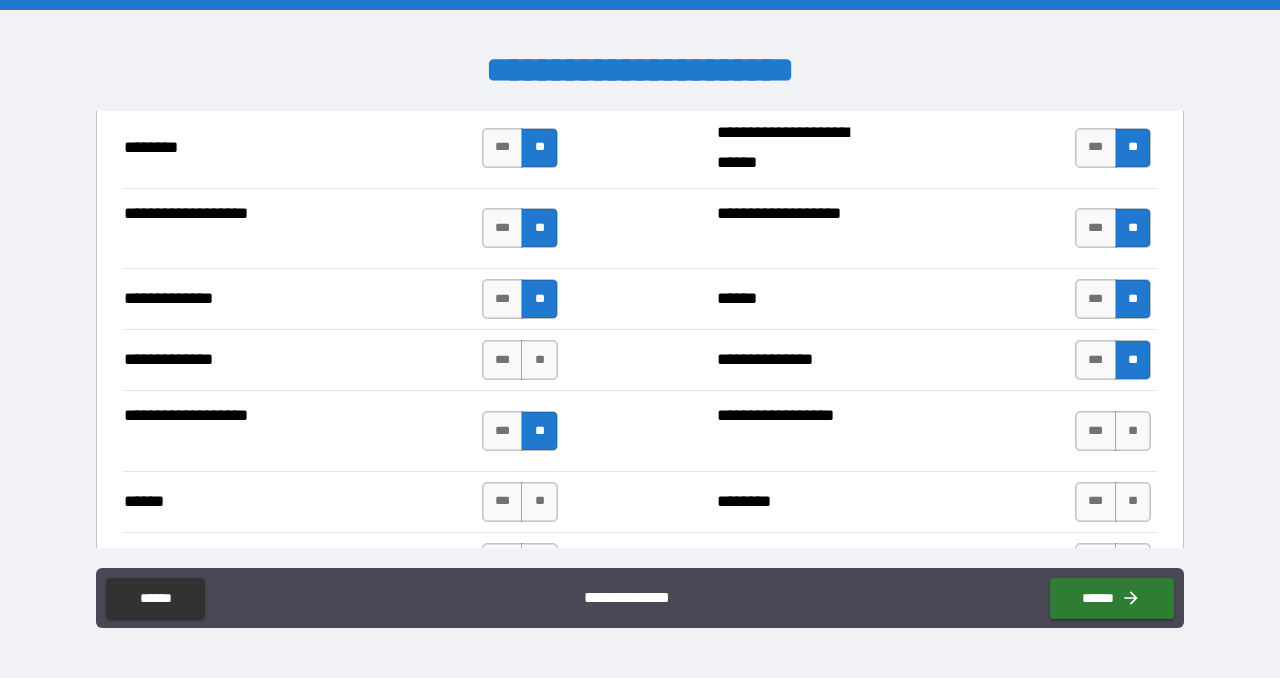 drag, startPoint x: 536, startPoint y: 474, endPoint x: 545, endPoint y: 415, distance: 59.682495 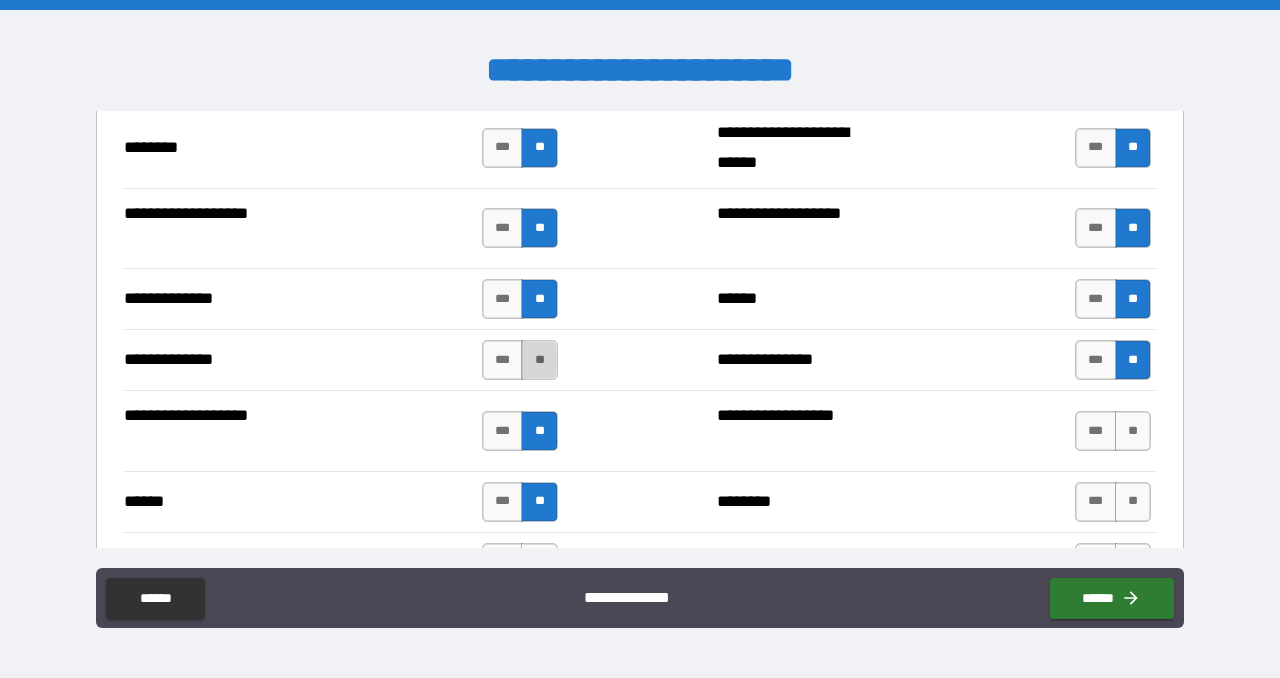 click on "**" at bounding box center (539, 360) 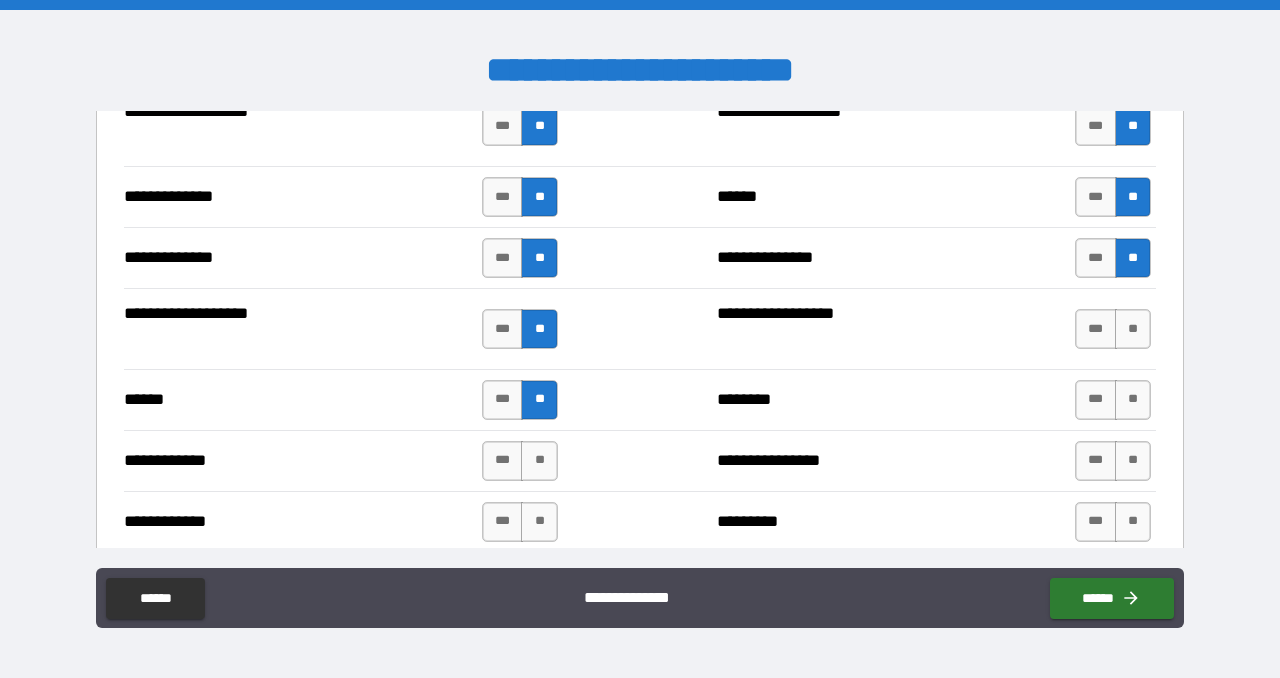 scroll, scrollTop: 3700, scrollLeft: 0, axis: vertical 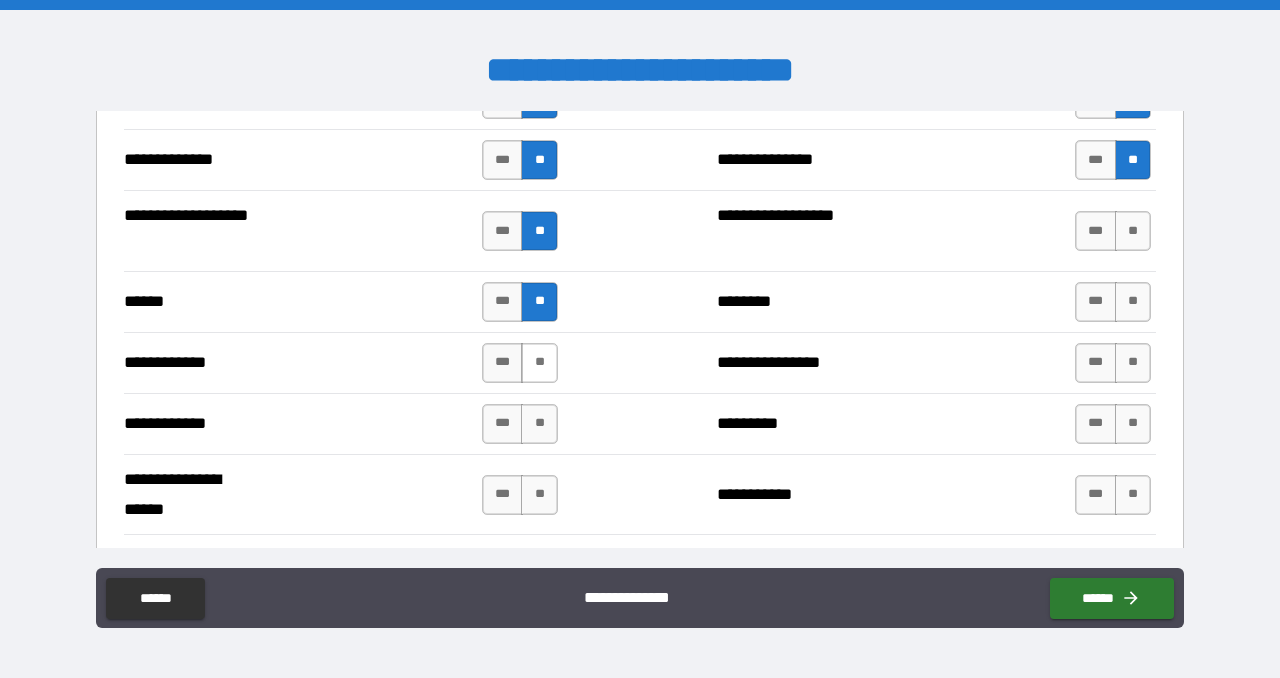 click on "**" at bounding box center (539, 363) 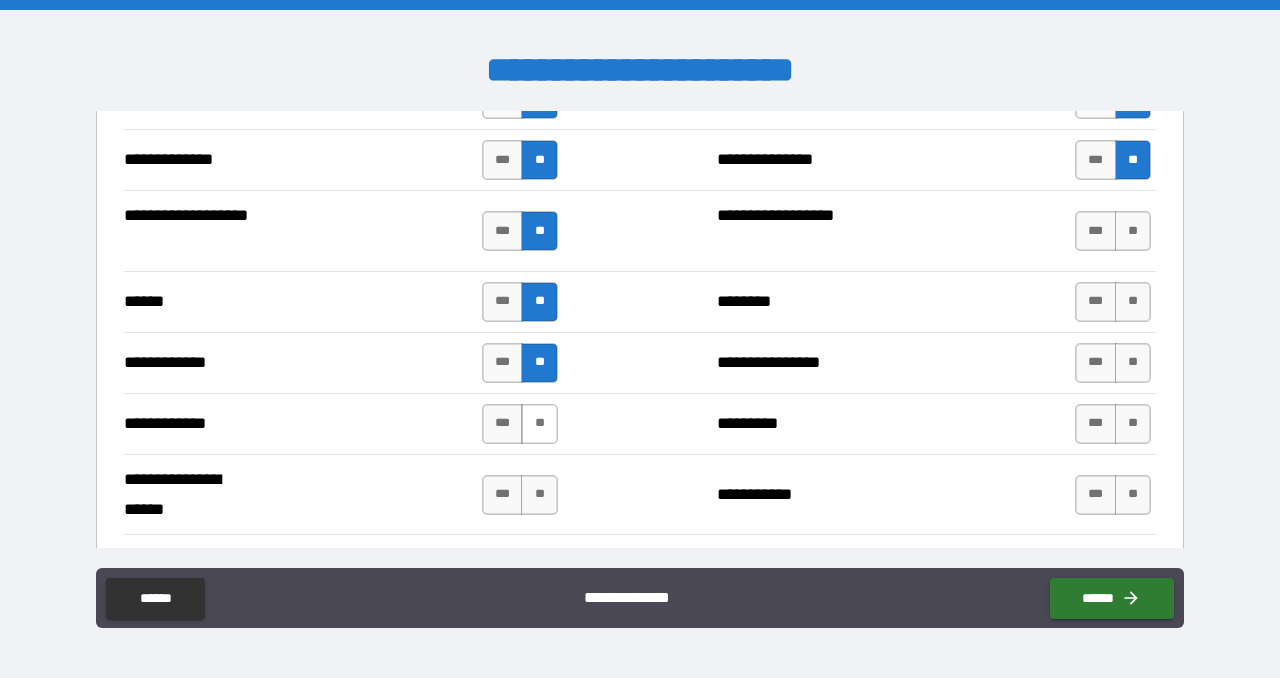 drag, startPoint x: 530, startPoint y: 401, endPoint x: 533, endPoint y: 411, distance: 10.440307 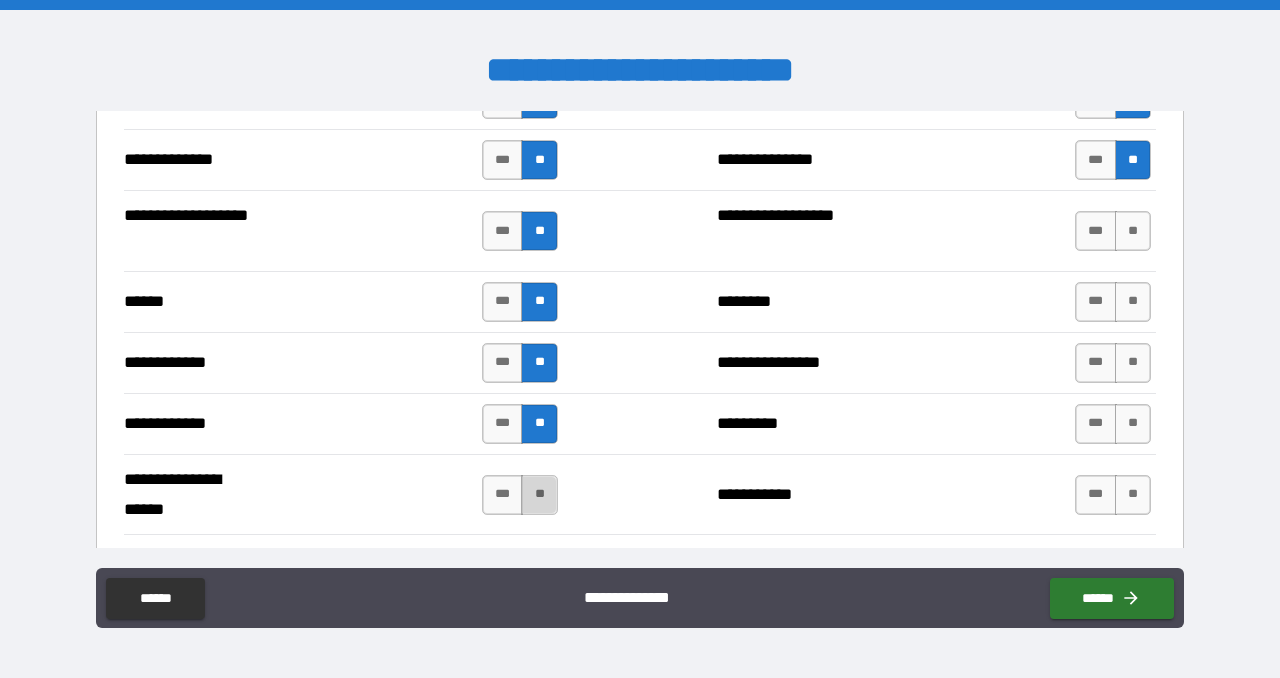 click on "**" at bounding box center (539, 495) 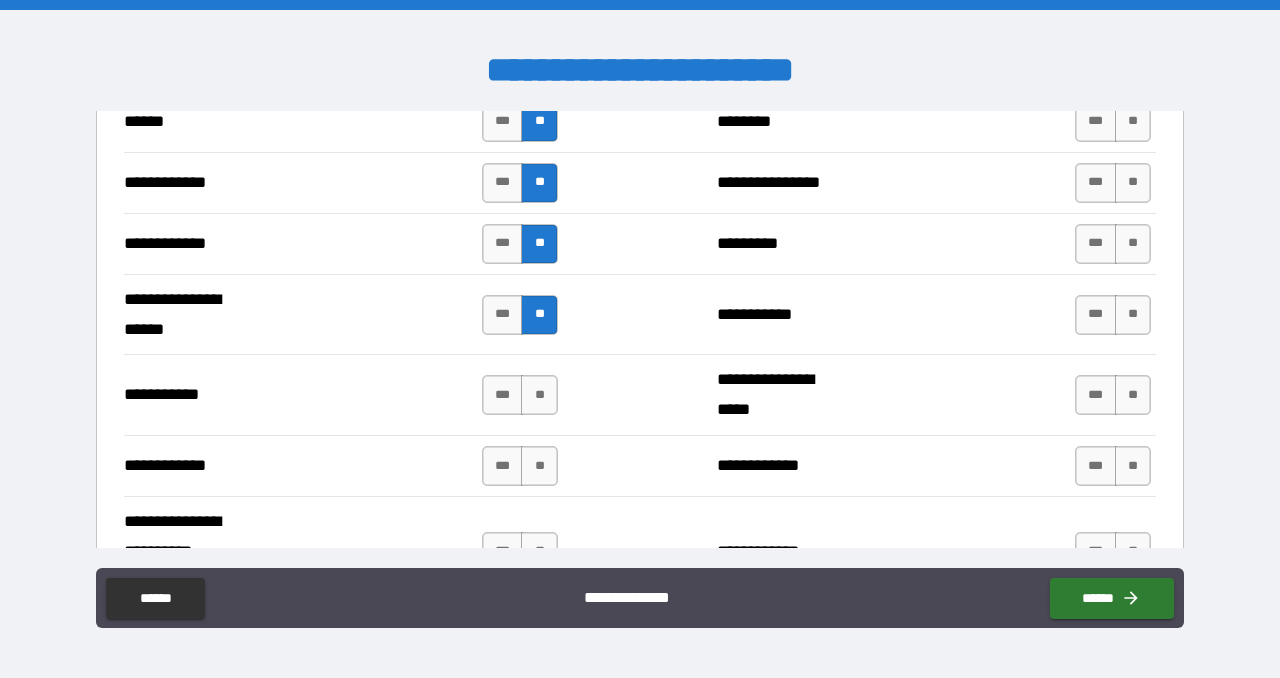 scroll, scrollTop: 3900, scrollLeft: 0, axis: vertical 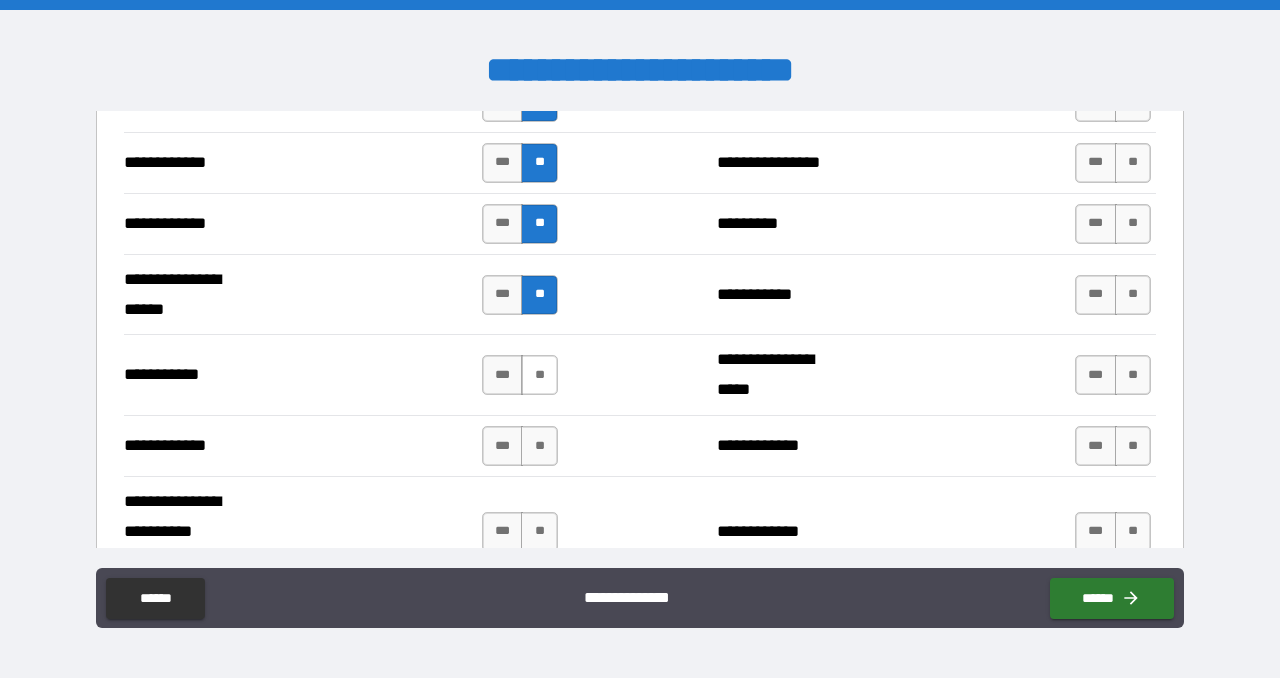 click on "**" at bounding box center [539, 375] 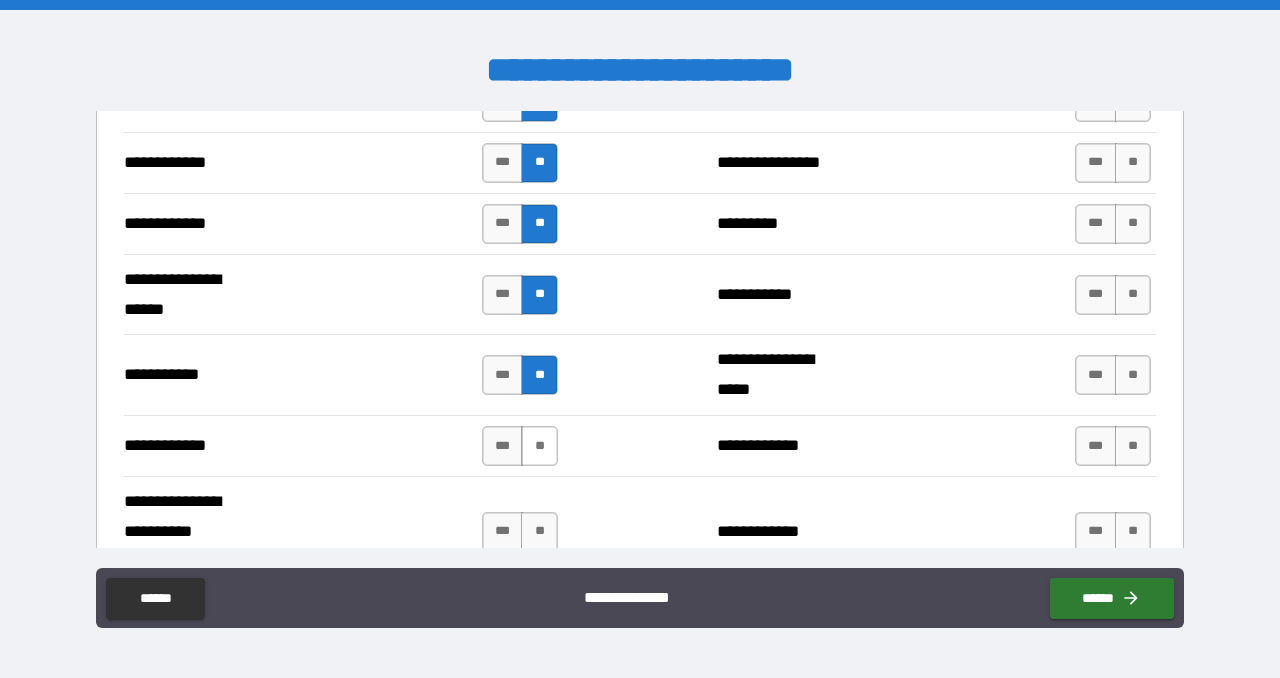 click on "**" at bounding box center [539, 446] 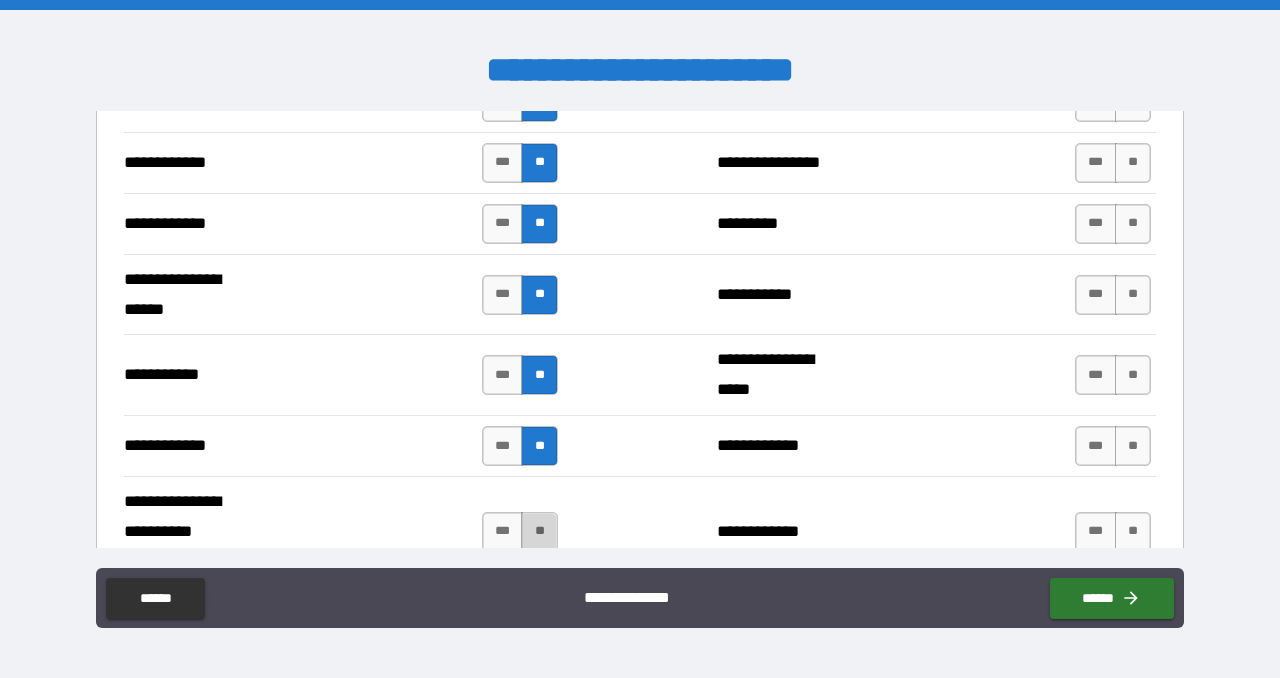 drag, startPoint x: 536, startPoint y: 509, endPoint x: 886, endPoint y: 470, distance: 352.16617 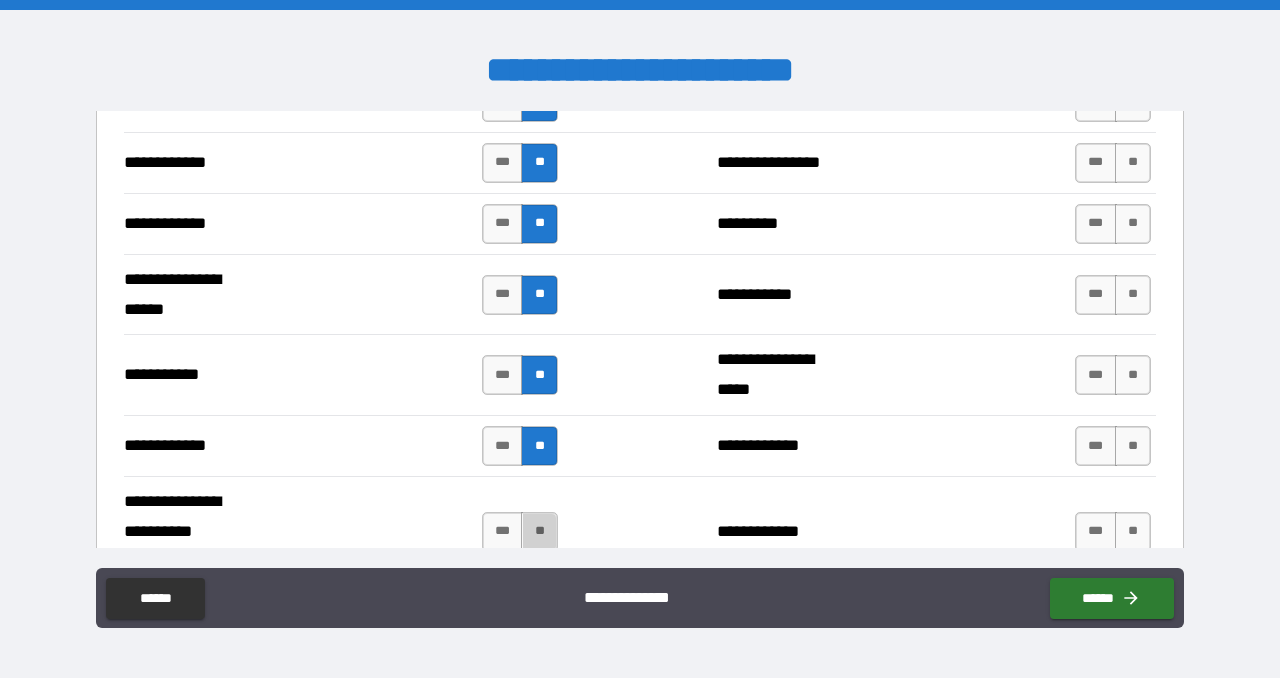 click on "**" at bounding box center [539, 532] 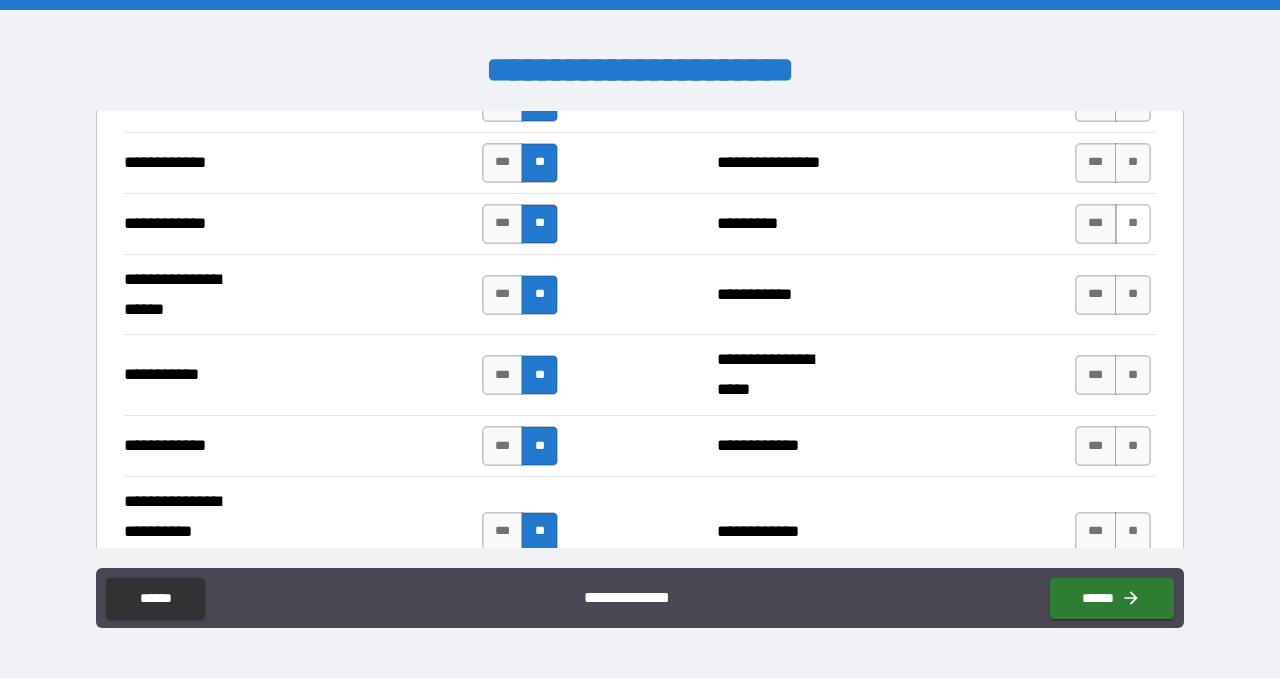 drag, startPoint x: 1121, startPoint y: 152, endPoint x: 1120, endPoint y: 189, distance: 37.01351 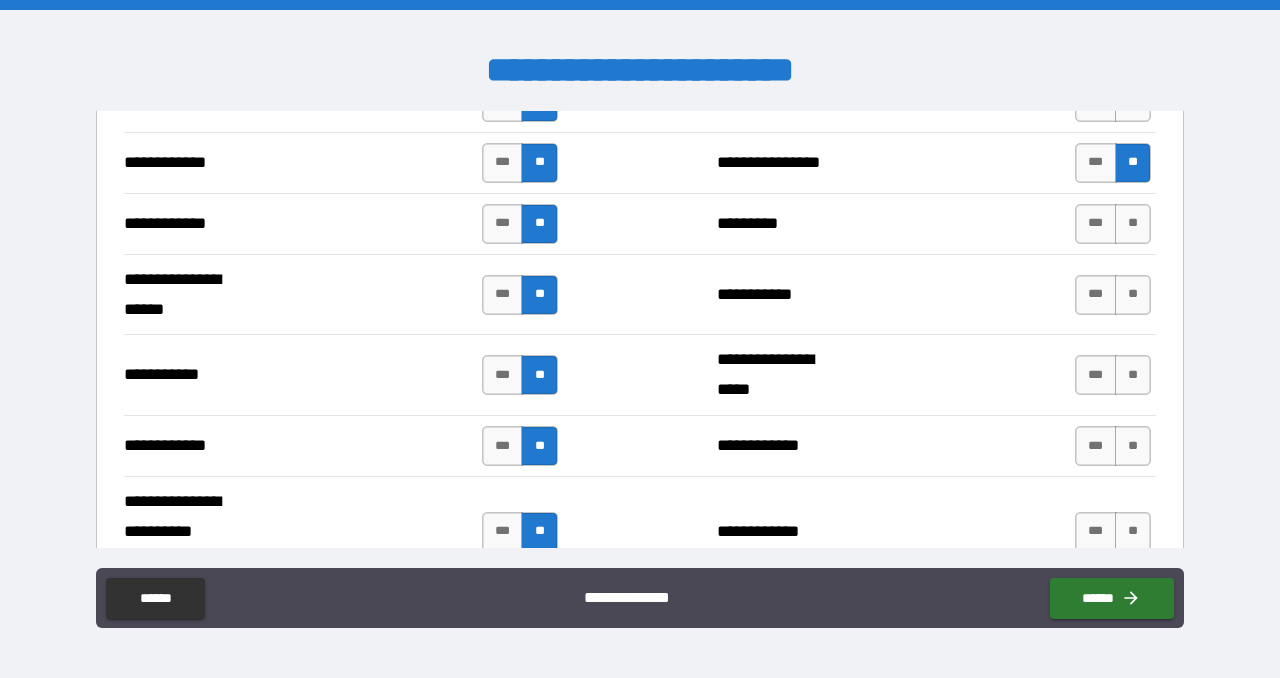 drag, startPoint x: 1126, startPoint y: 209, endPoint x: 1120, endPoint y: 244, distance: 35.510563 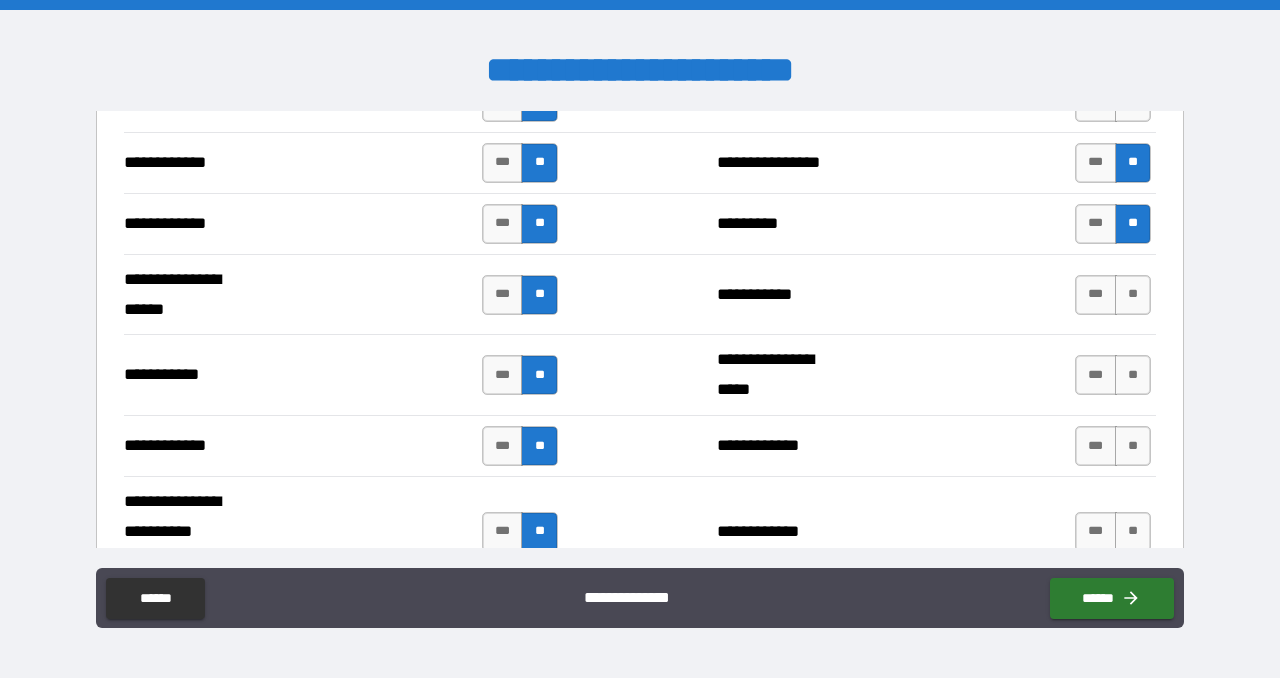 click on "**" at bounding box center [1133, 295] 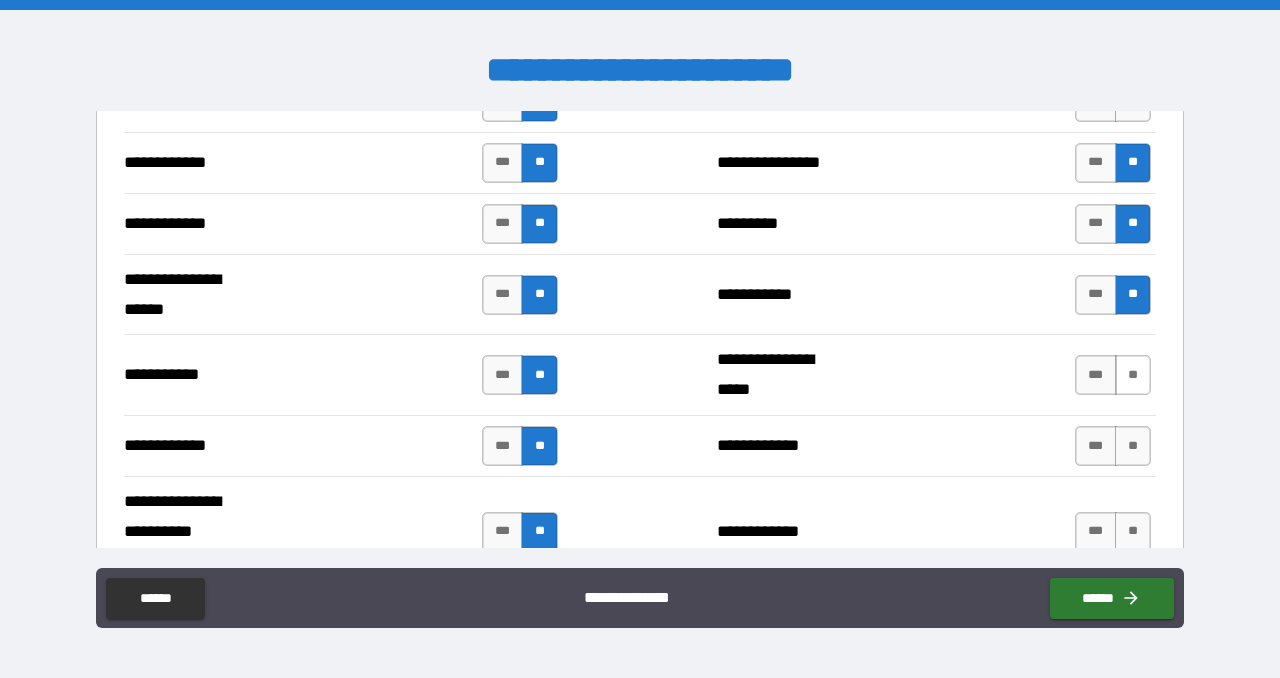 drag, startPoint x: 1124, startPoint y: 357, endPoint x: 1124, endPoint y: 379, distance: 22 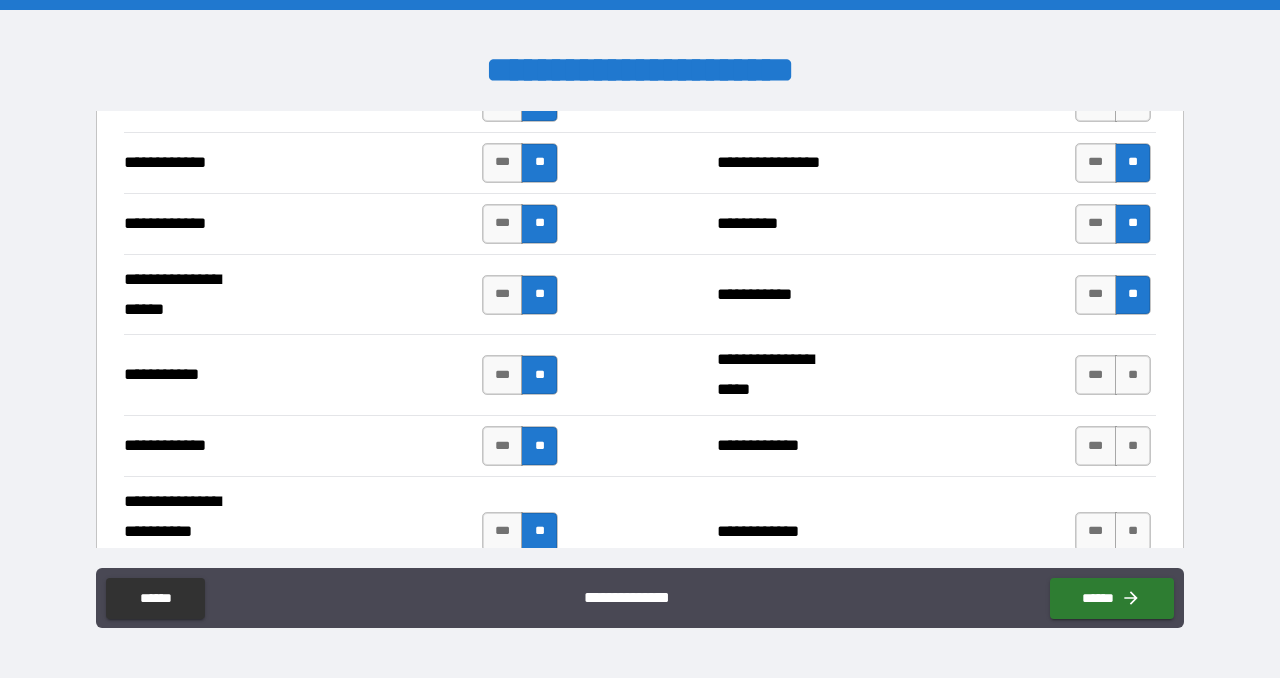 click on "**" at bounding box center [1133, 375] 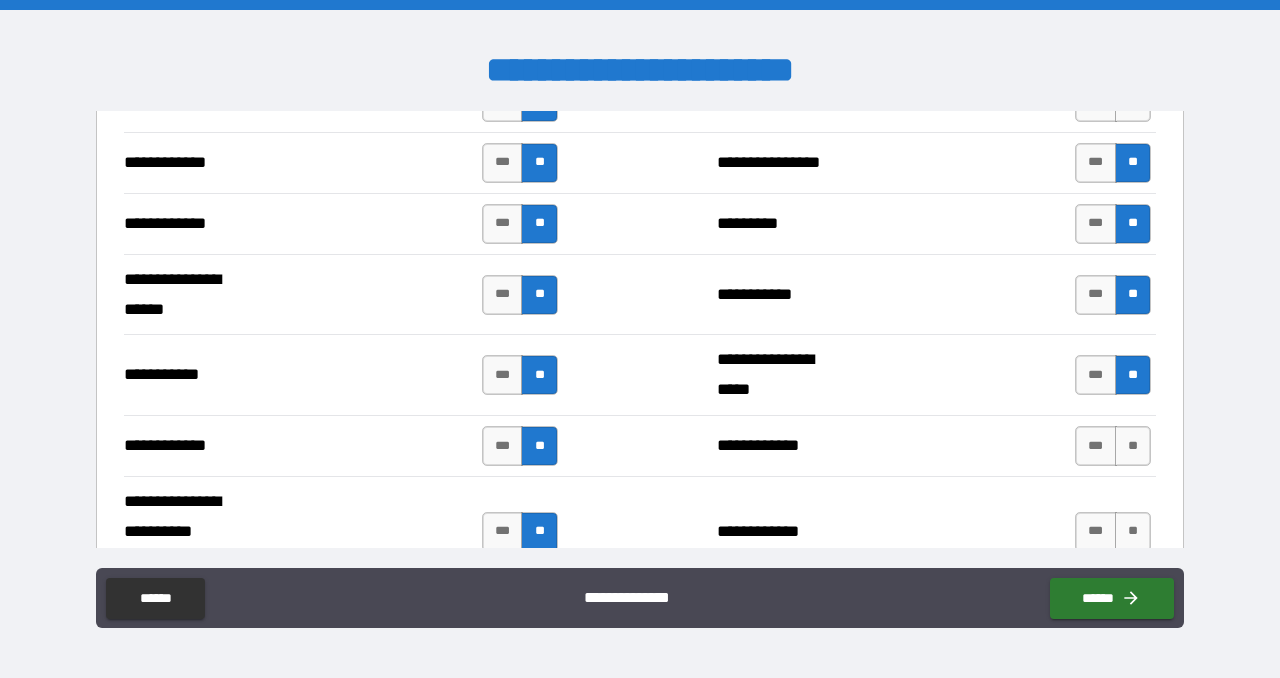 click on "**" at bounding box center (1133, 446) 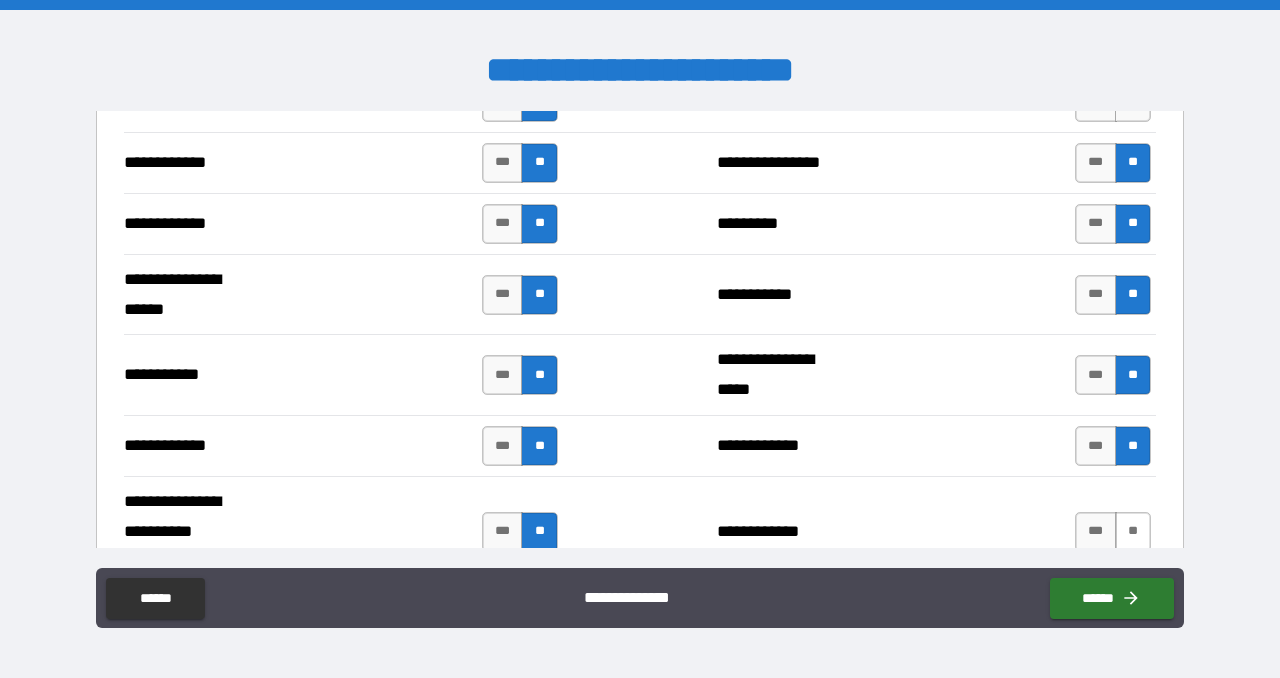 click on "**" at bounding box center [1133, 532] 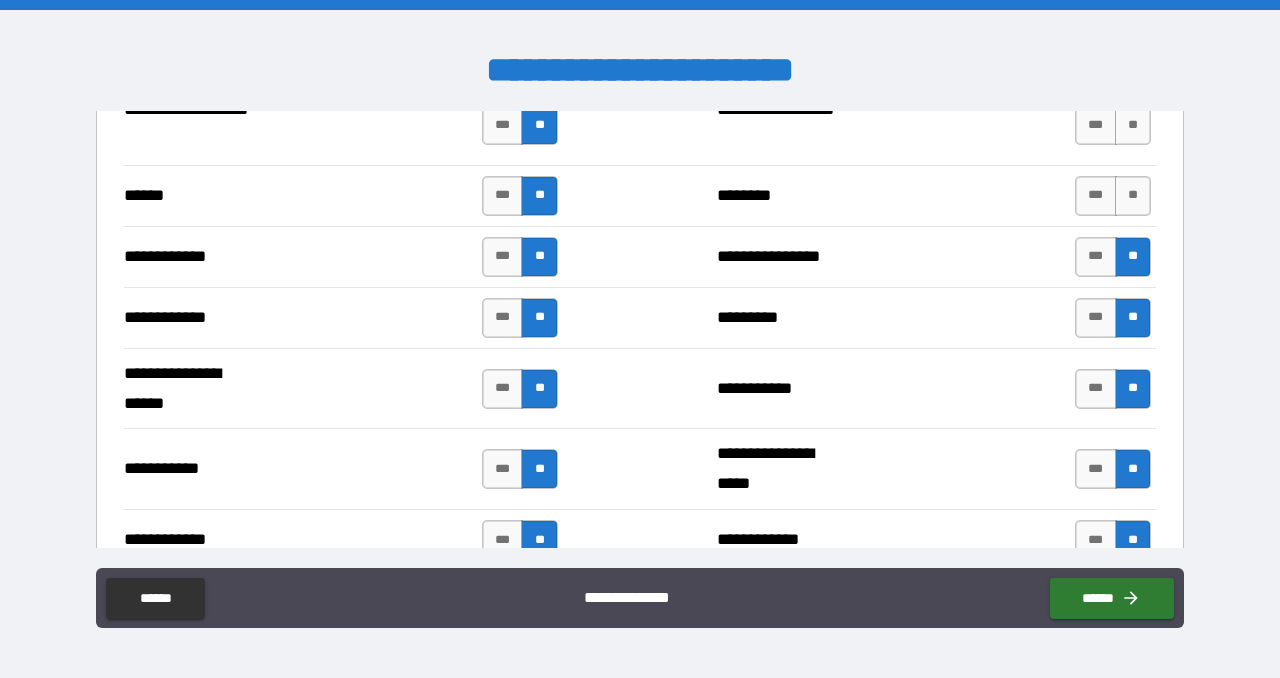 scroll, scrollTop: 3700, scrollLeft: 0, axis: vertical 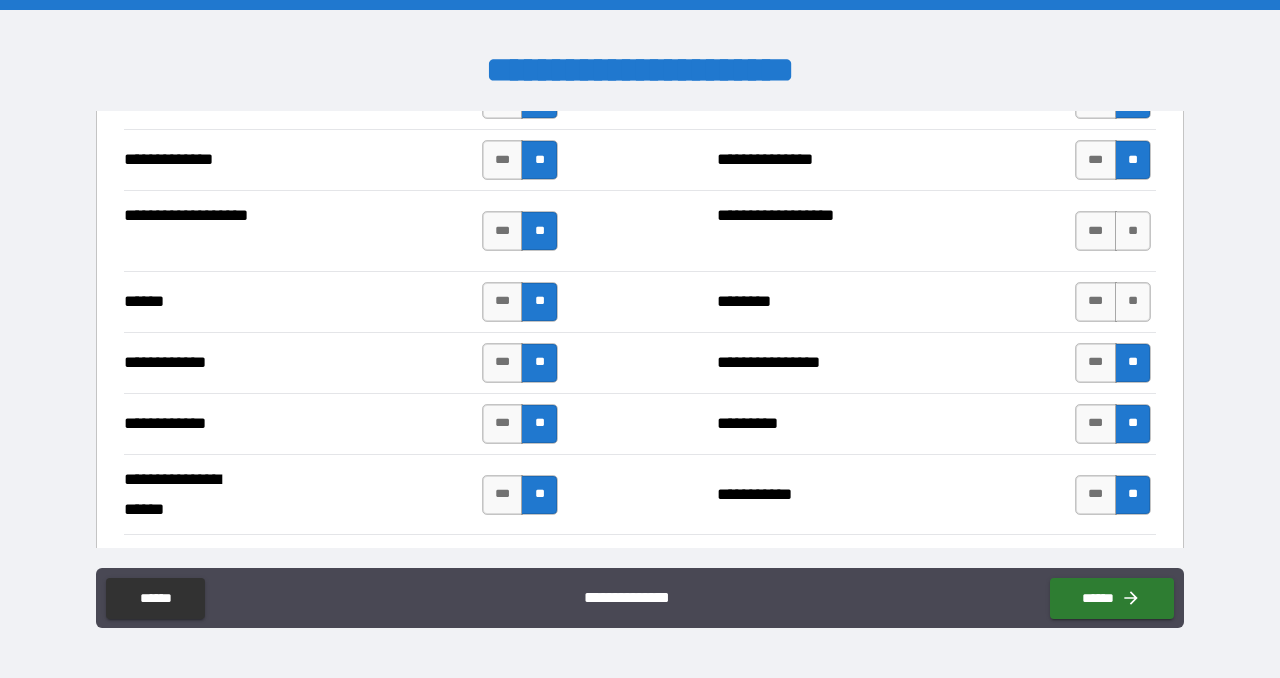 drag, startPoint x: 1125, startPoint y: 214, endPoint x: 1119, endPoint y: 246, distance: 32.55764 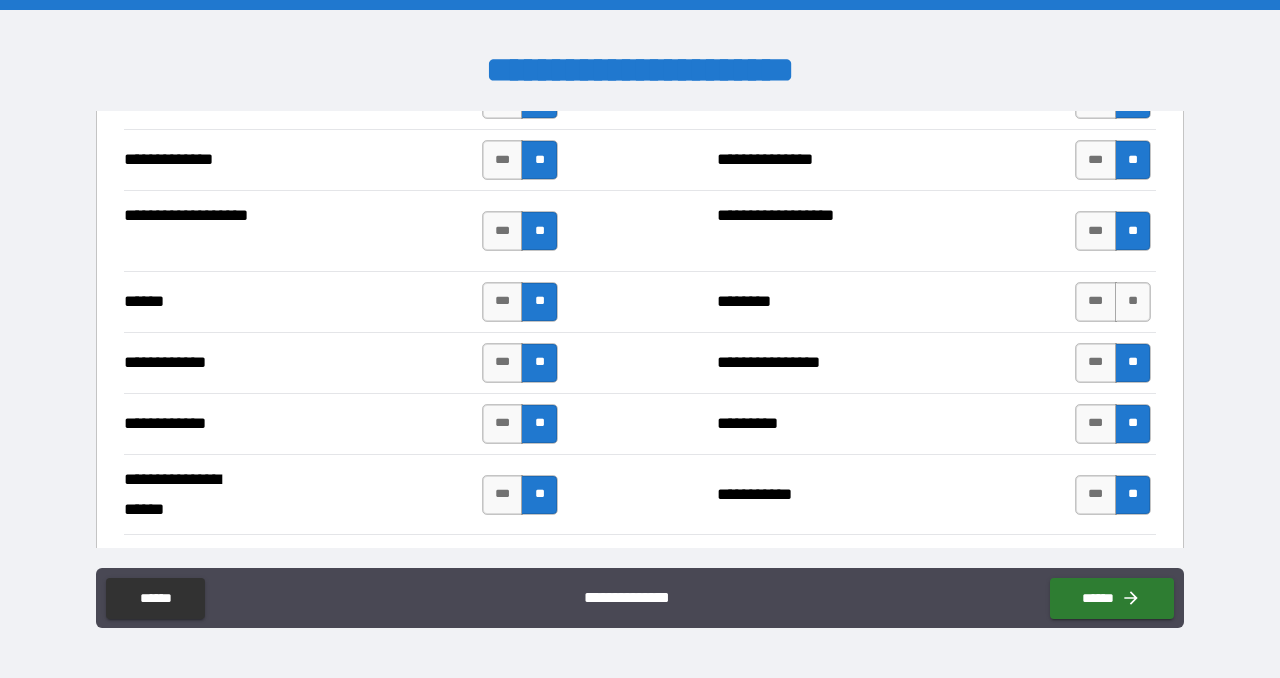 drag, startPoint x: 1120, startPoint y: 284, endPoint x: 1082, endPoint y: 309, distance: 45.486263 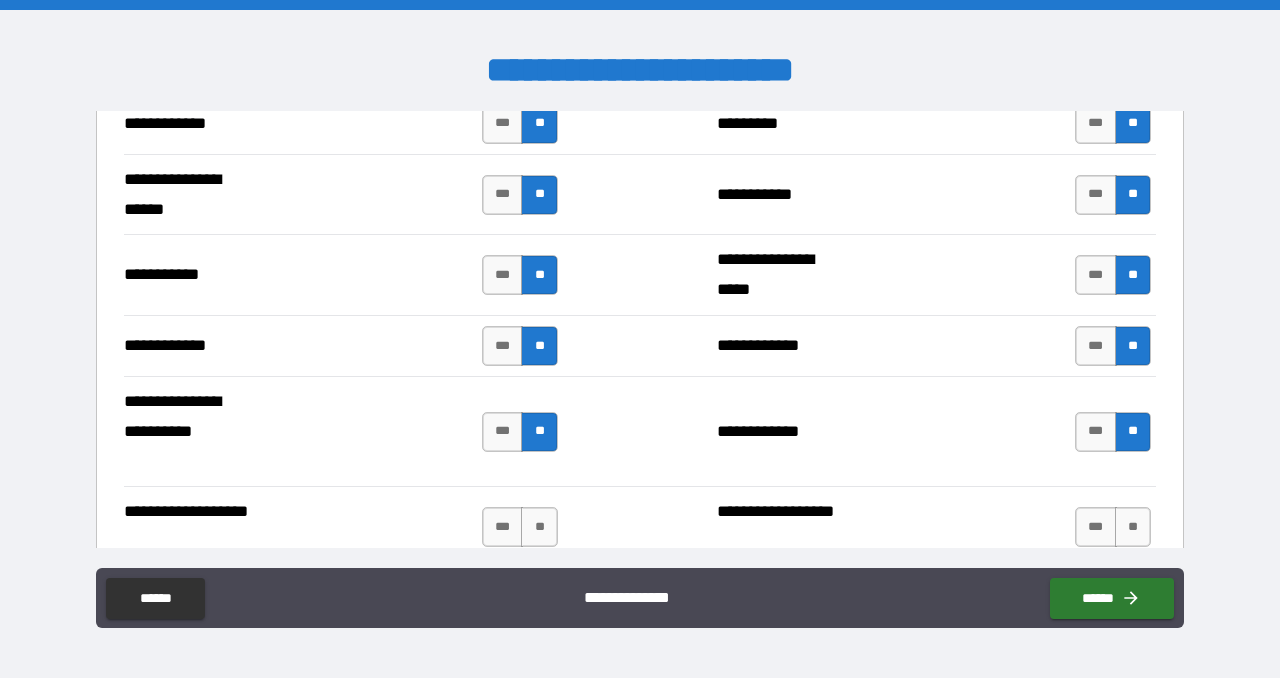 scroll, scrollTop: 4100, scrollLeft: 0, axis: vertical 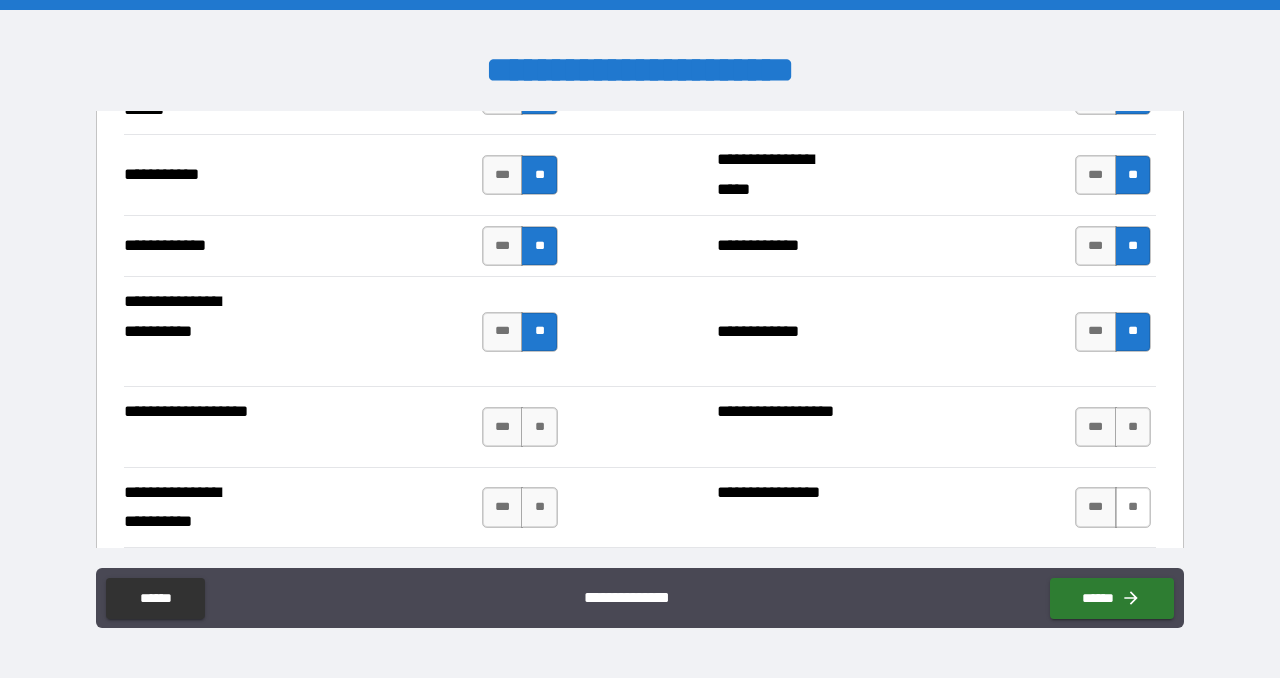drag, startPoint x: 1123, startPoint y: 407, endPoint x: 1122, endPoint y: 473, distance: 66.007576 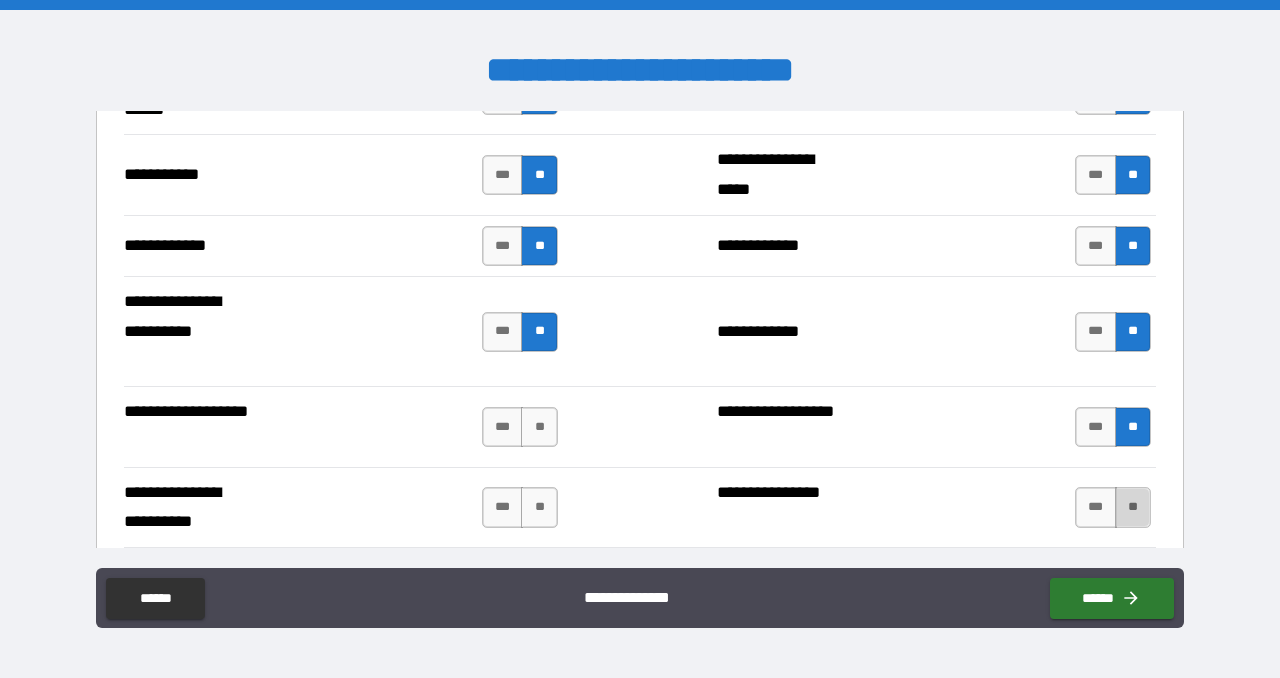 click on "**" at bounding box center [1133, 507] 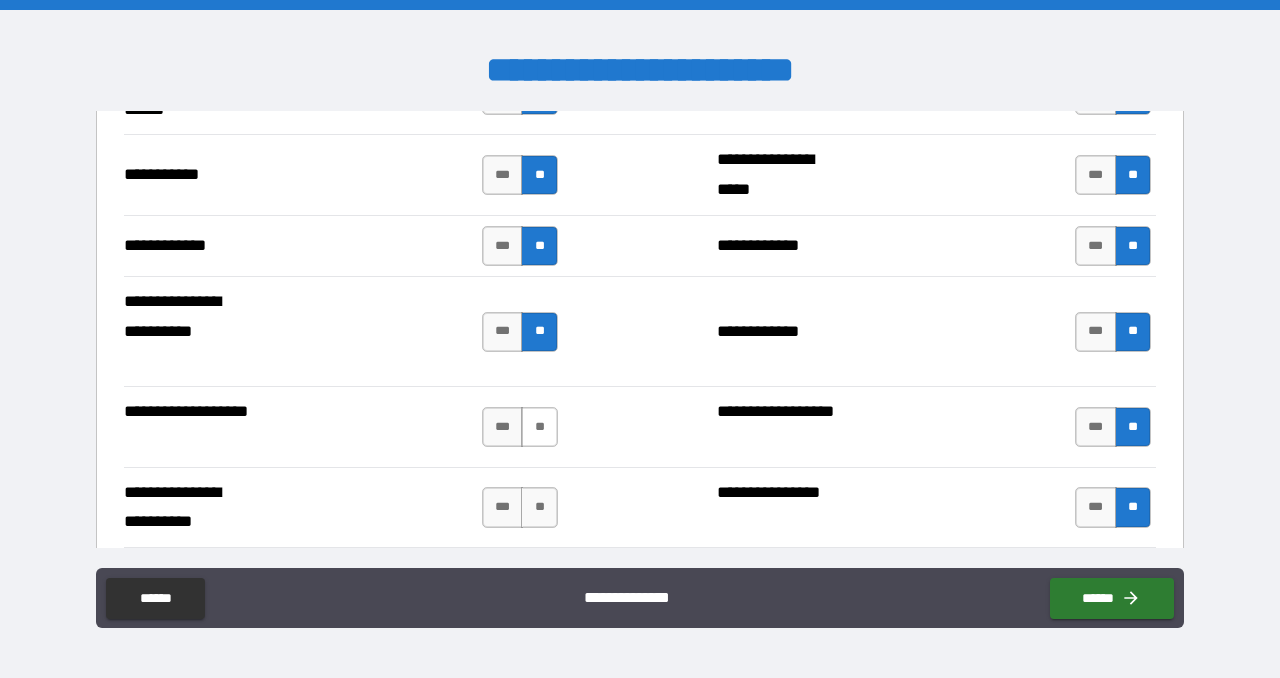 click on "**" at bounding box center (539, 427) 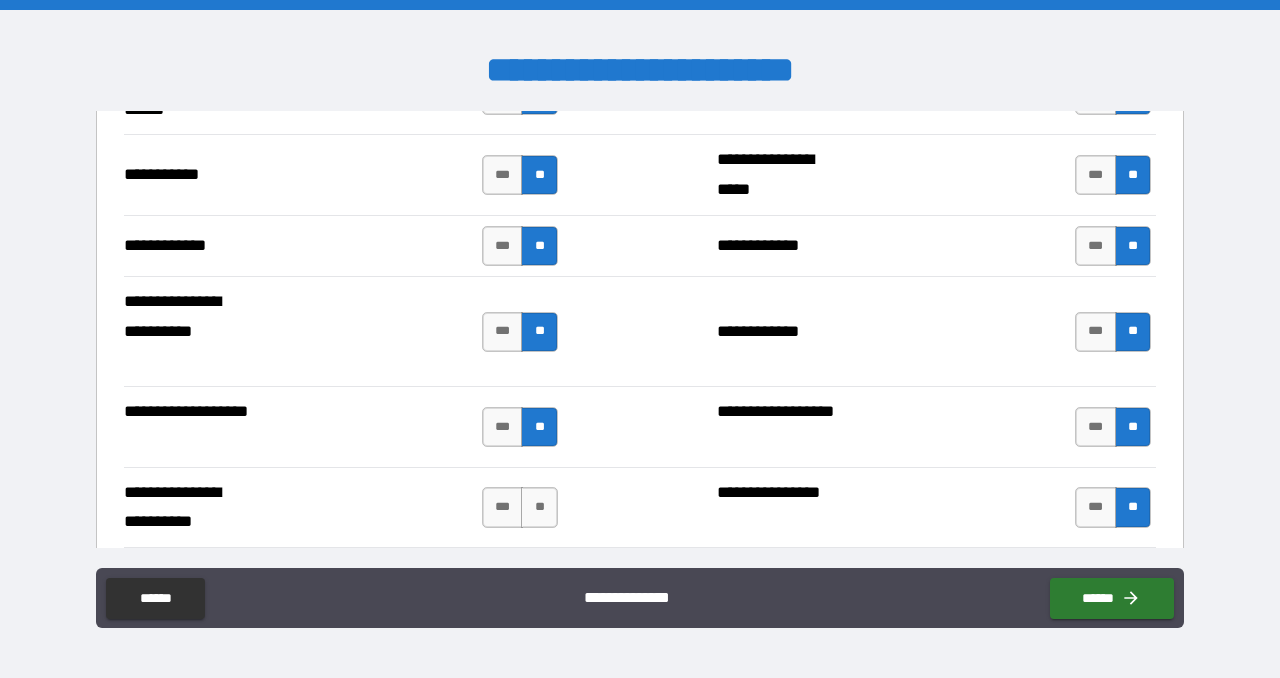 drag, startPoint x: 538, startPoint y: 489, endPoint x: 585, endPoint y: 465, distance: 52.773098 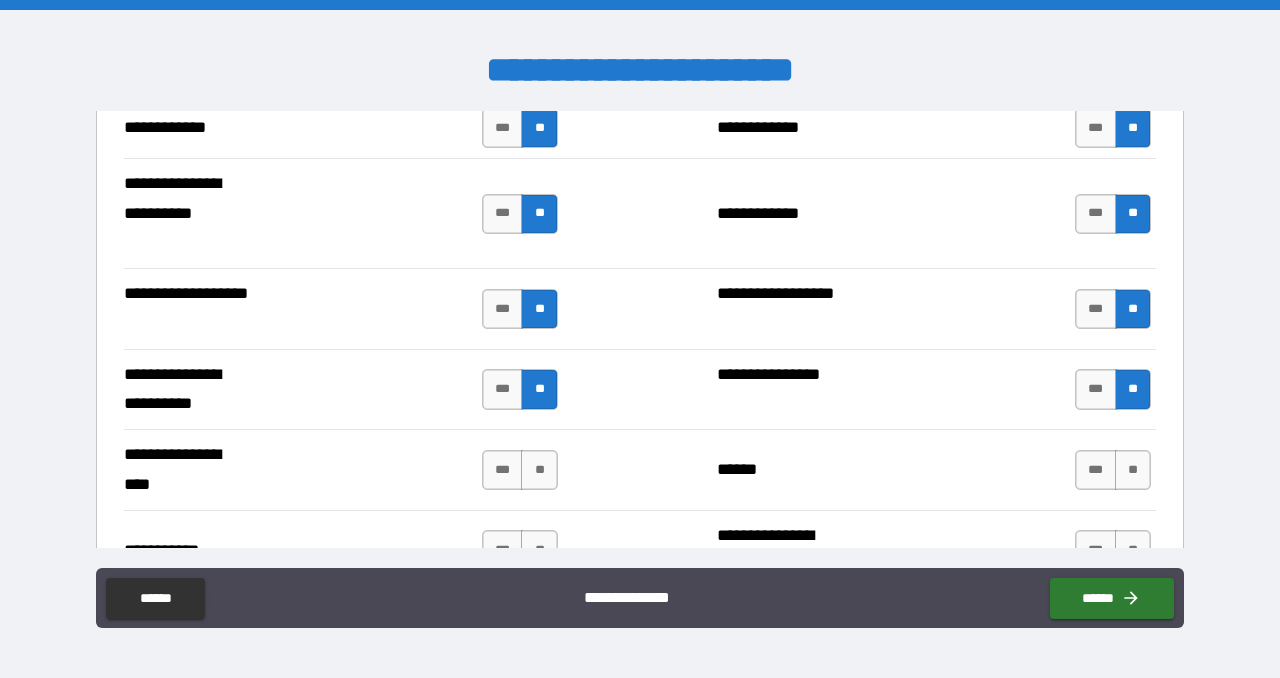 scroll, scrollTop: 4300, scrollLeft: 0, axis: vertical 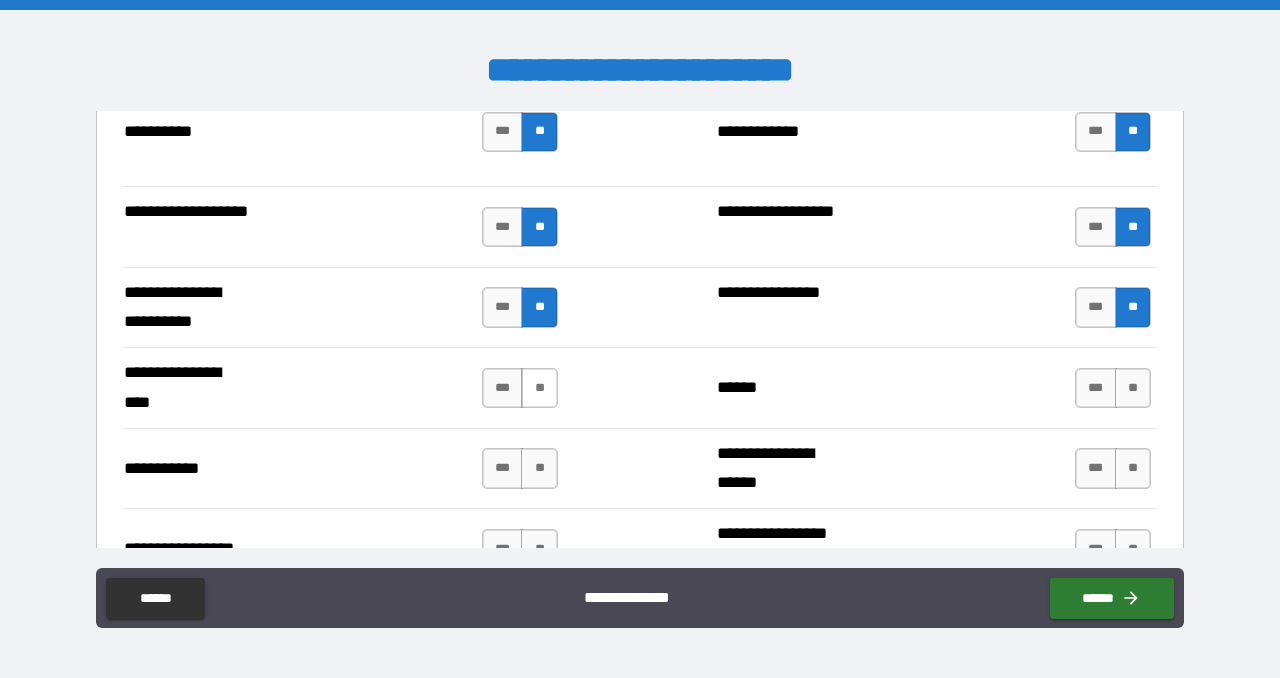 click on "**" at bounding box center [539, 388] 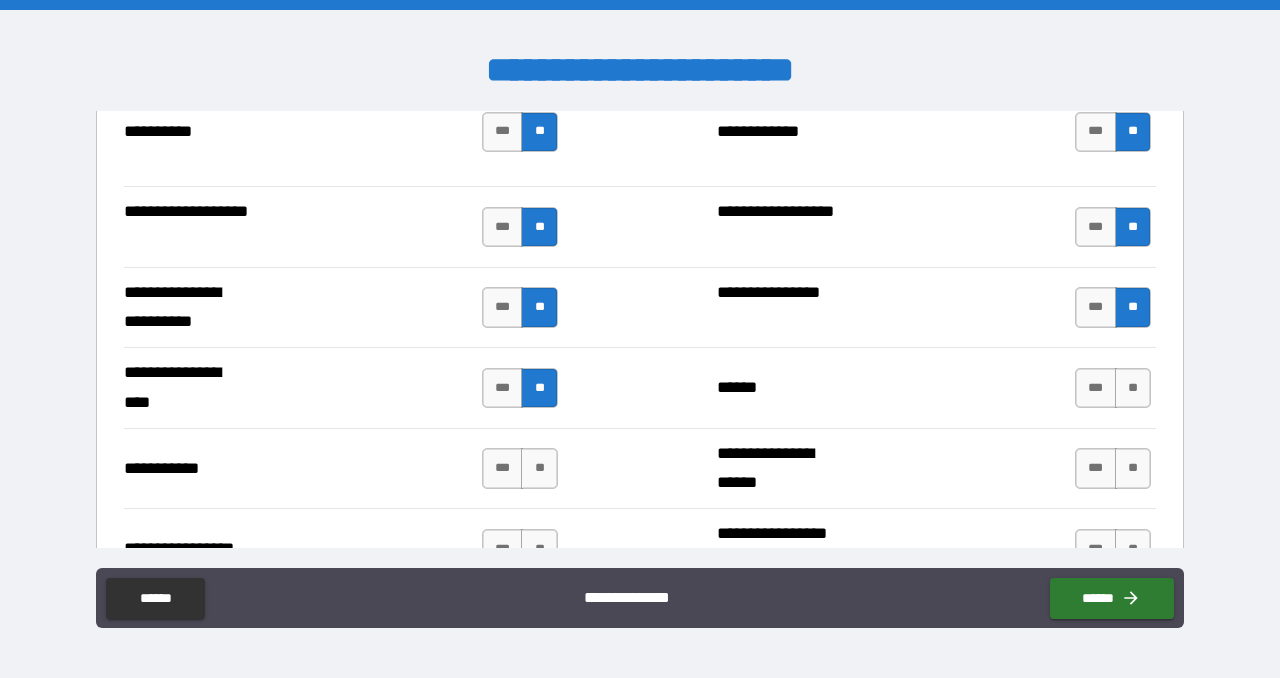 drag, startPoint x: 530, startPoint y: 449, endPoint x: 529, endPoint y: 493, distance: 44.011364 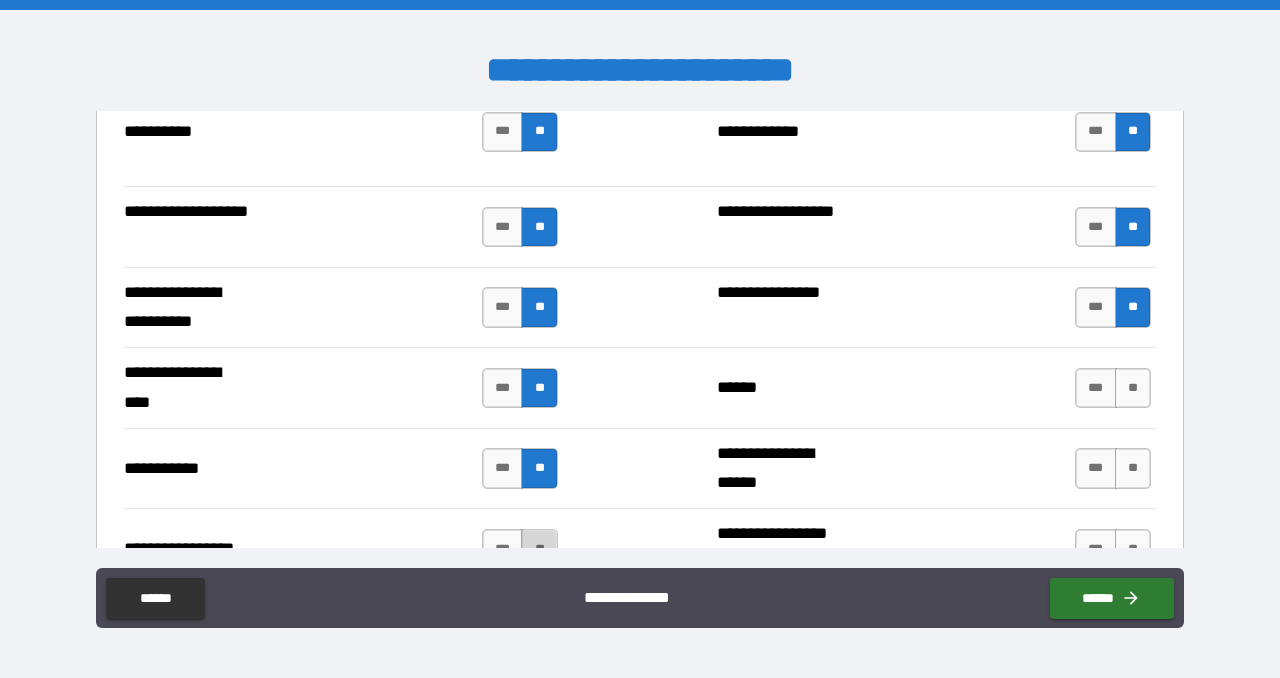 click on "**" at bounding box center [539, 549] 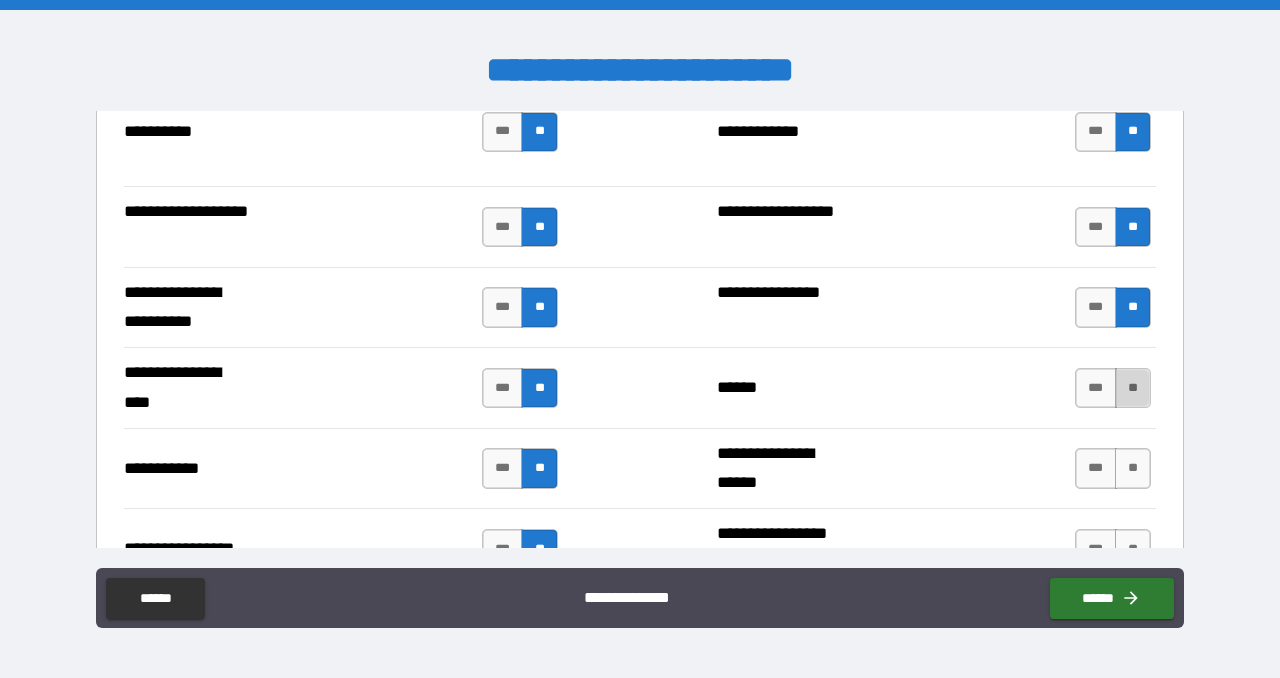 drag, startPoint x: 1129, startPoint y: 373, endPoint x: 1125, endPoint y: 408, distance: 35.22783 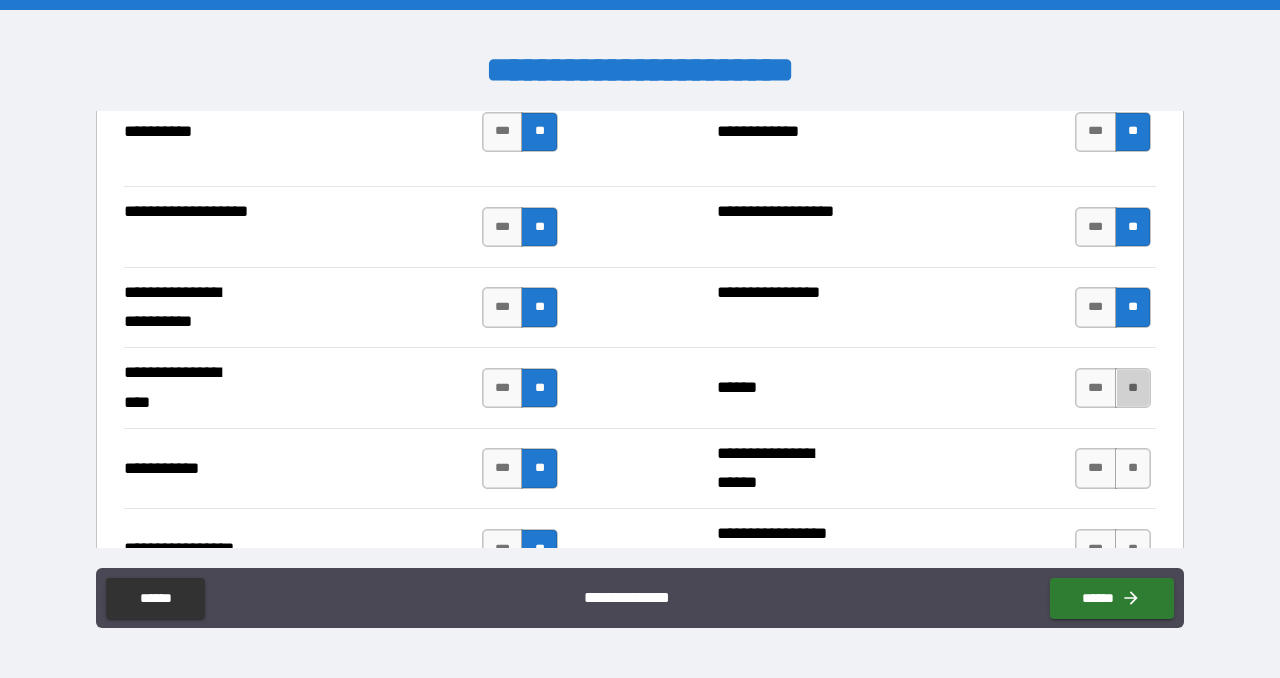 click on "**" at bounding box center (1133, 388) 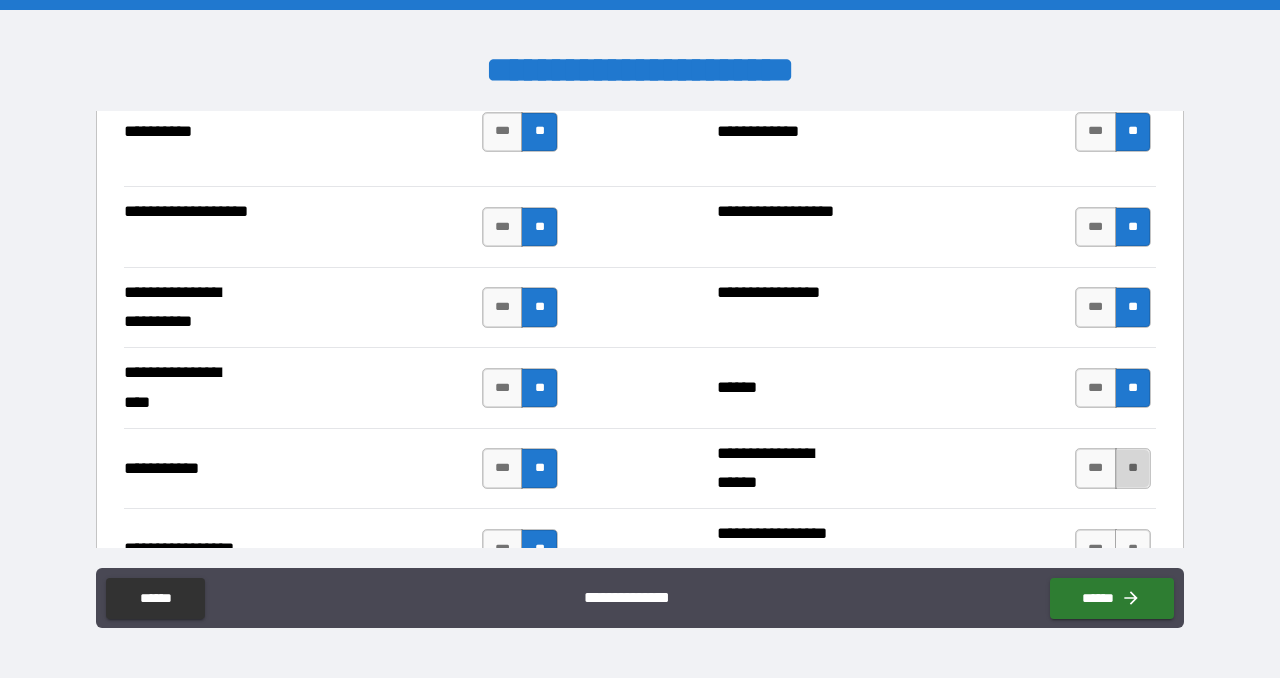 click on "**" at bounding box center [1133, 468] 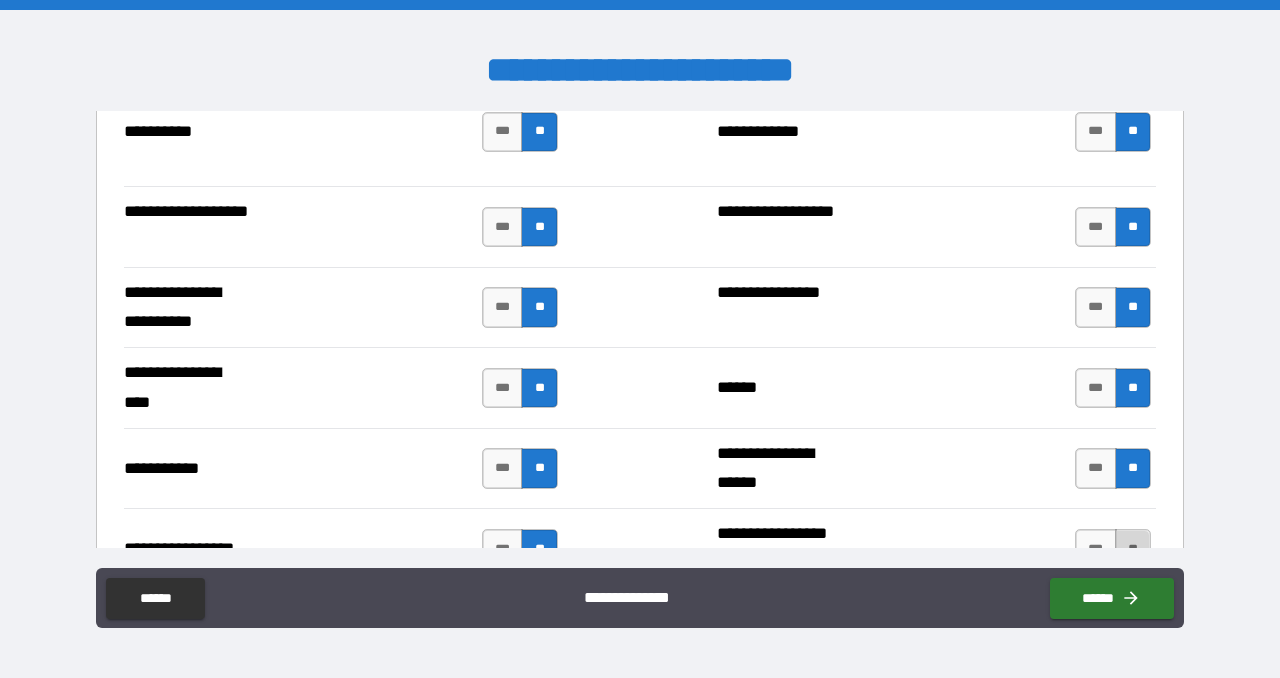 drag, startPoint x: 1120, startPoint y: 519, endPoint x: 836, endPoint y: 427, distance: 298.52972 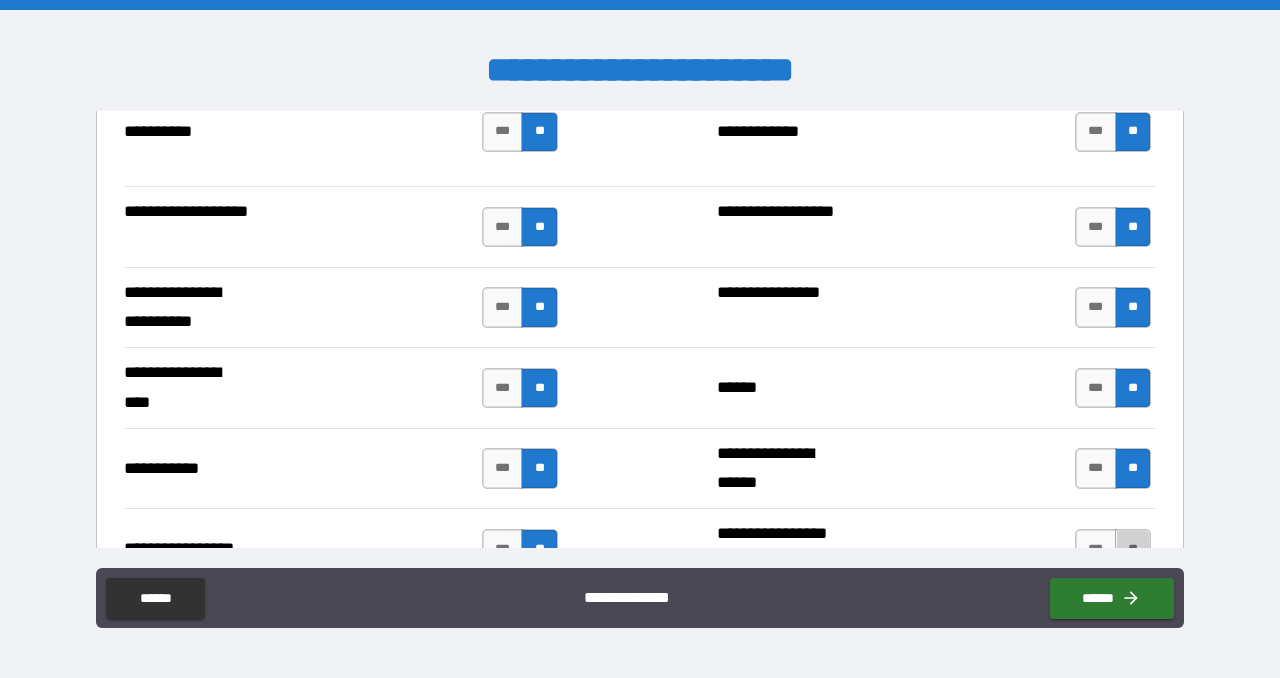 click on "**" at bounding box center [1133, 549] 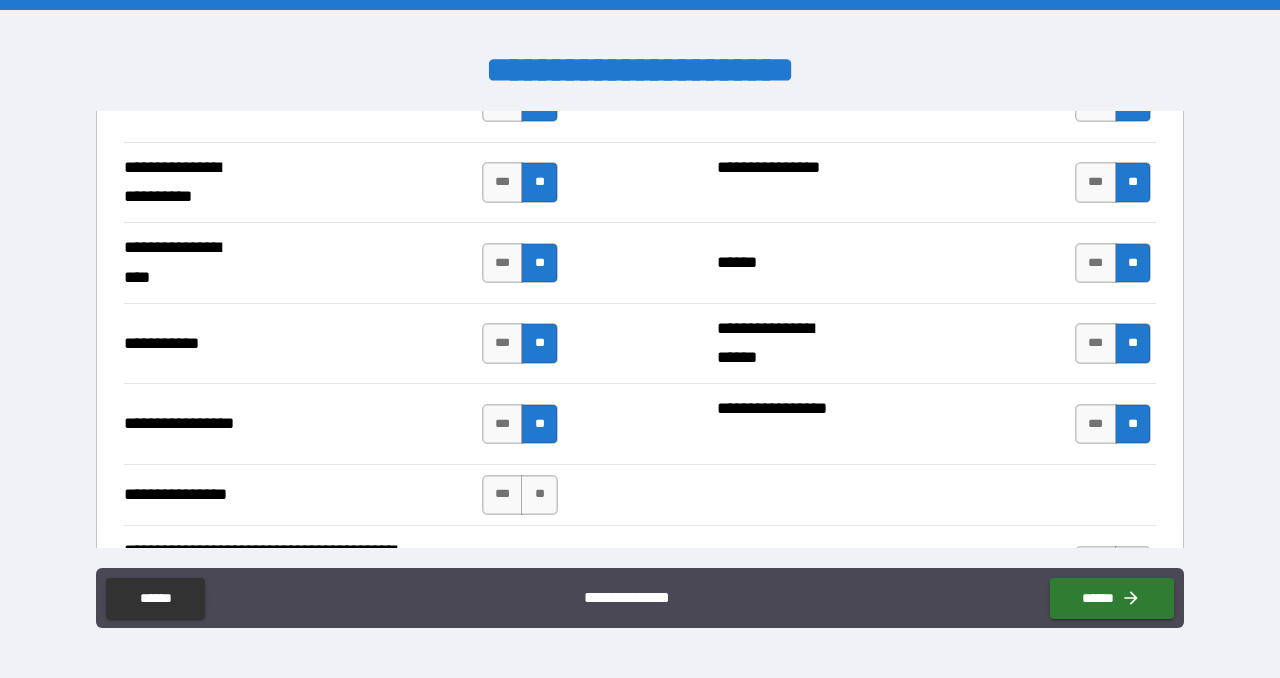 scroll, scrollTop: 4600, scrollLeft: 0, axis: vertical 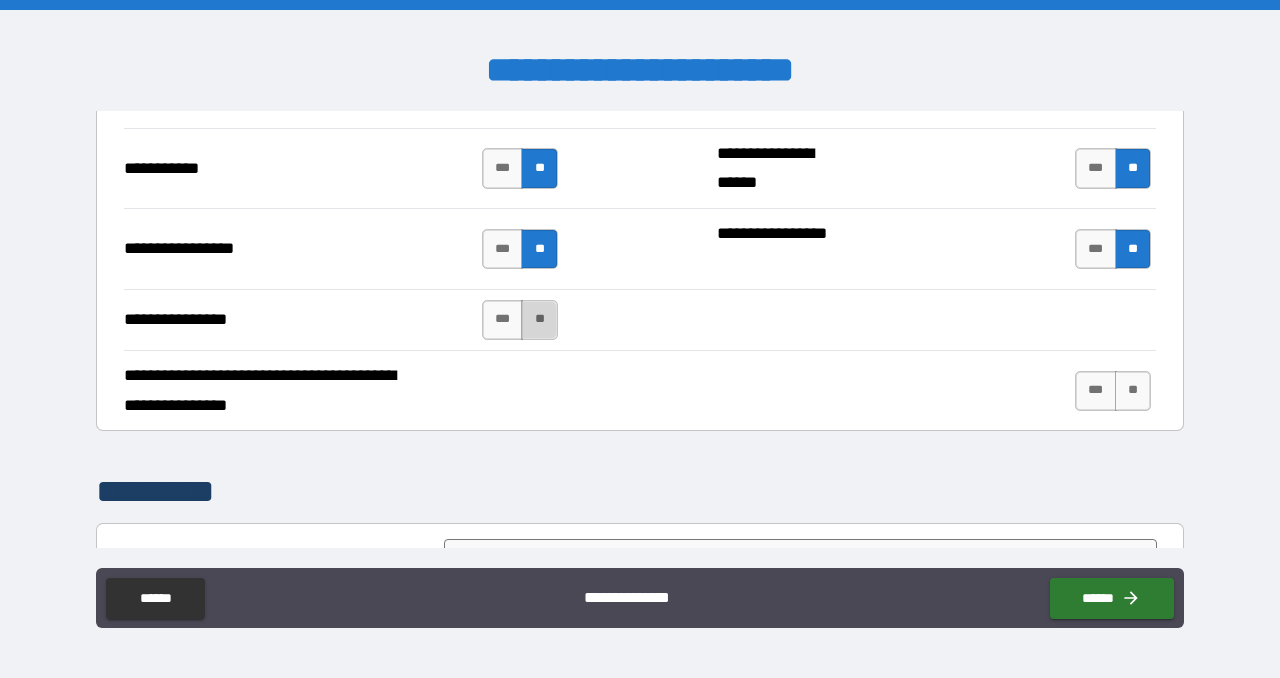 click on "**" at bounding box center (539, 320) 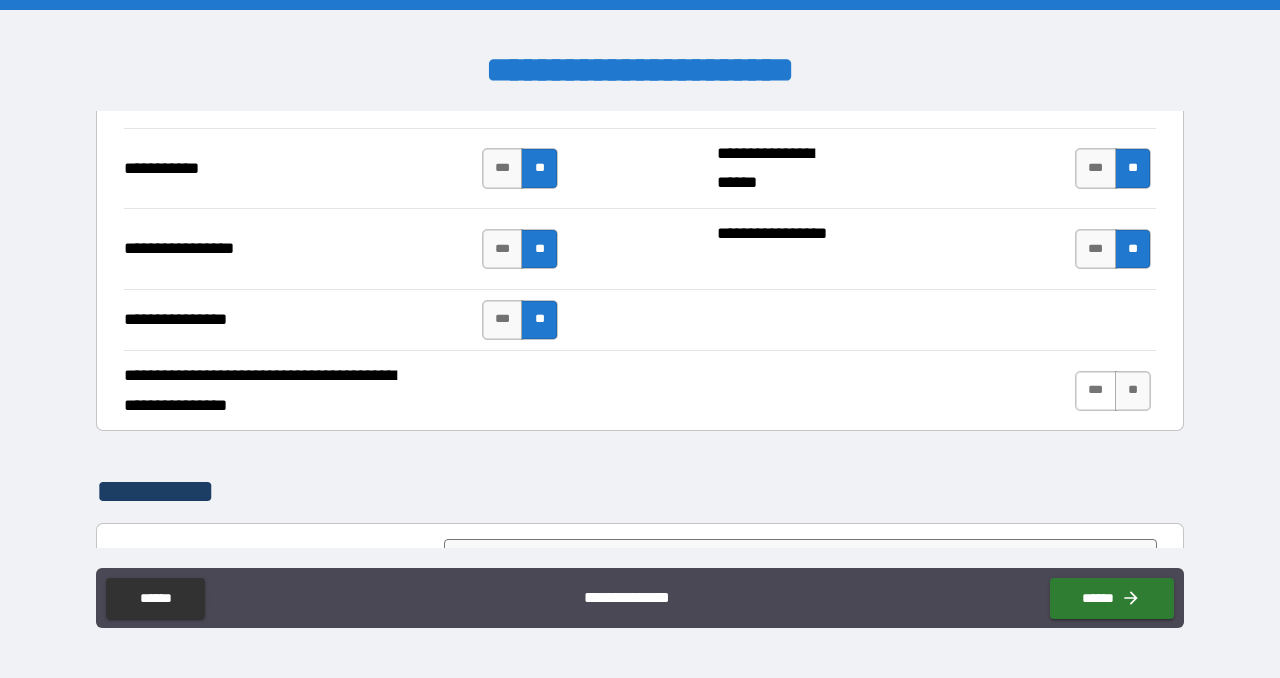 click on "**" at bounding box center (1133, 391) 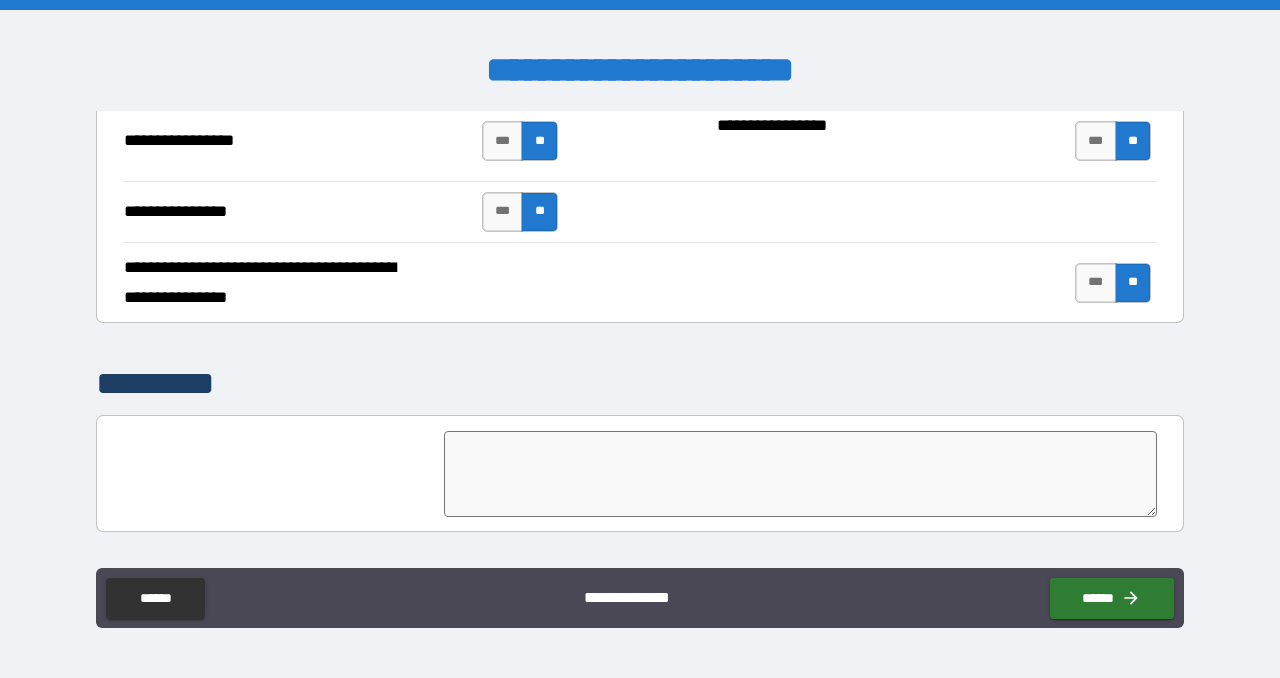 scroll, scrollTop: 4800, scrollLeft: 0, axis: vertical 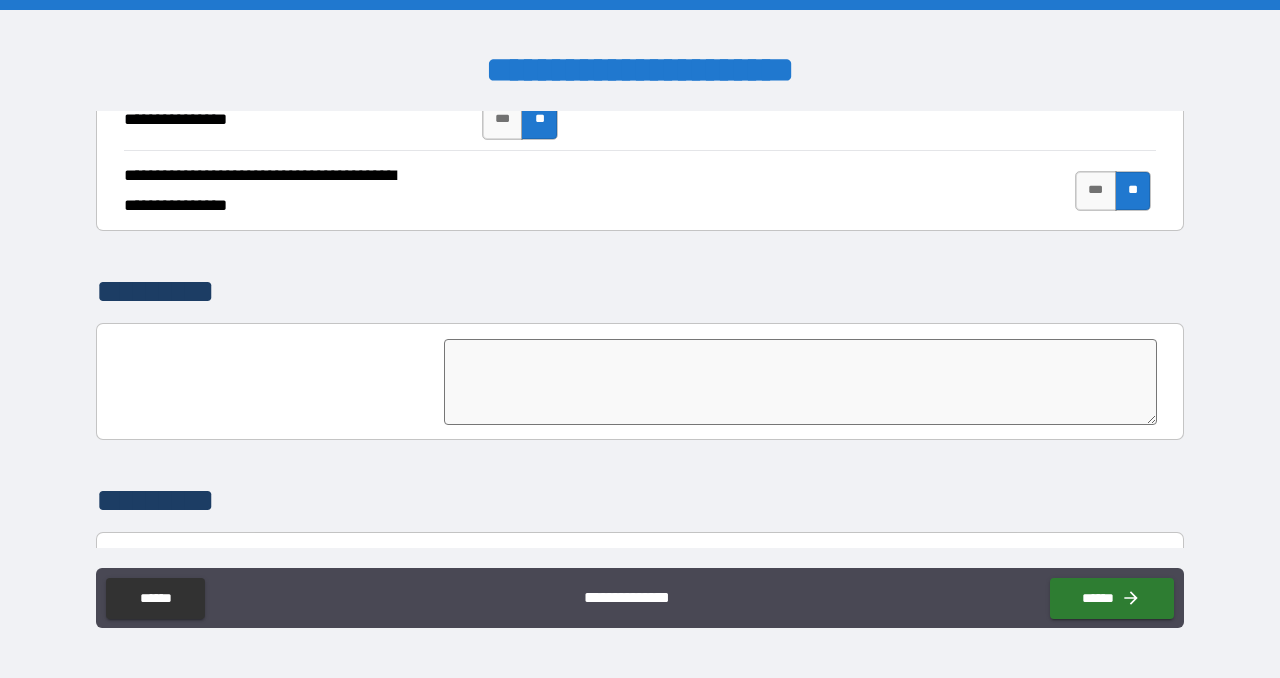 click at bounding box center (800, 382) 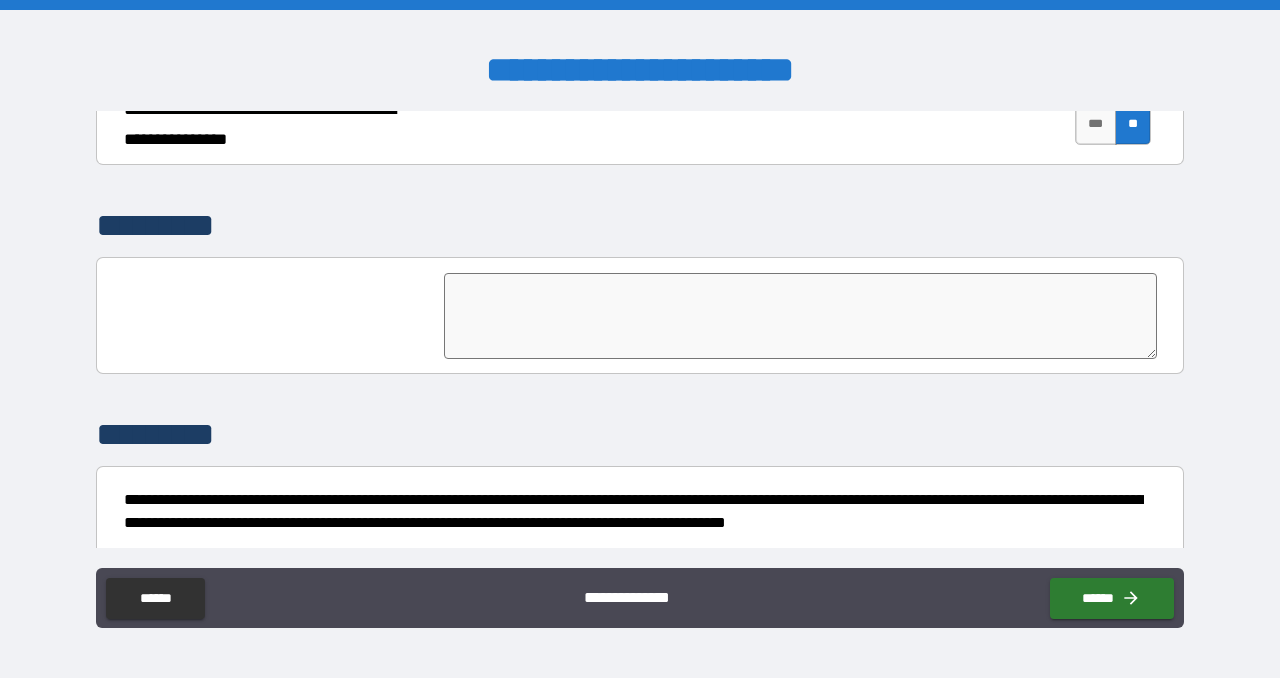 scroll, scrollTop: 4919, scrollLeft: 0, axis: vertical 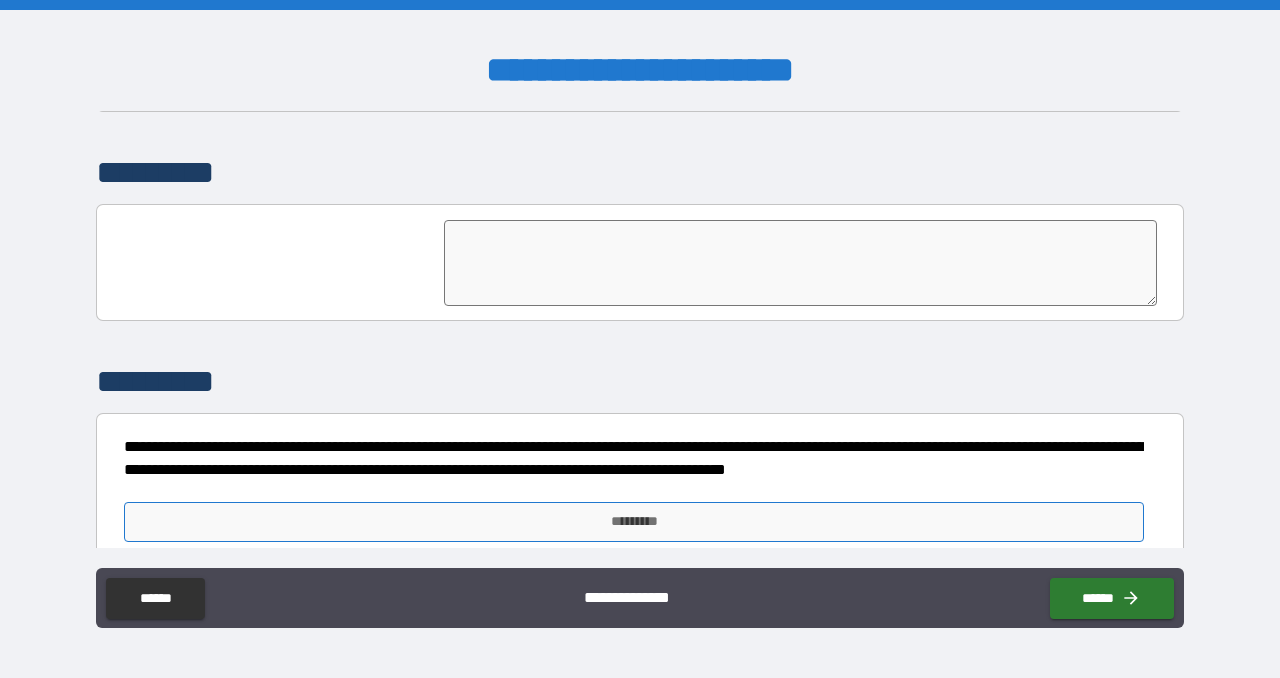 click on "*********" at bounding box center [634, 522] 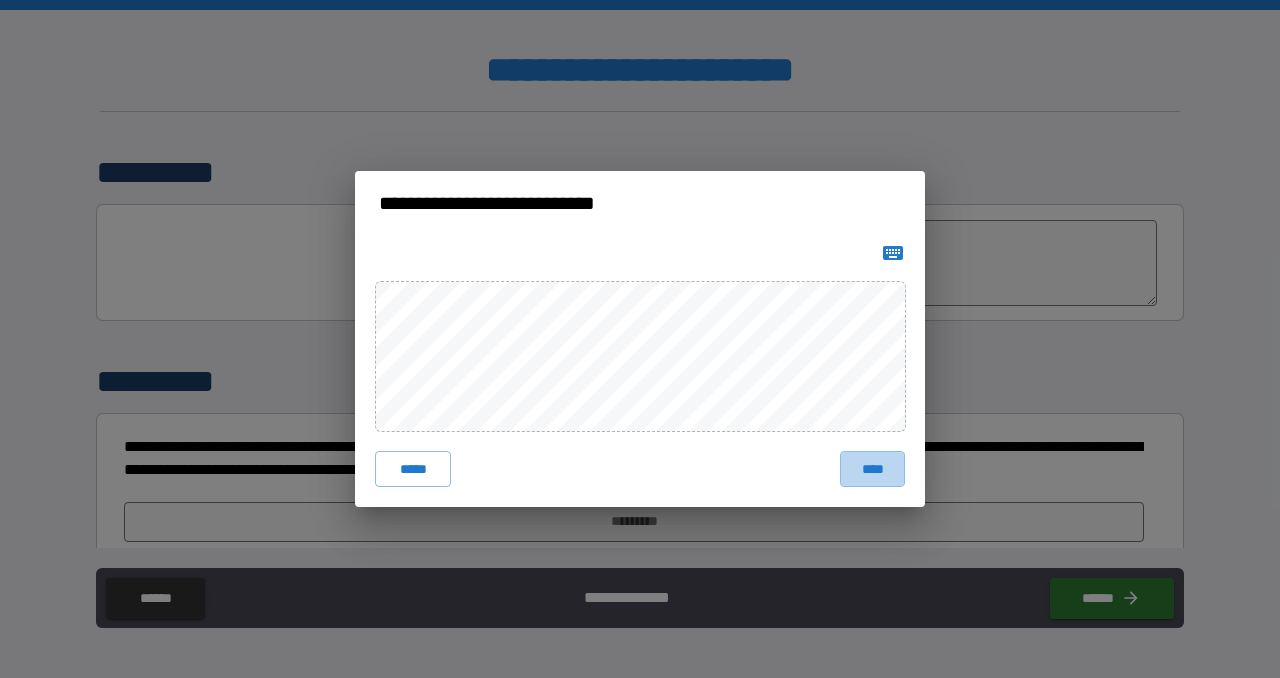 click on "****" at bounding box center (872, 469) 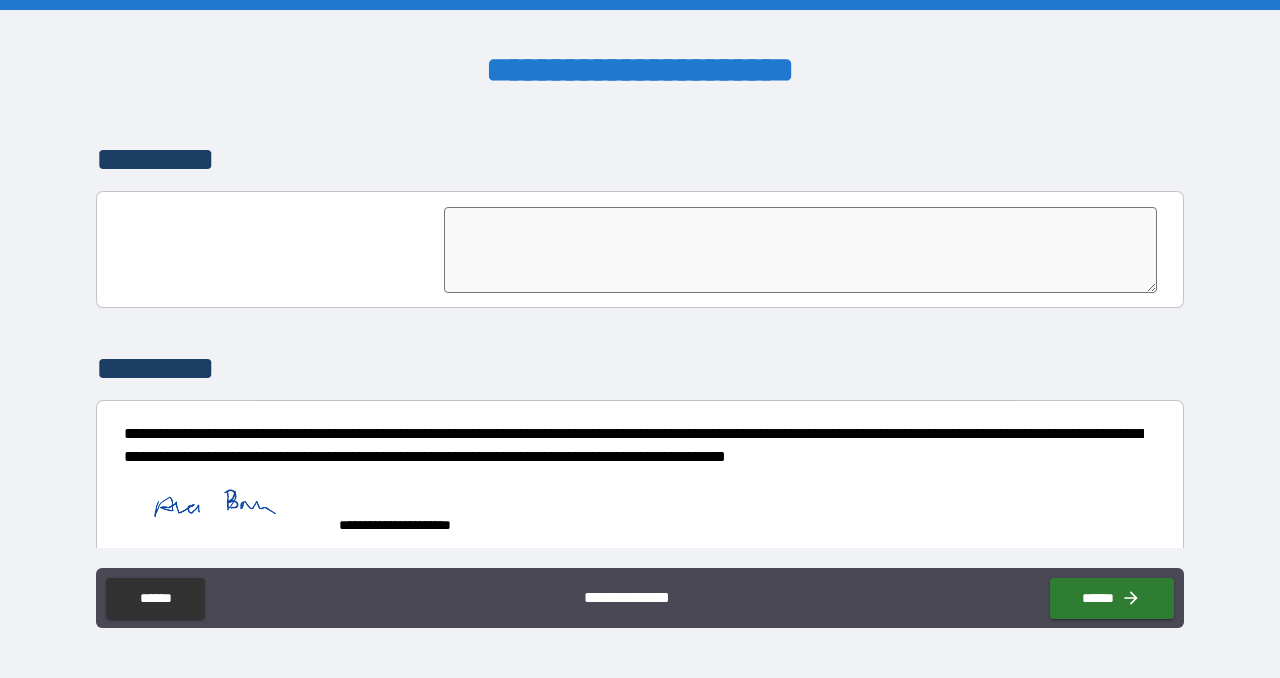 scroll, scrollTop: 4936, scrollLeft: 0, axis: vertical 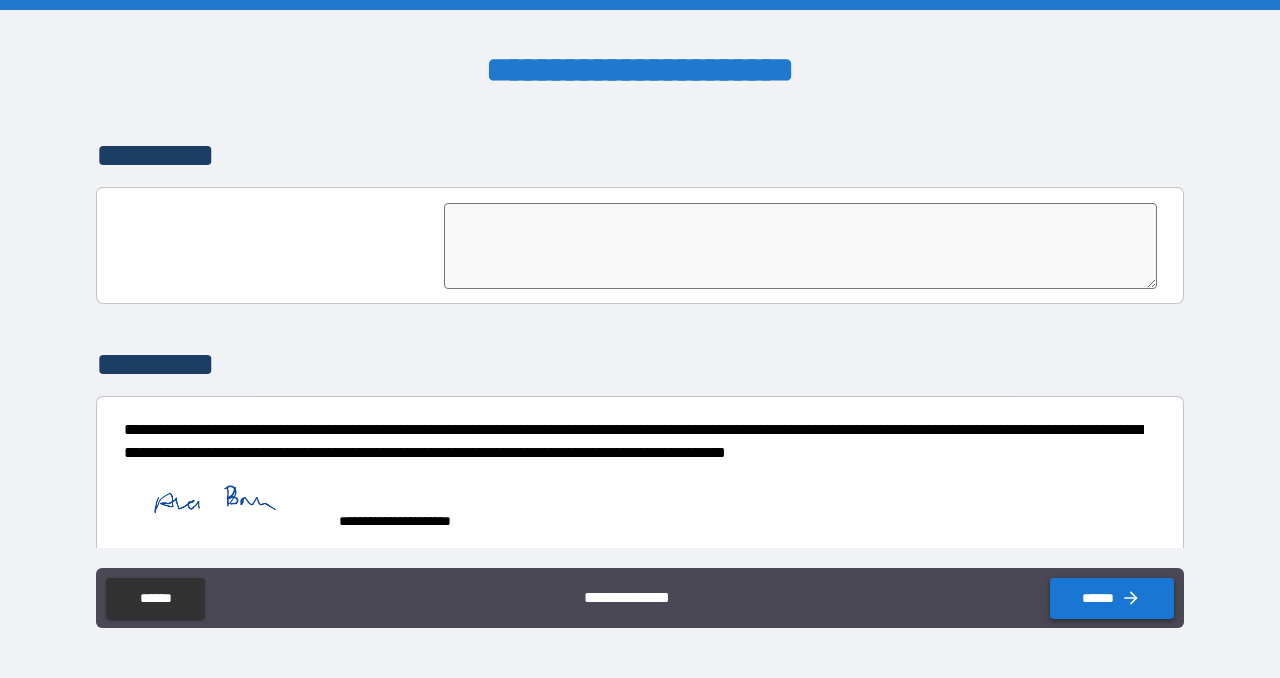 click on "******" at bounding box center [1112, 598] 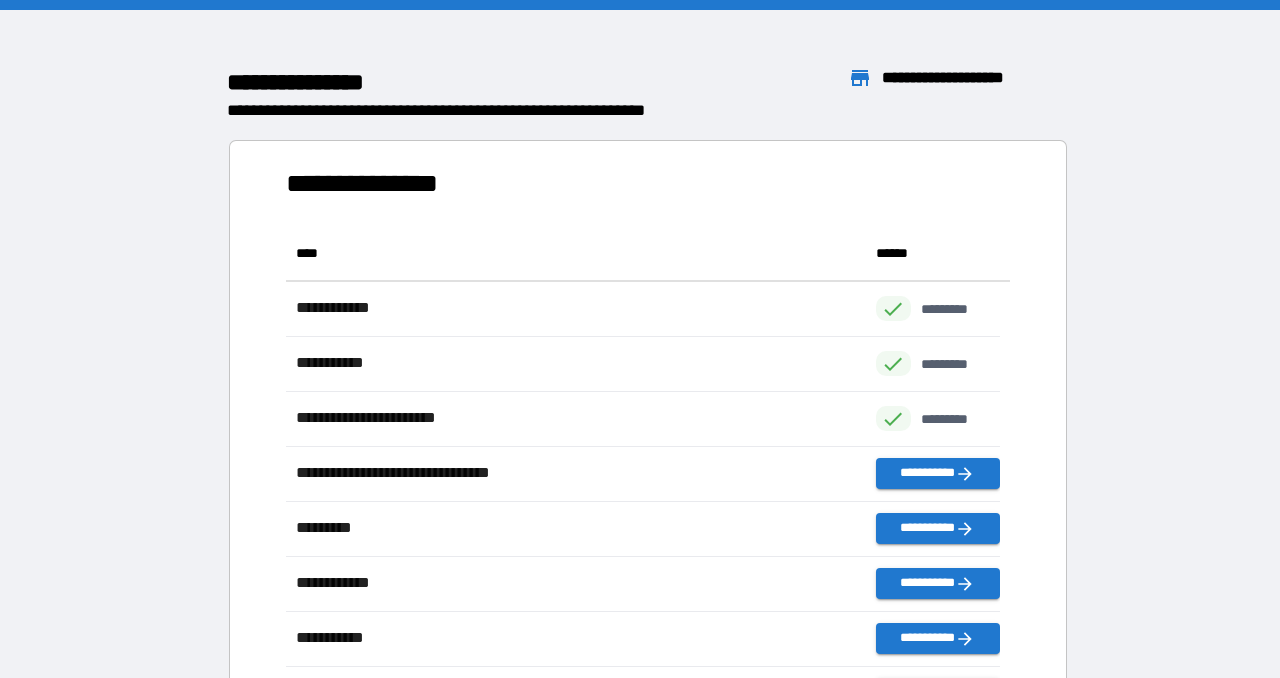 scroll, scrollTop: 16, scrollLeft: 16, axis: both 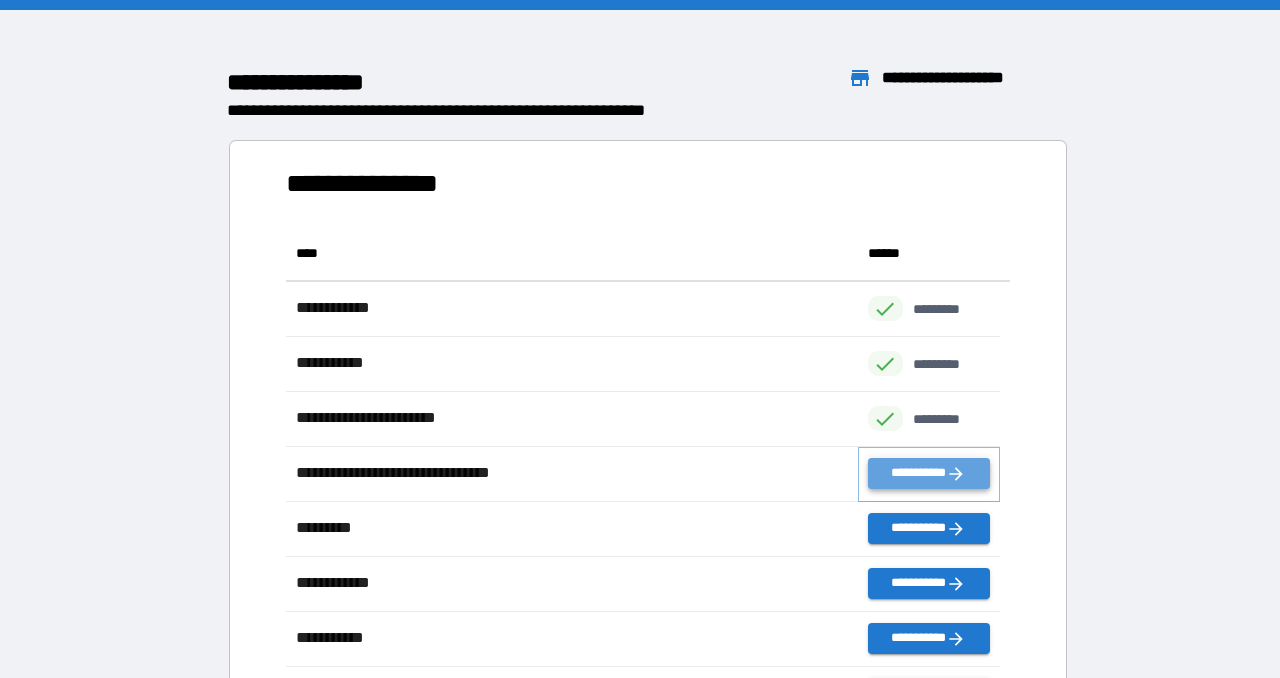 click on "**********" at bounding box center [929, 473] 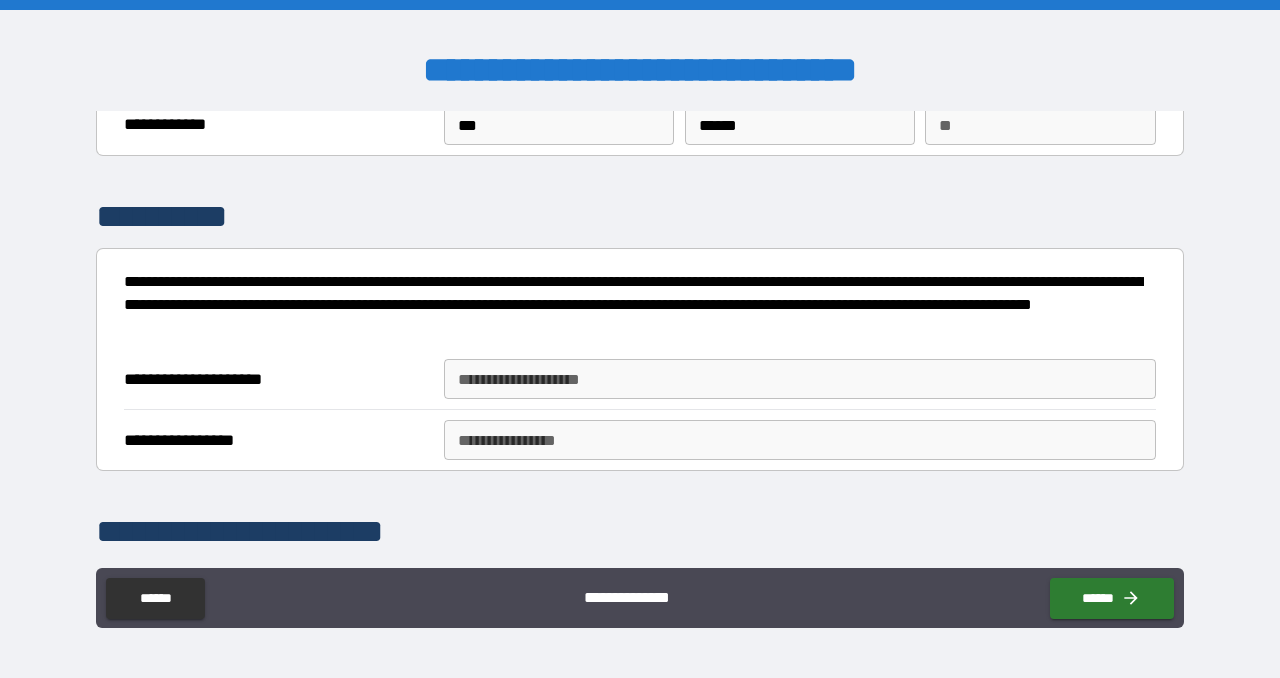 scroll, scrollTop: 200, scrollLeft: 0, axis: vertical 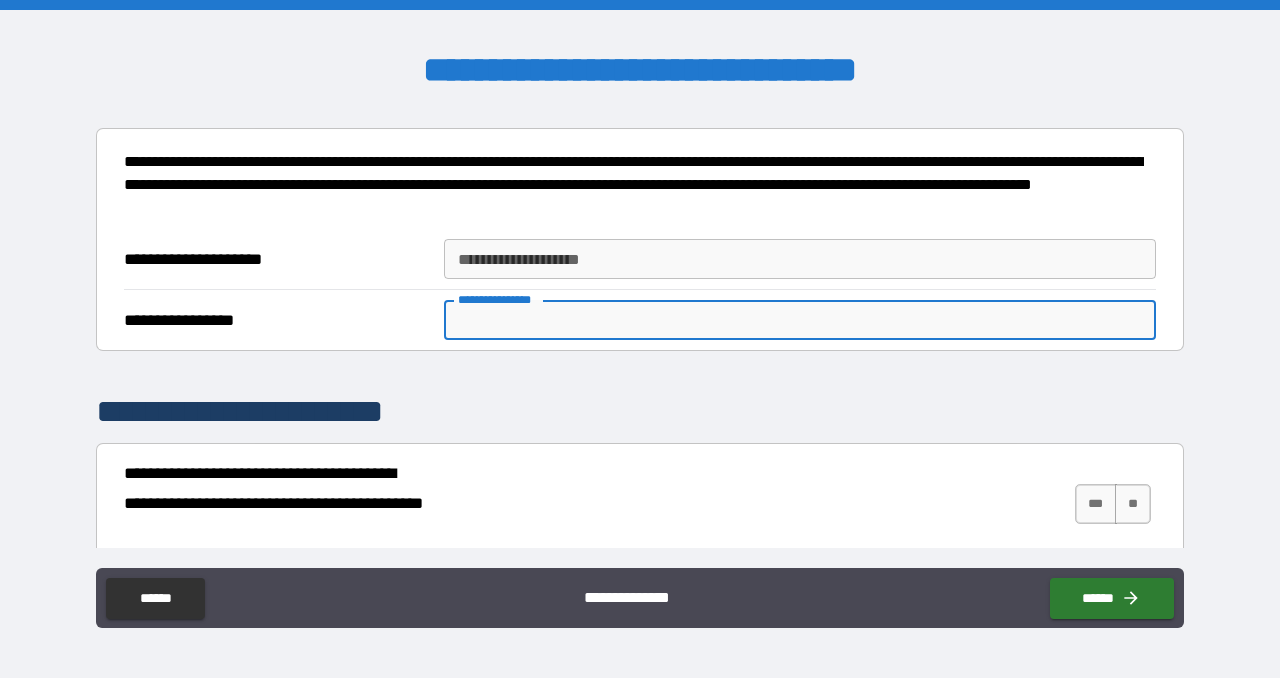 click on "**********" at bounding box center [800, 320] 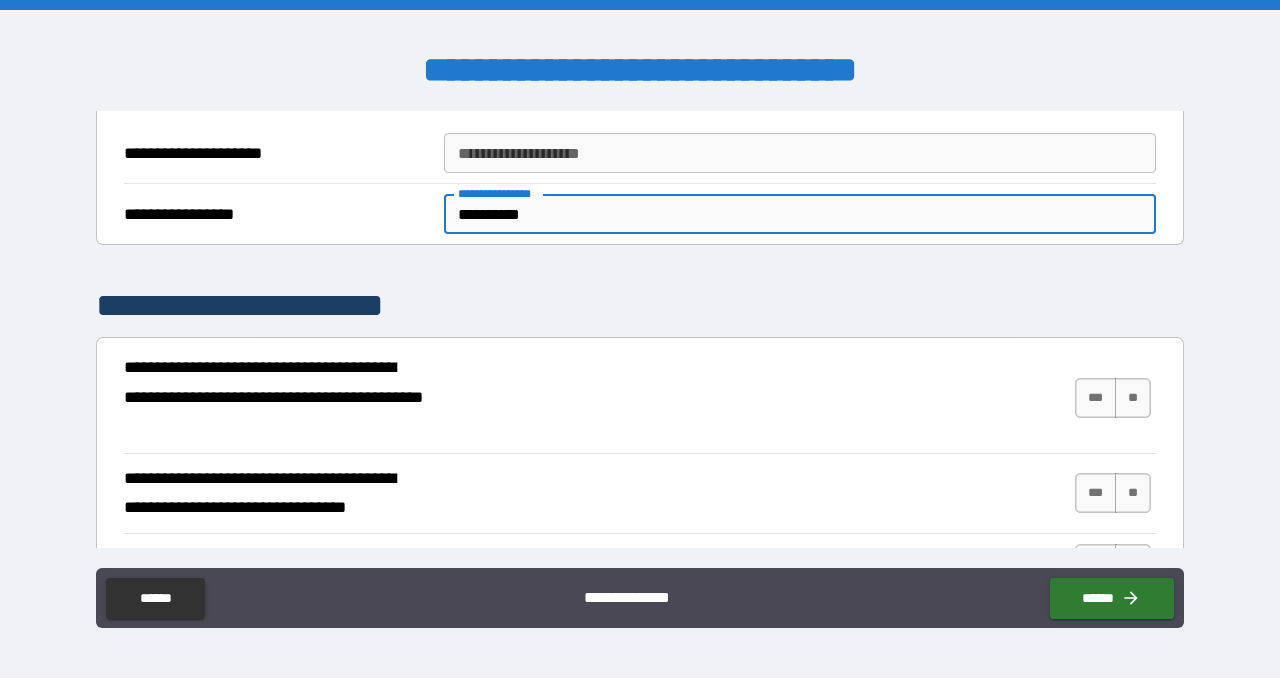 scroll, scrollTop: 400, scrollLeft: 0, axis: vertical 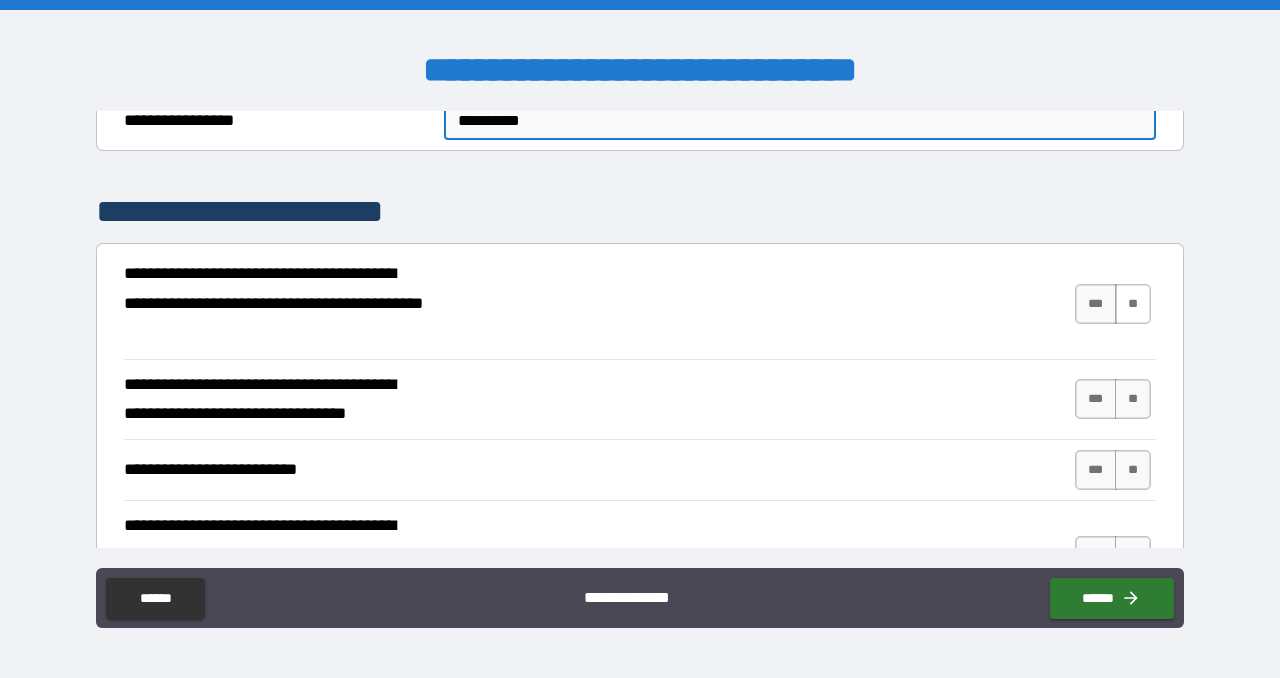 type on "**********" 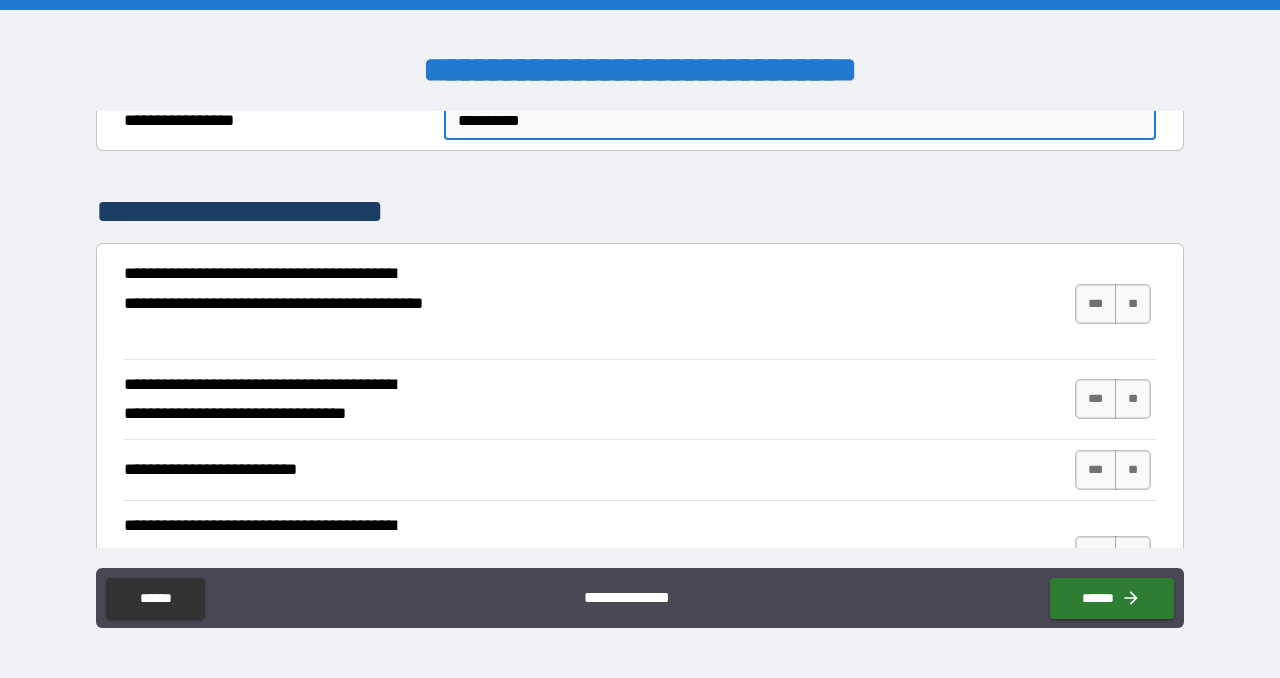 drag, startPoint x: 1122, startPoint y: 307, endPoint x: 1116, endPoint y: 328, distance: 21.84033 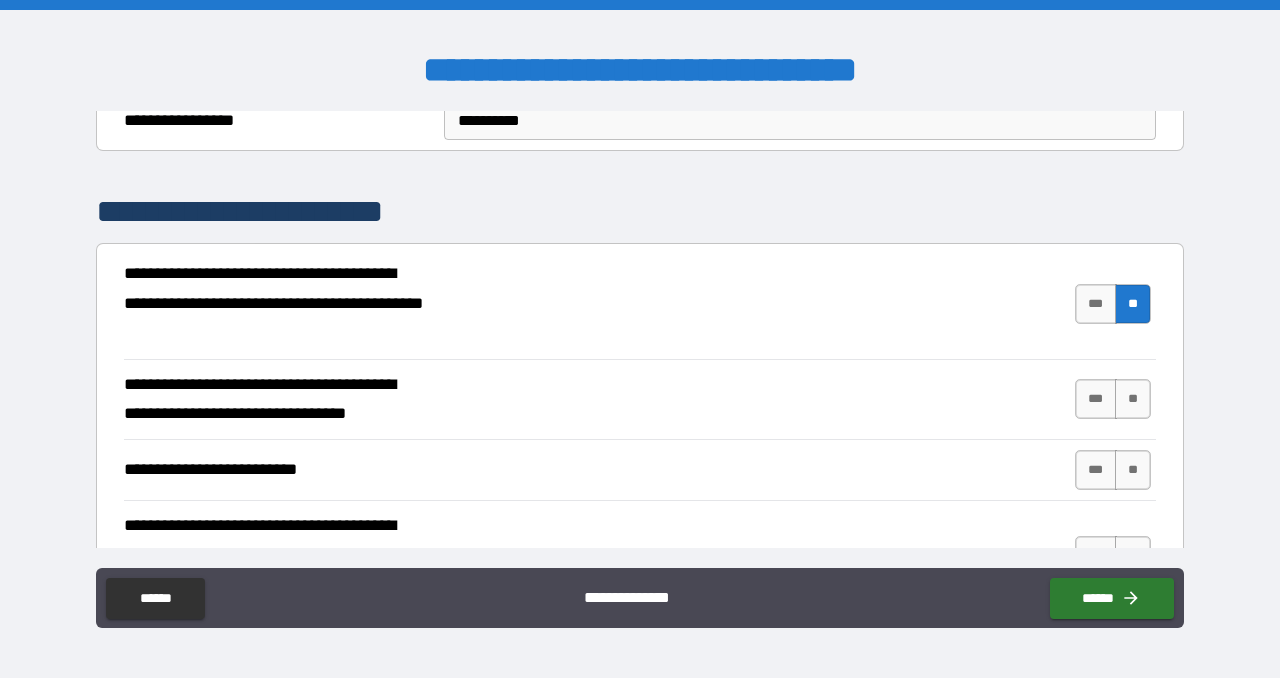 click on "**" at bounding box center (1133, 399) 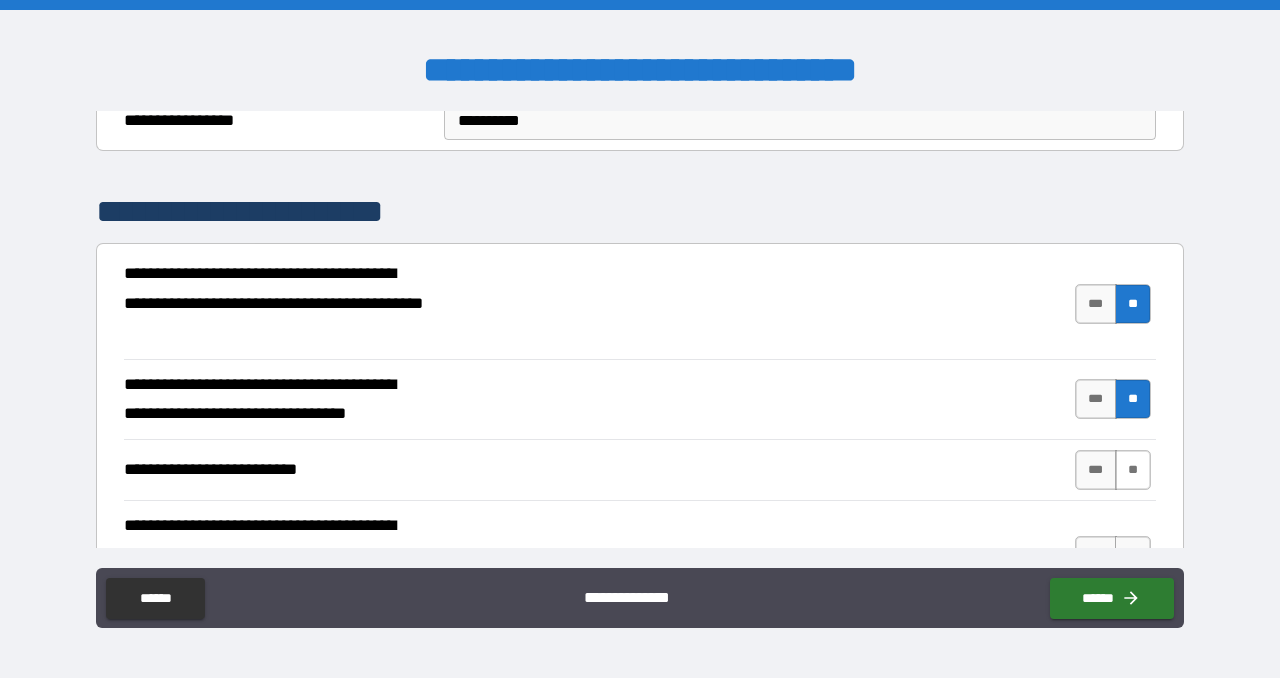 click on "**" at bounding box center [1133, 470] 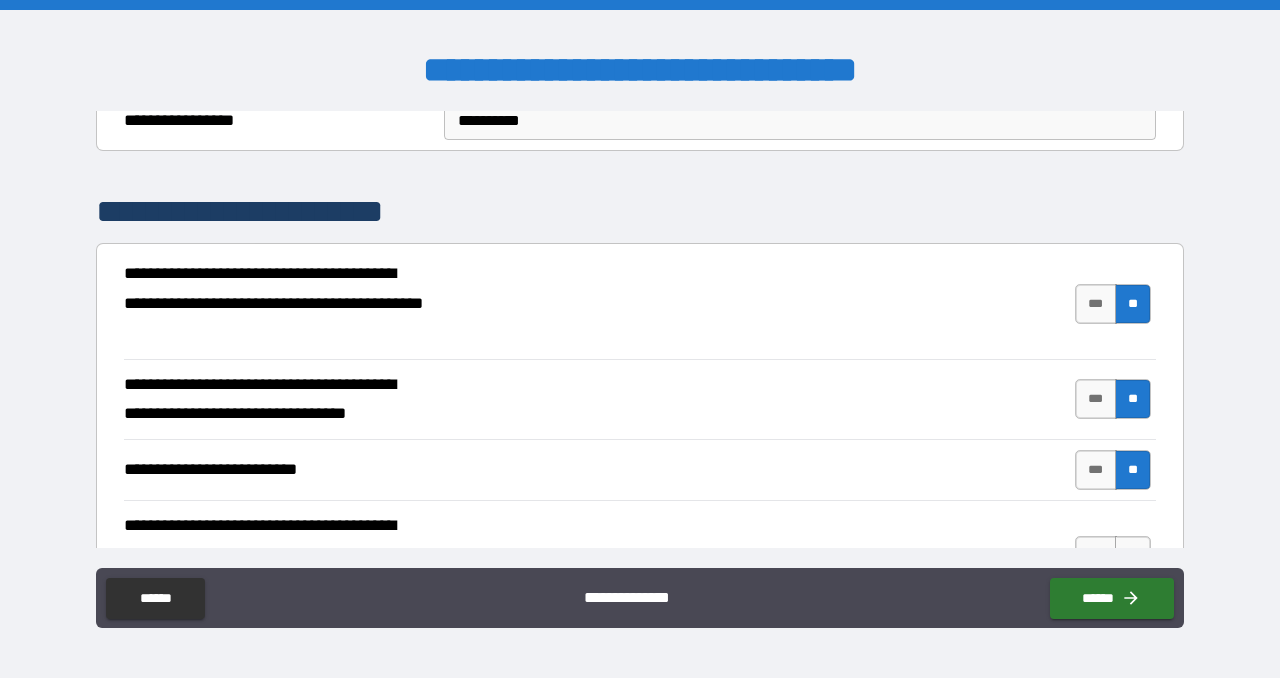 scroll, scrollTop: 600, scrollLeft: 0, axis: vertical 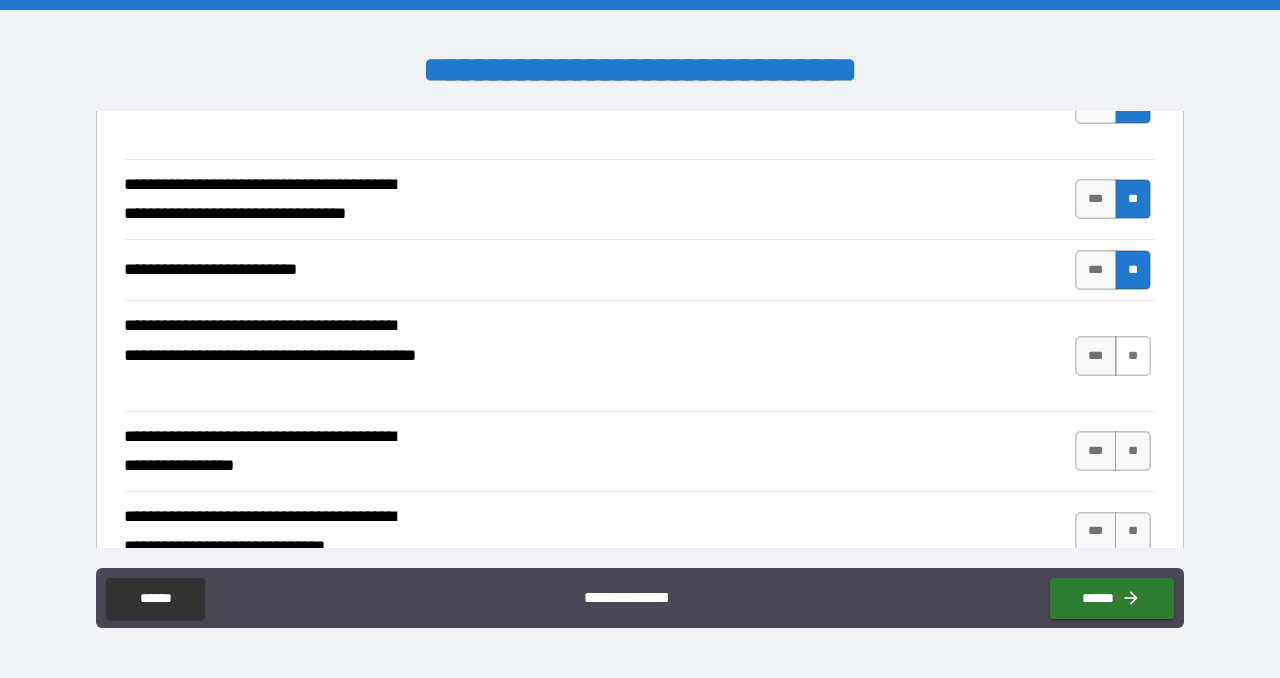 click on "**" at bounding box center (1133, 356) 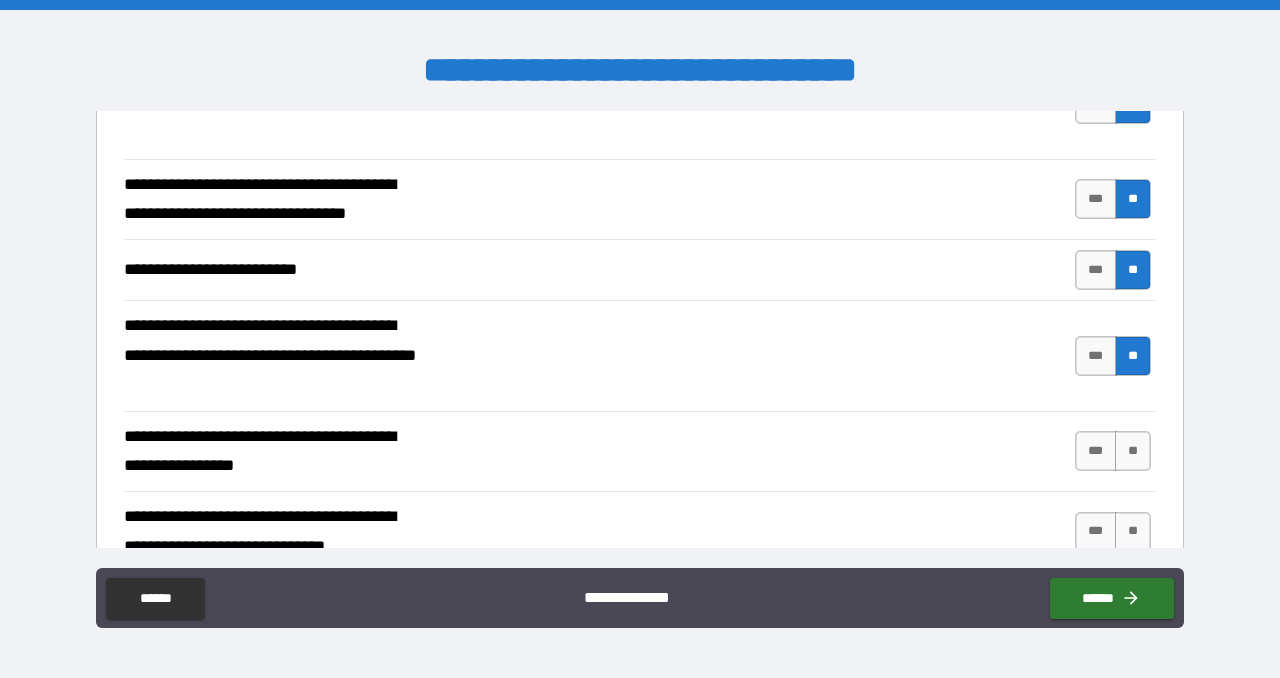 drag, startPoint x: 1123, startPoint y: 439, endPoint x: 1136, endPoint y: 505, distance: 67.26812 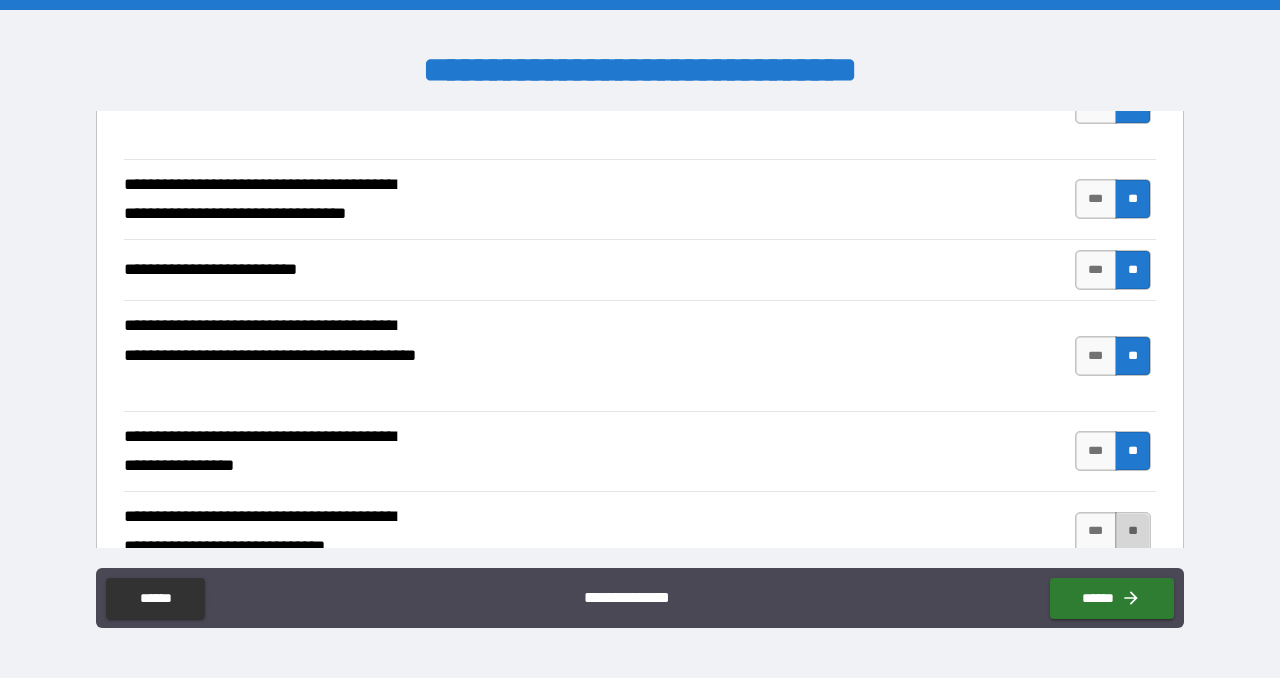 click on "**" at bounding box center (1133, 532) 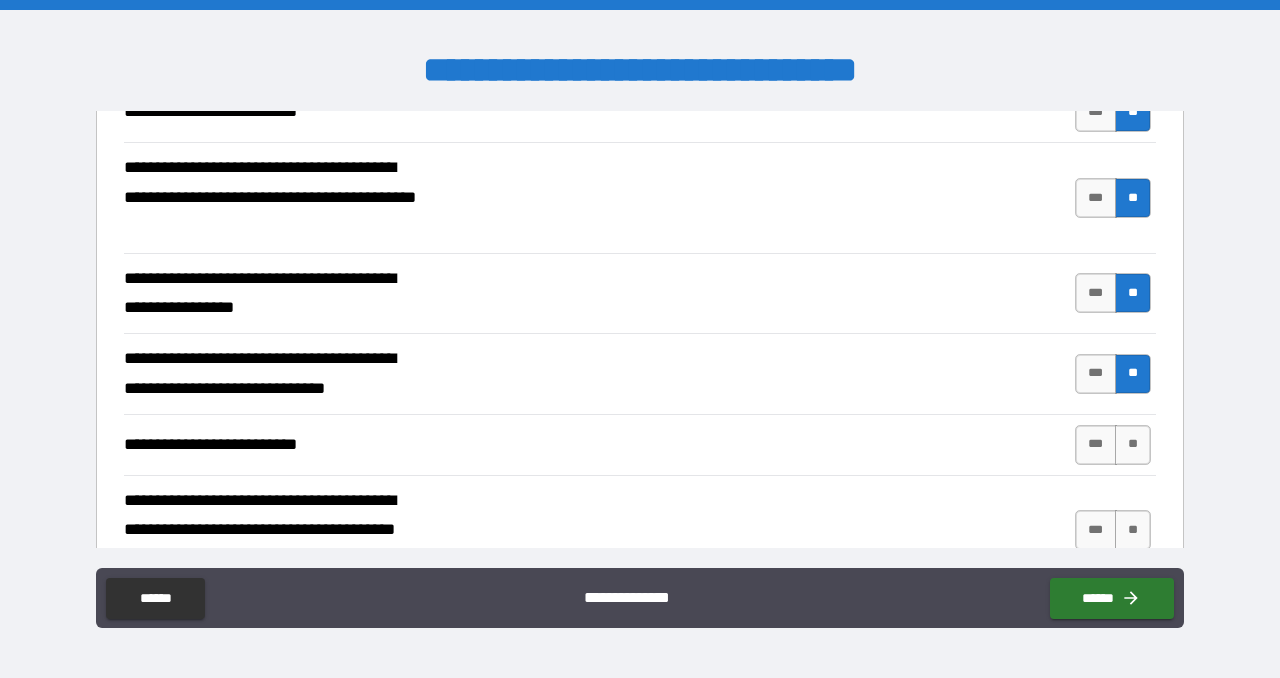 scroll, scrollTop: 900, scrollLeft: 0, axis: vertical 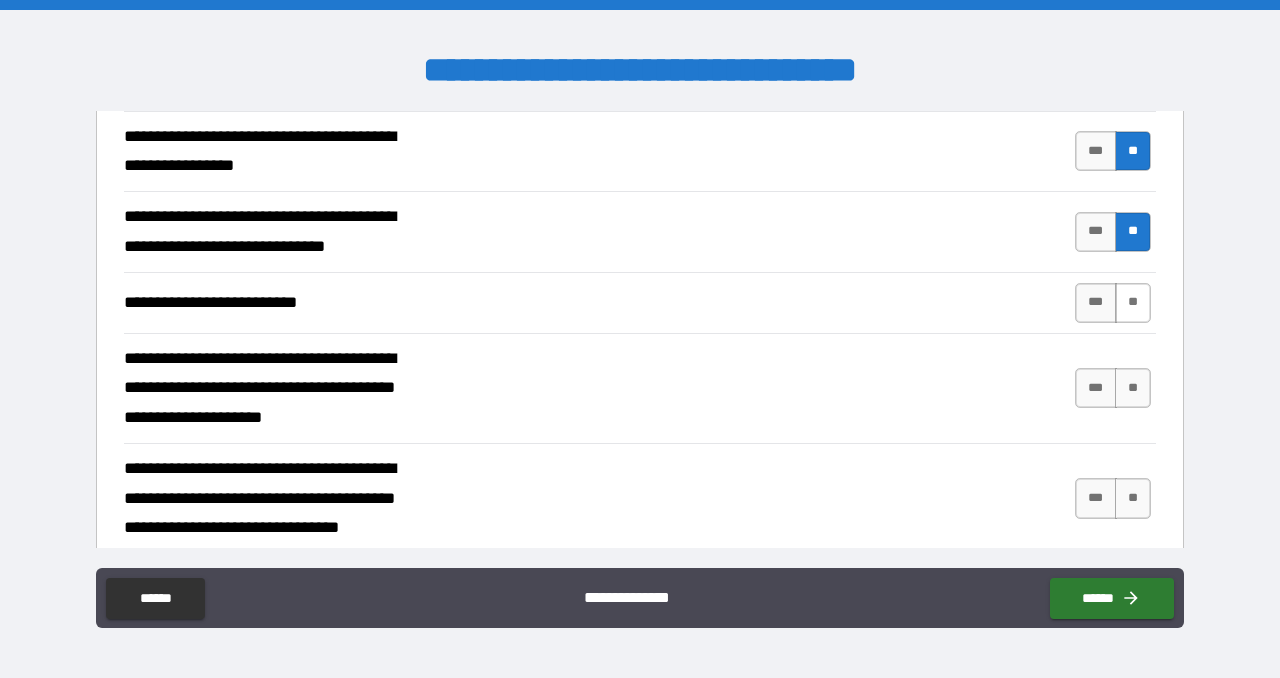 click on "**" at bounding box center (1133, 303) 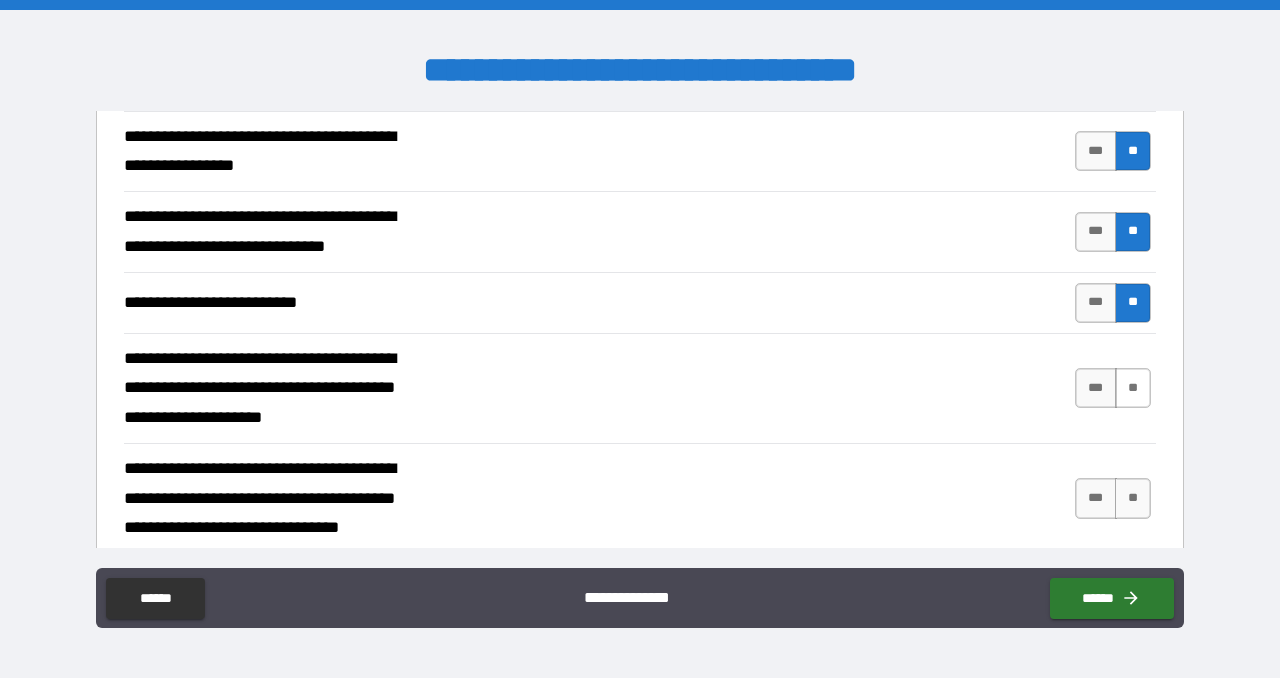 drag, startPoint x: 1122, startPoint y: 380, endPoint x: 1120, endPoint y: 400, distance: 20.09975 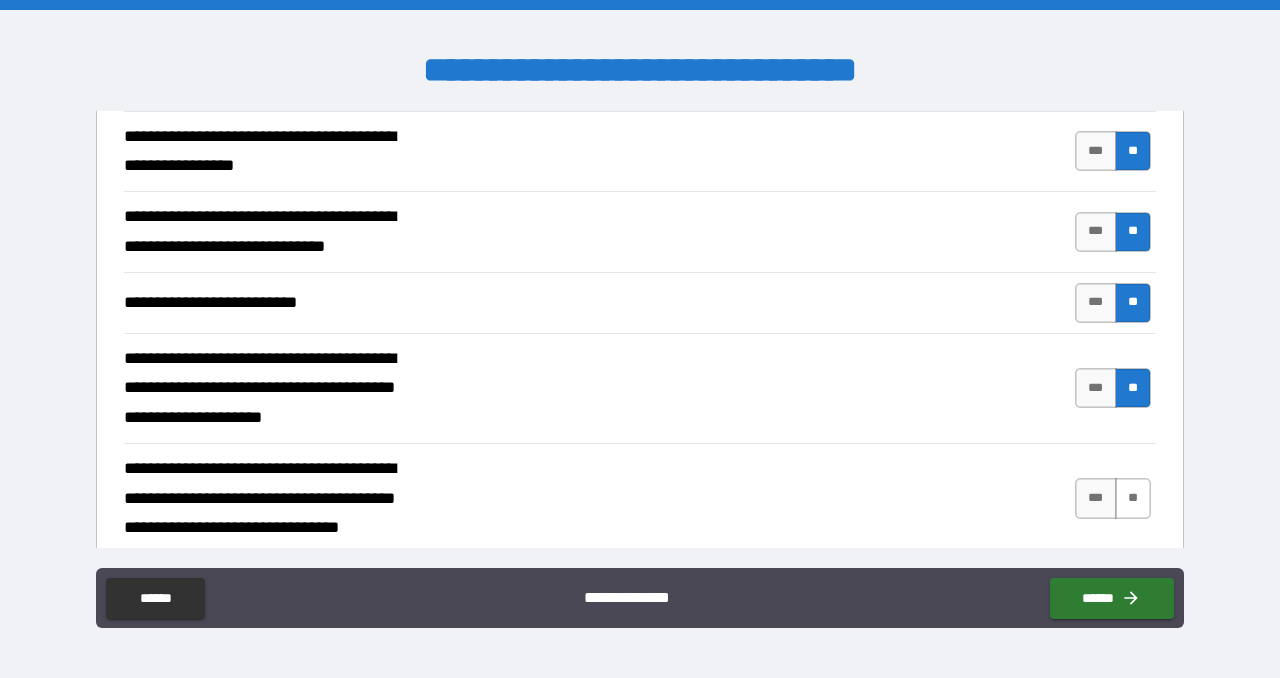 click on "**" at bounding box center [1133, 498] 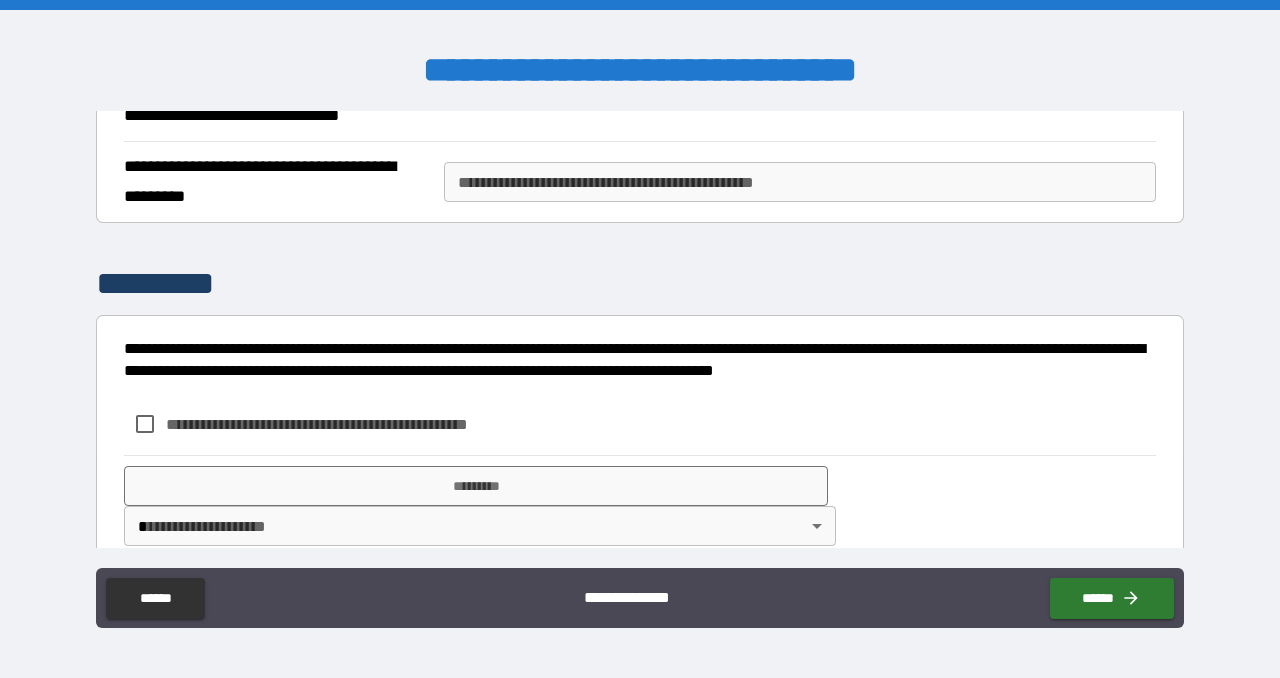 scroll, scrollTop: 1334, scrollLeft: 0, axis: vertical 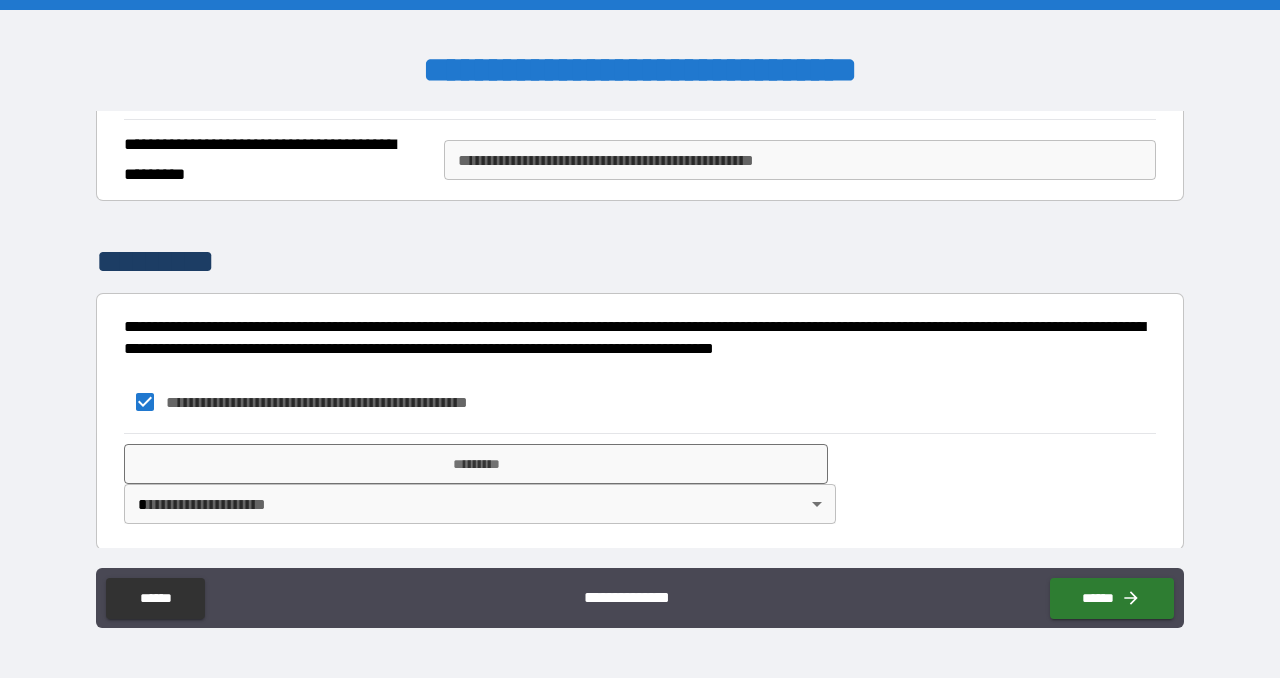 click on "**********" at bounding box center (640, 339) 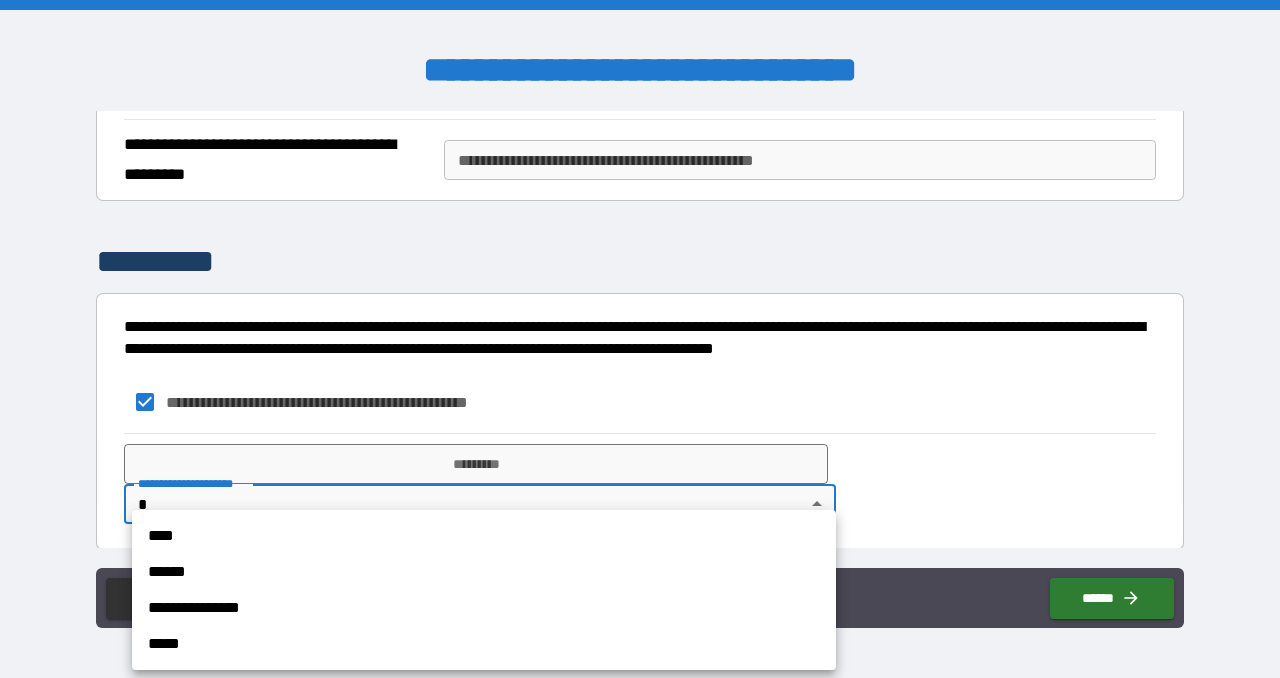 drag, startPoint x: 264, startPoint y: 526, endPoint x: 330, endPoint y: 487, distance: 76.66159 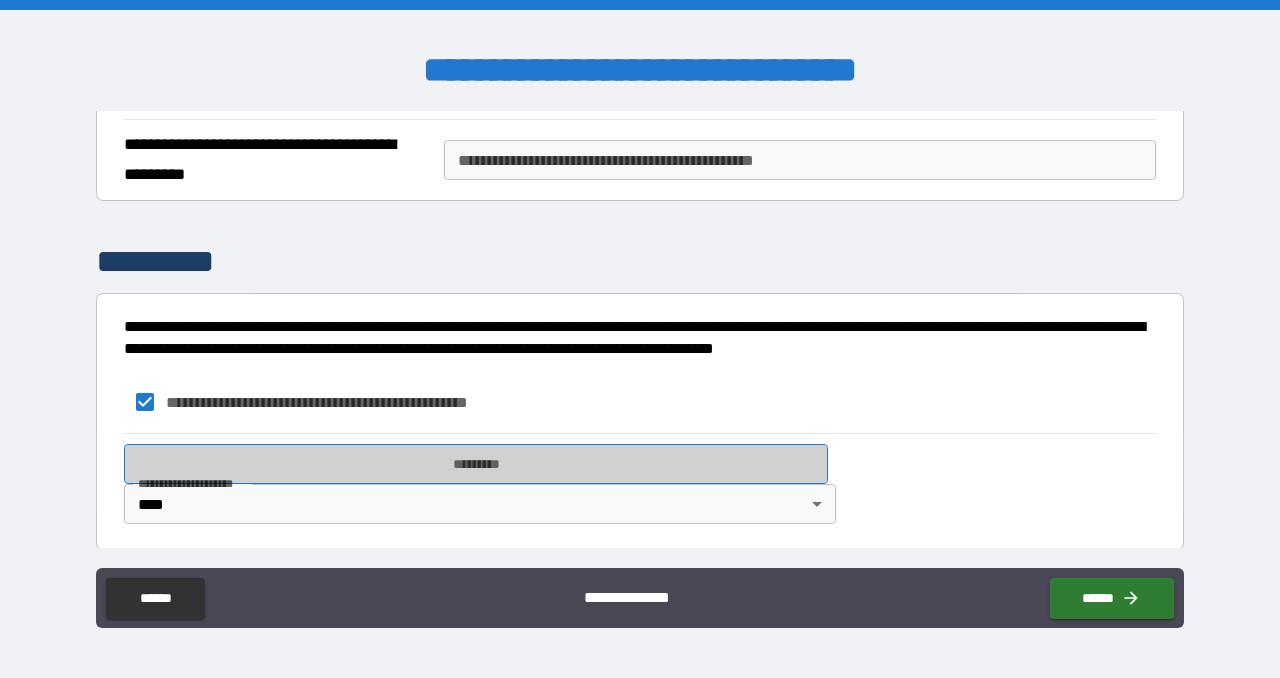 click on "*********" at bounding box center [476, 464] 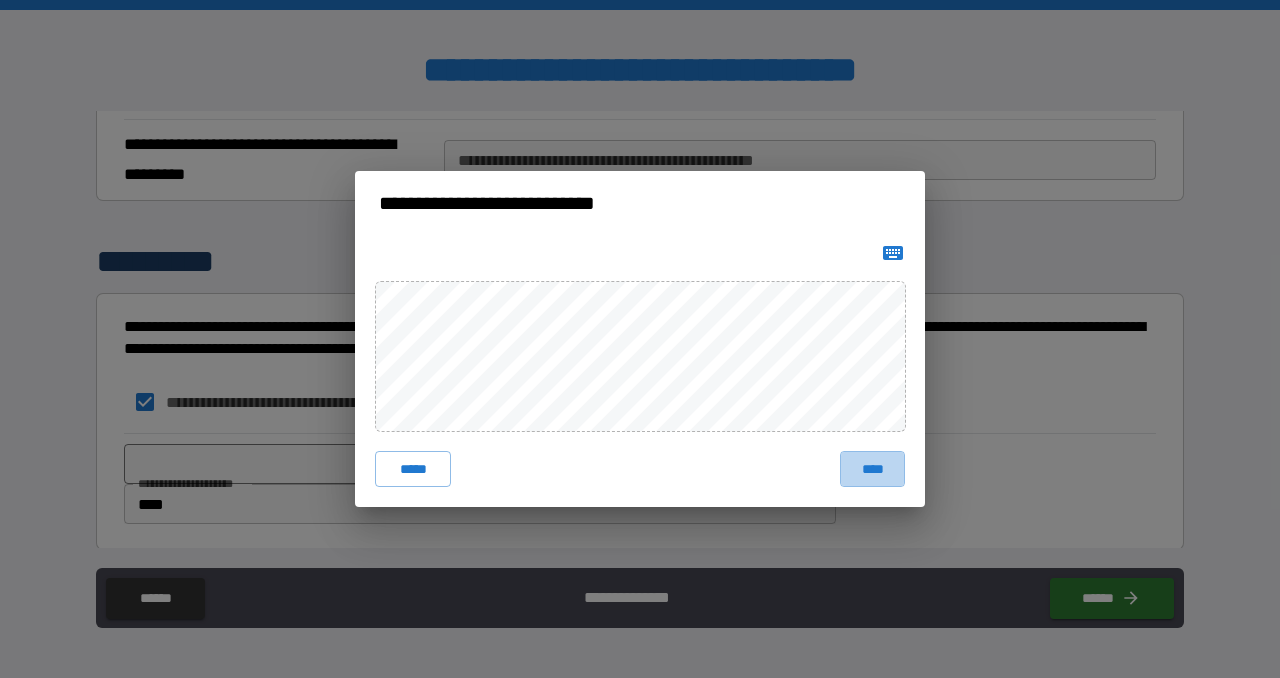 click on "****" at bounding box center [872, 469] 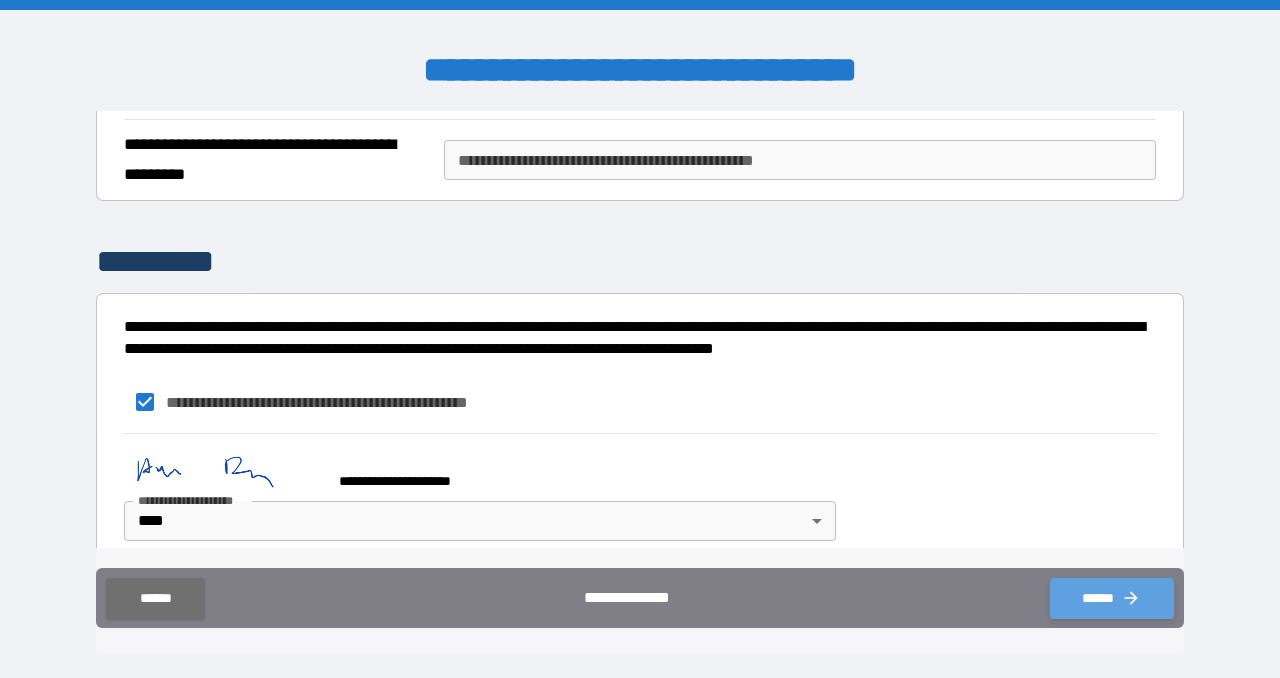 click on "******" at bounding box center [1112, 598] 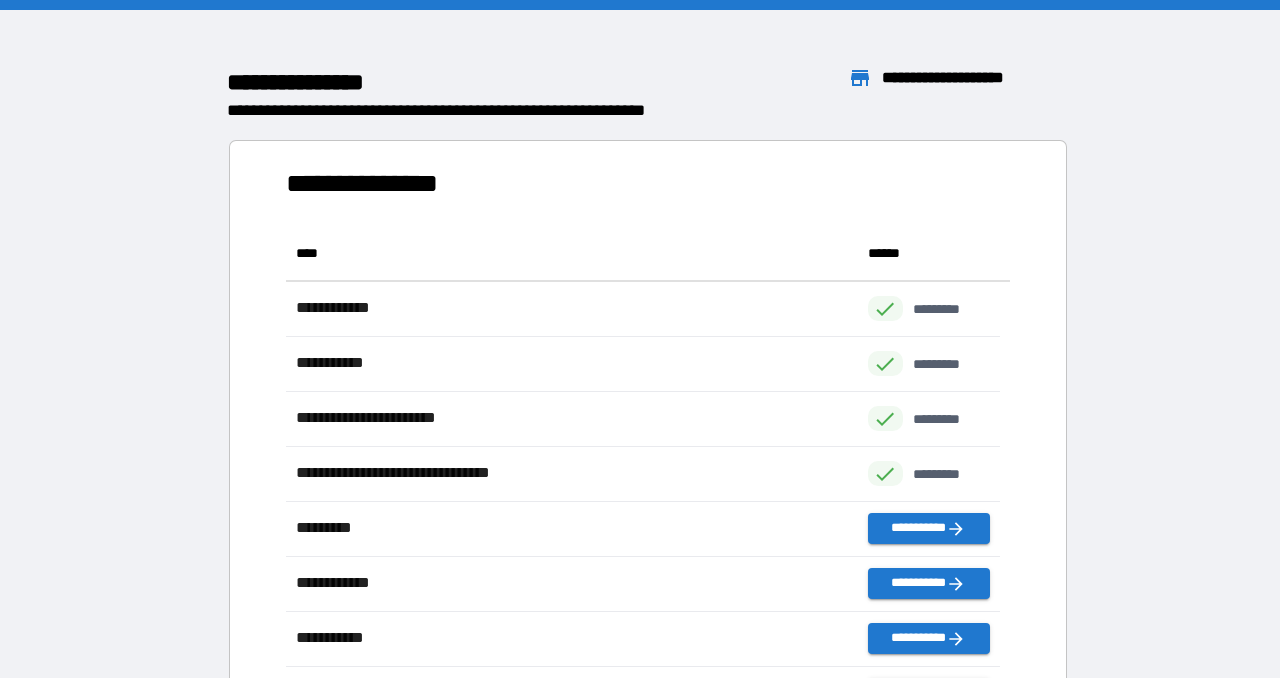 scroll, scrollTop: 16, scrollLeft: 16, axis: both 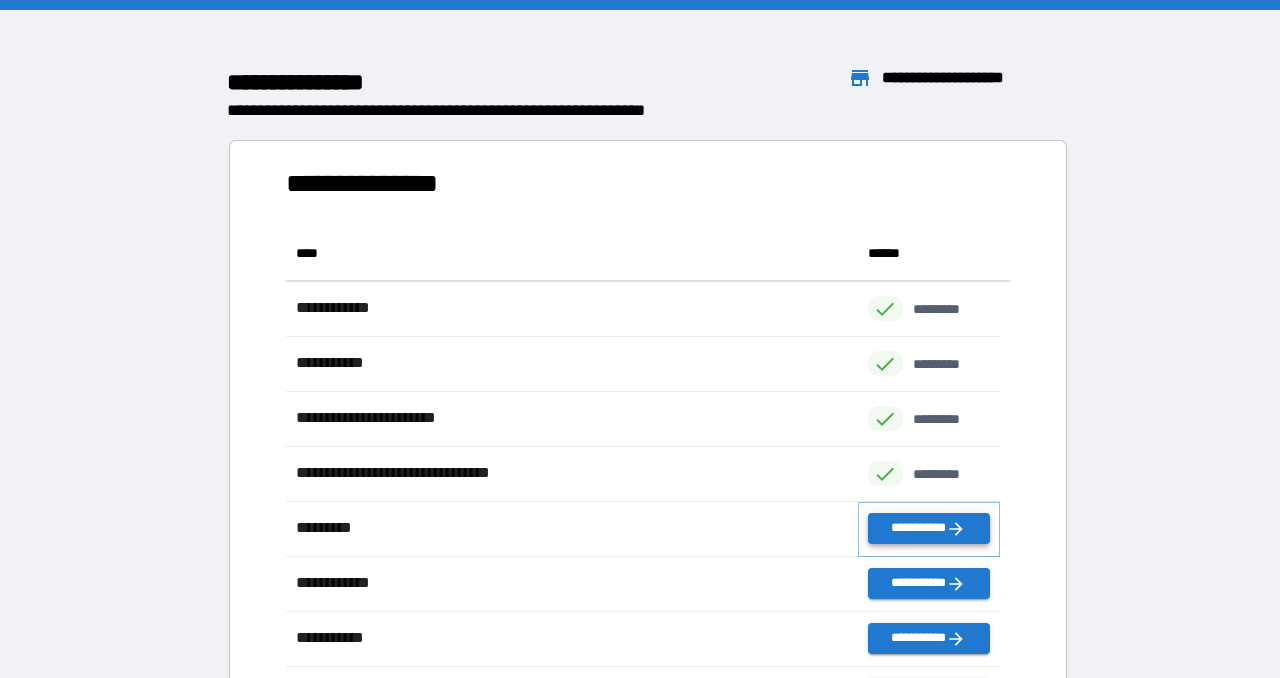 click on "**********" at bounding box center [929, 528] 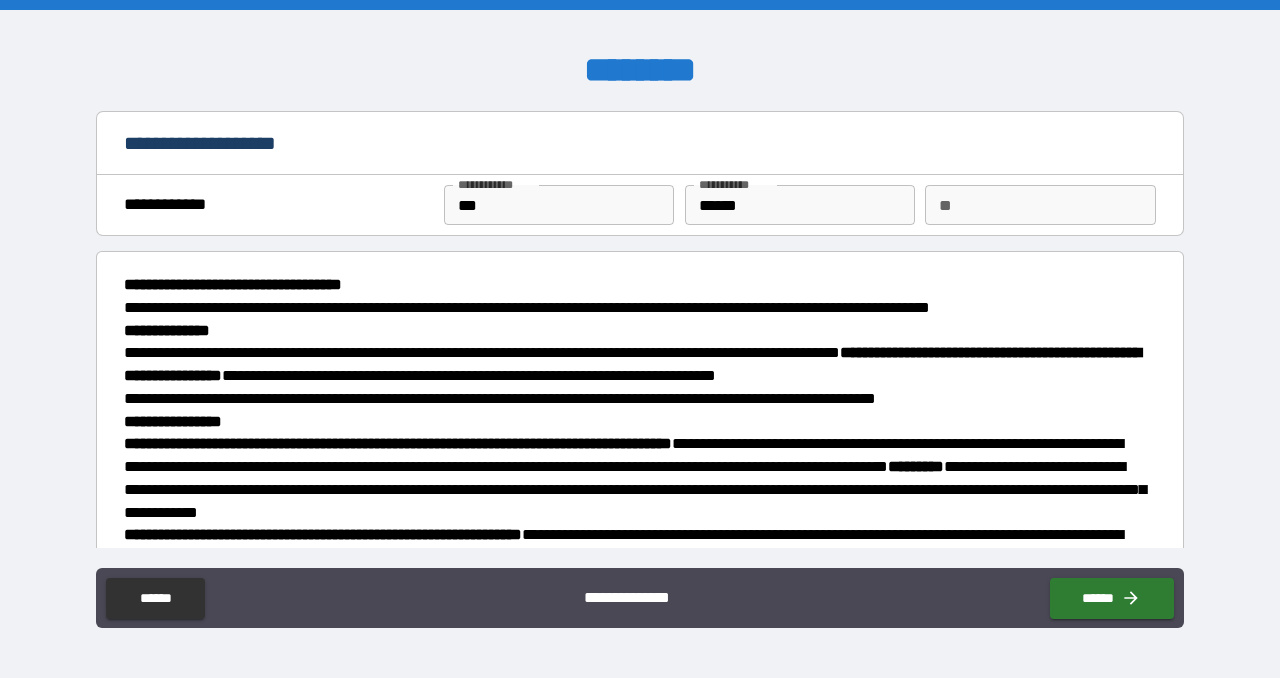 type on "*" 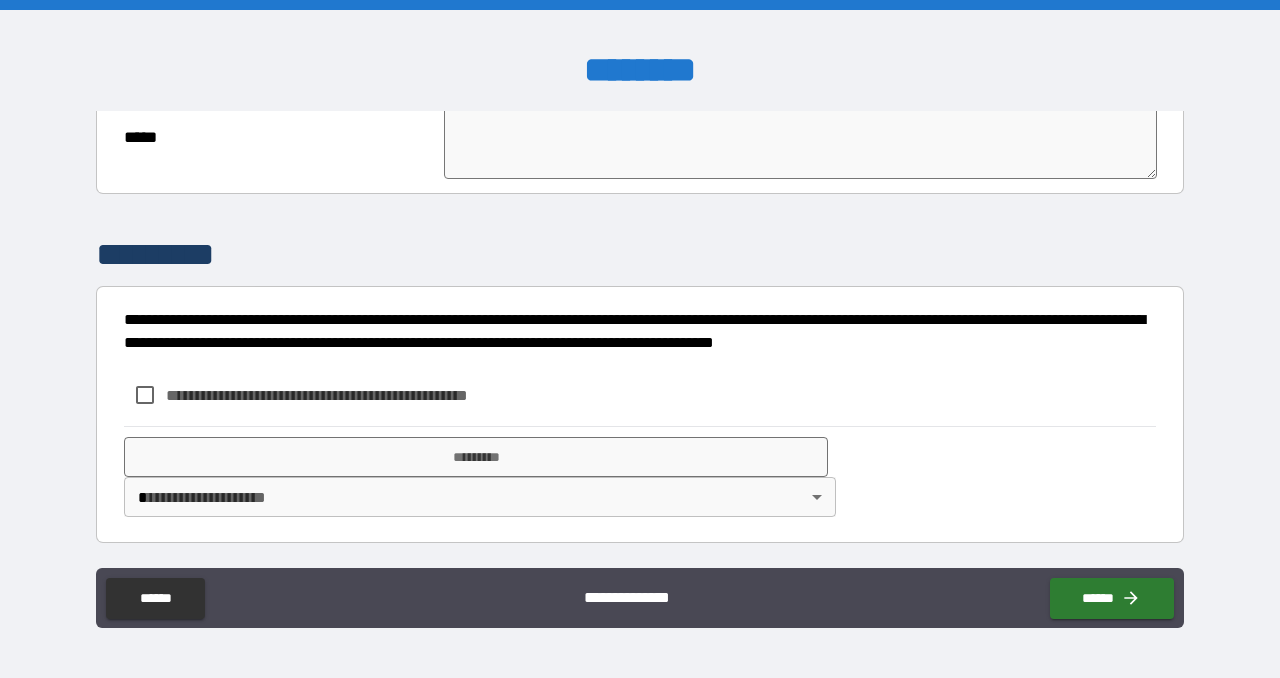 scroll, scrollTop: 384, scrollLeft: 0, axis: vertical 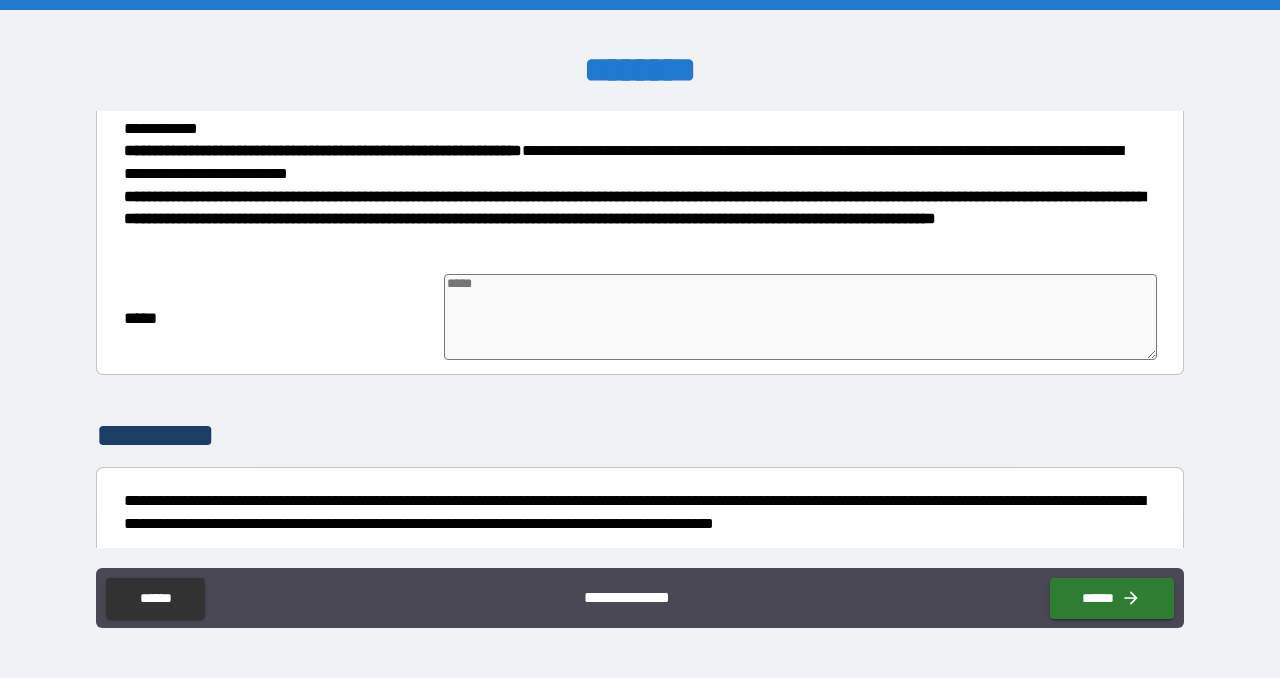 drag, startPoint x: 482, startPoint y: 338, endPoint x: 542, endPoint y: 338, distance: 60 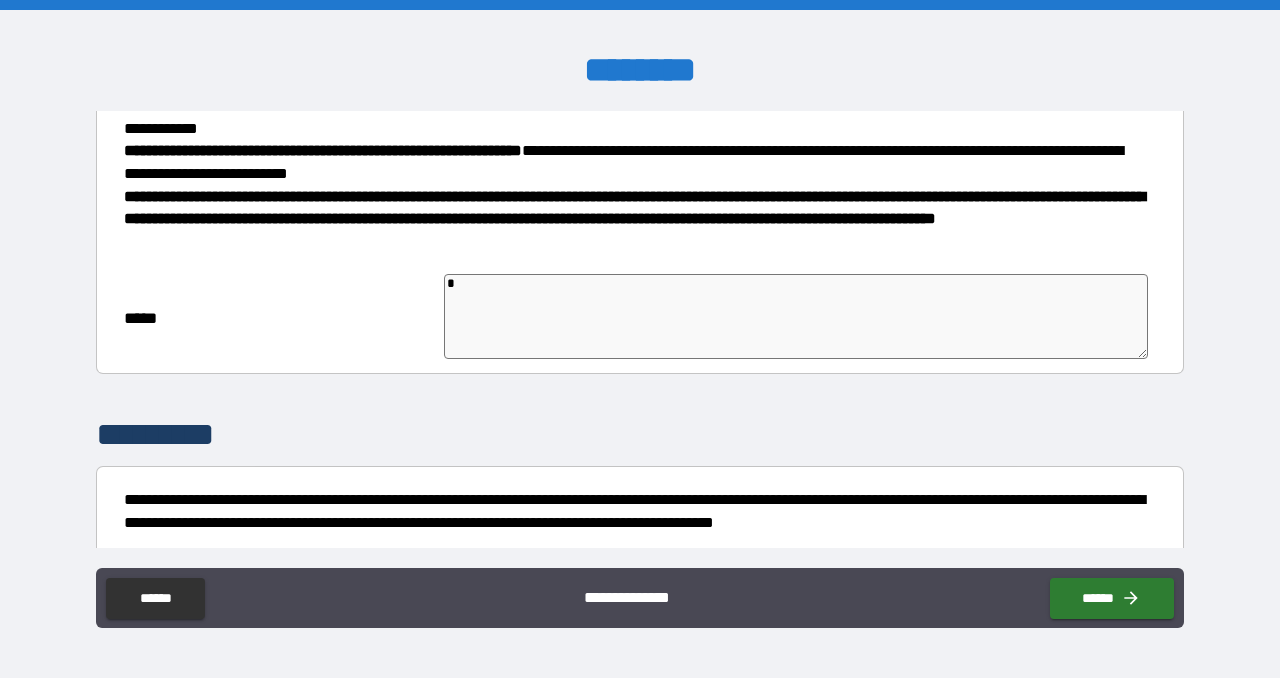 type on "*" 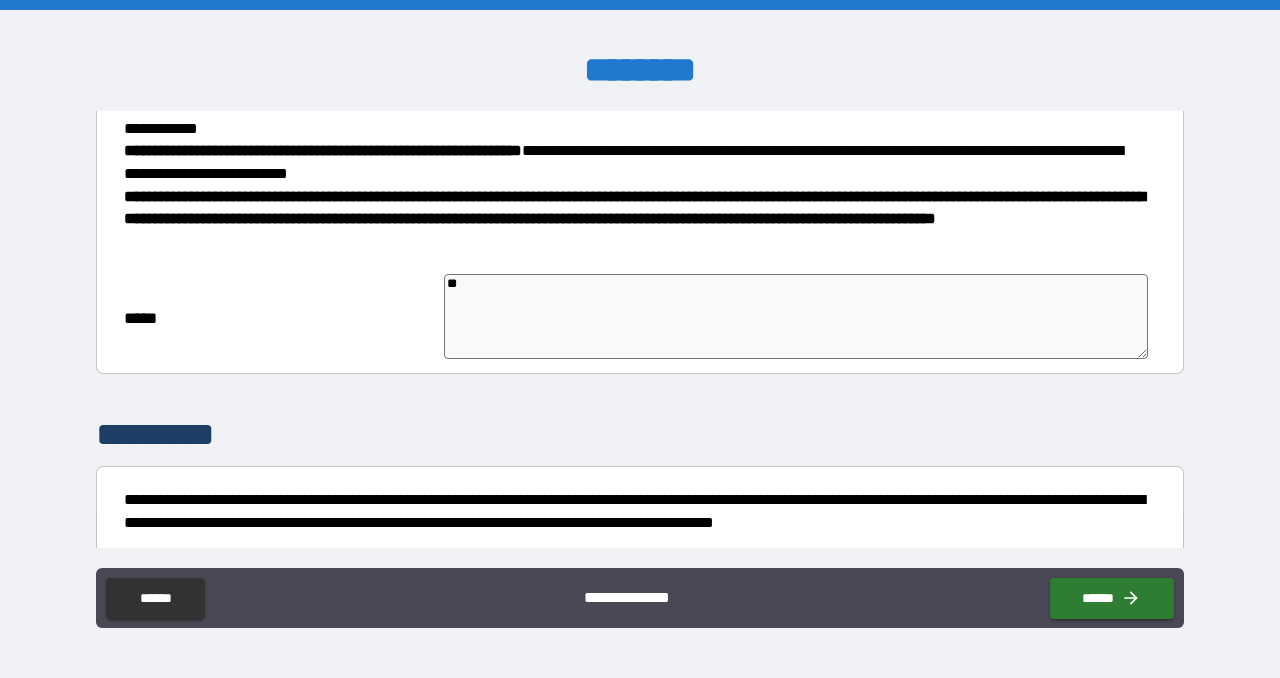 type on "*" 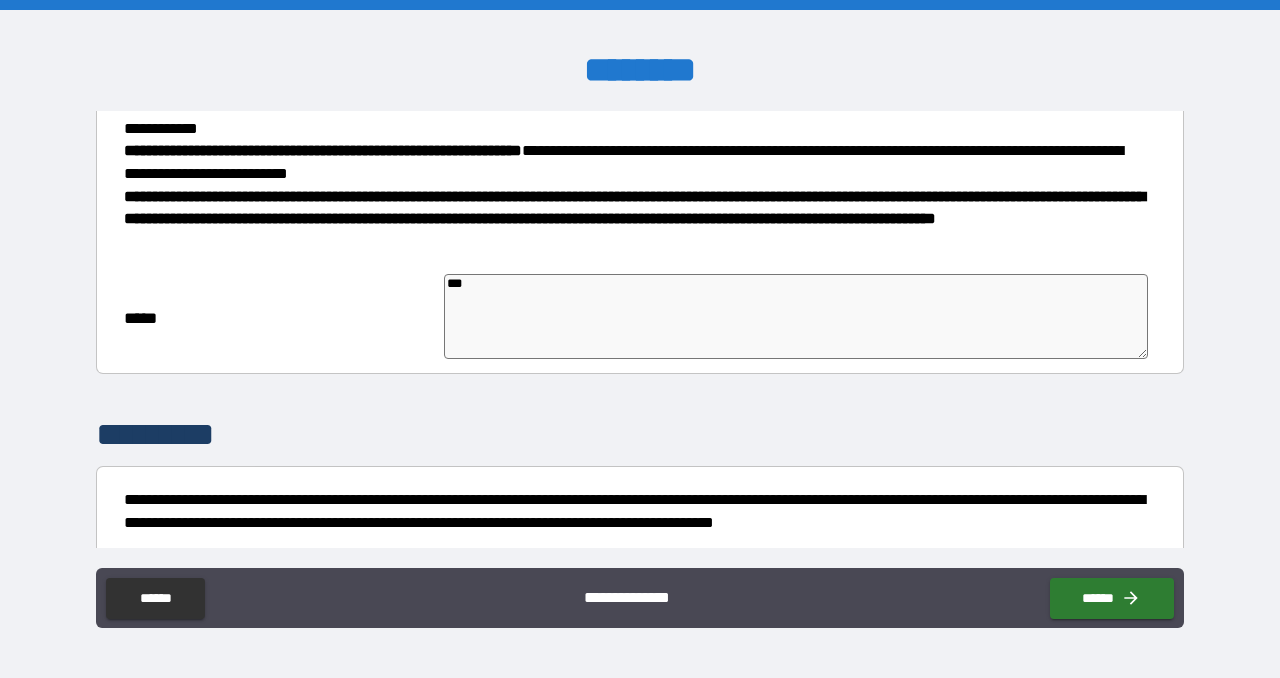 type on "*" 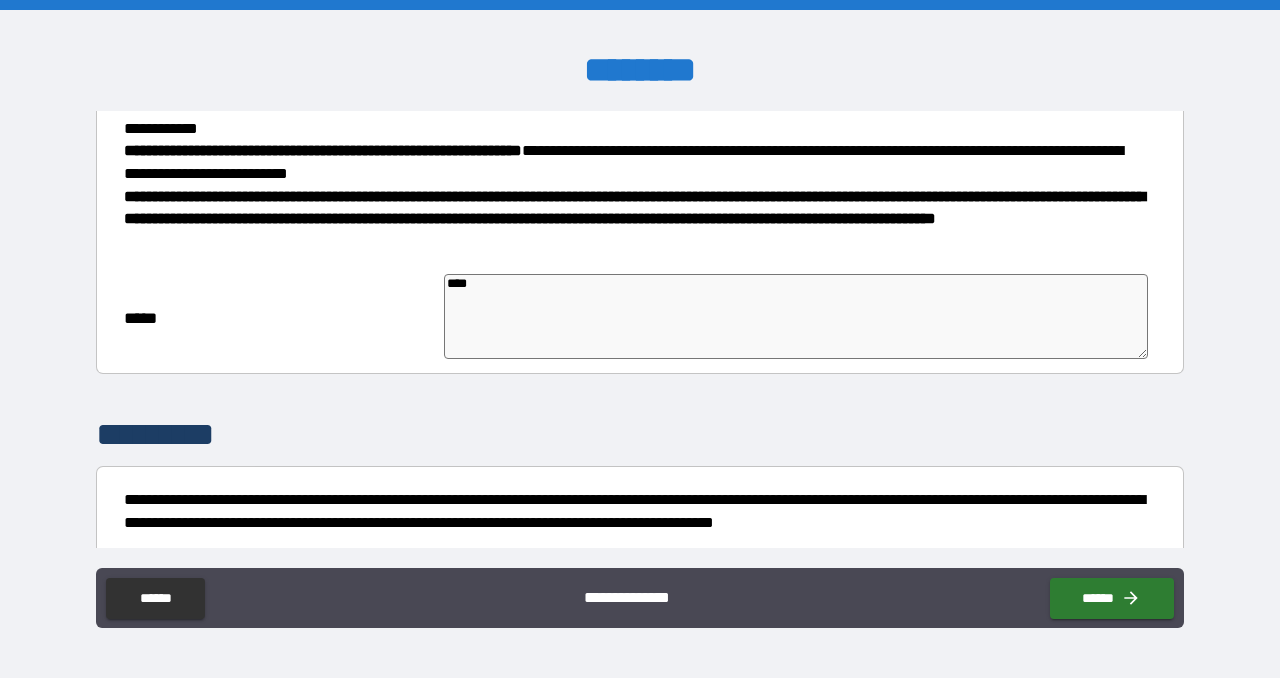 type on "*" 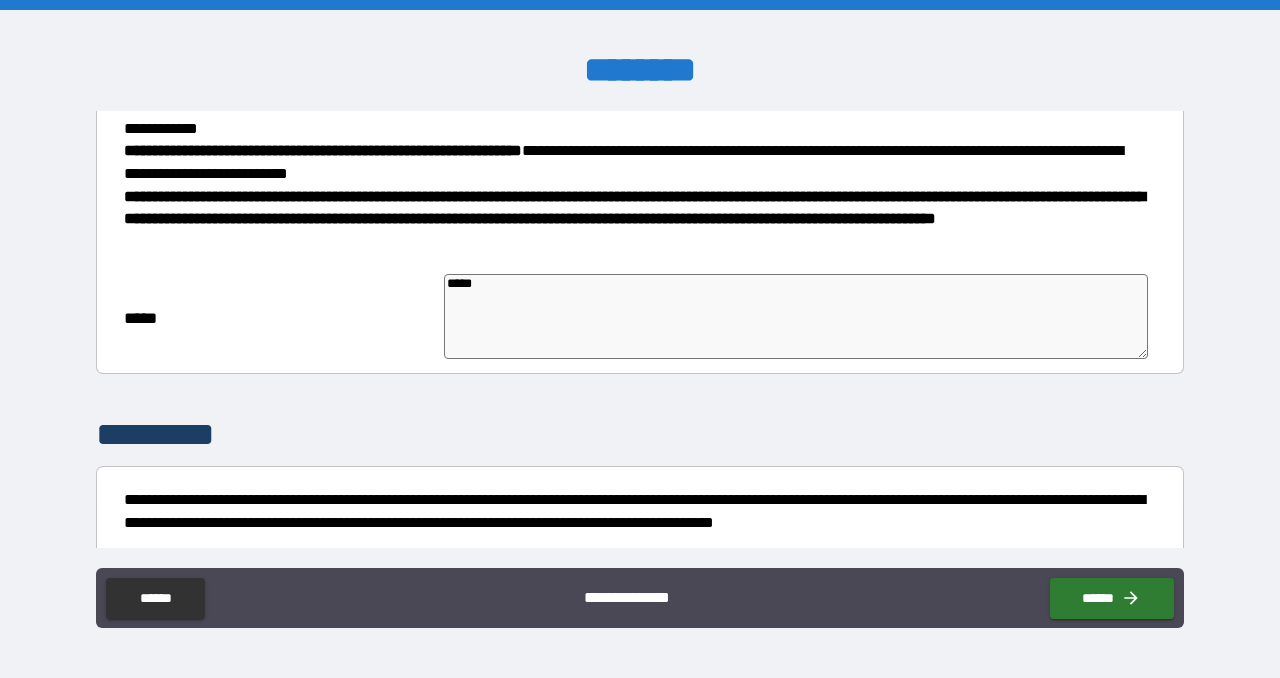 type on "*" 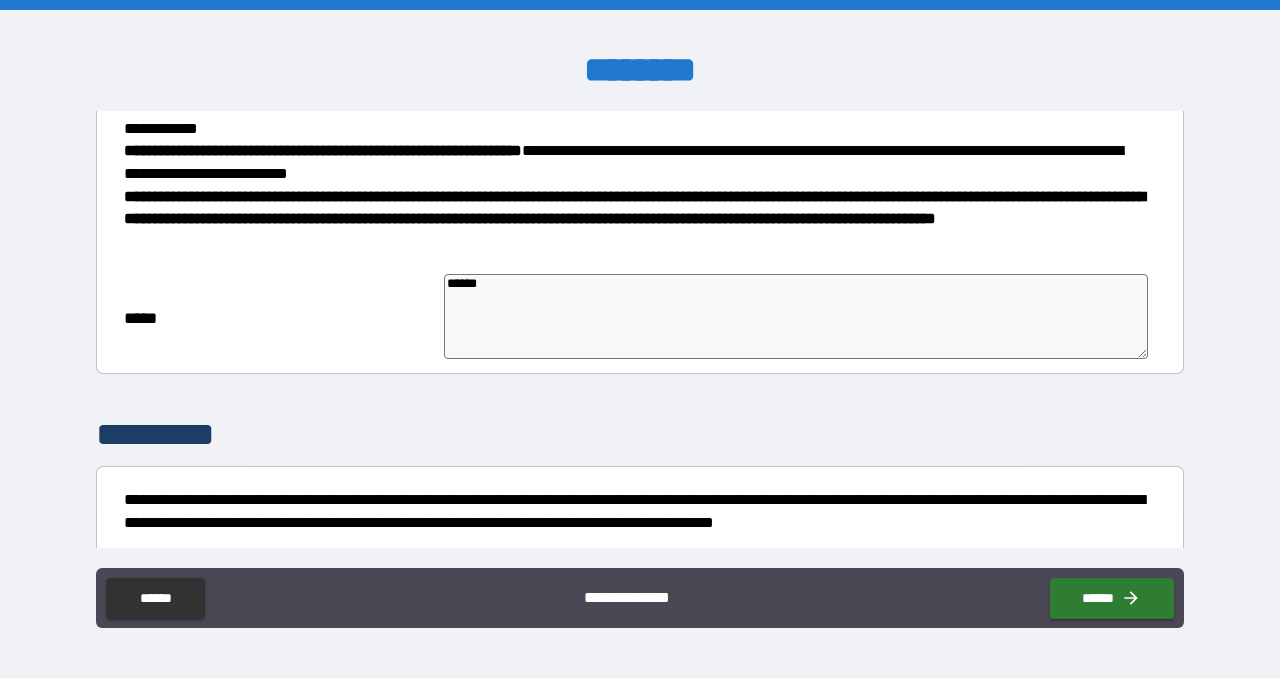 type on "*" 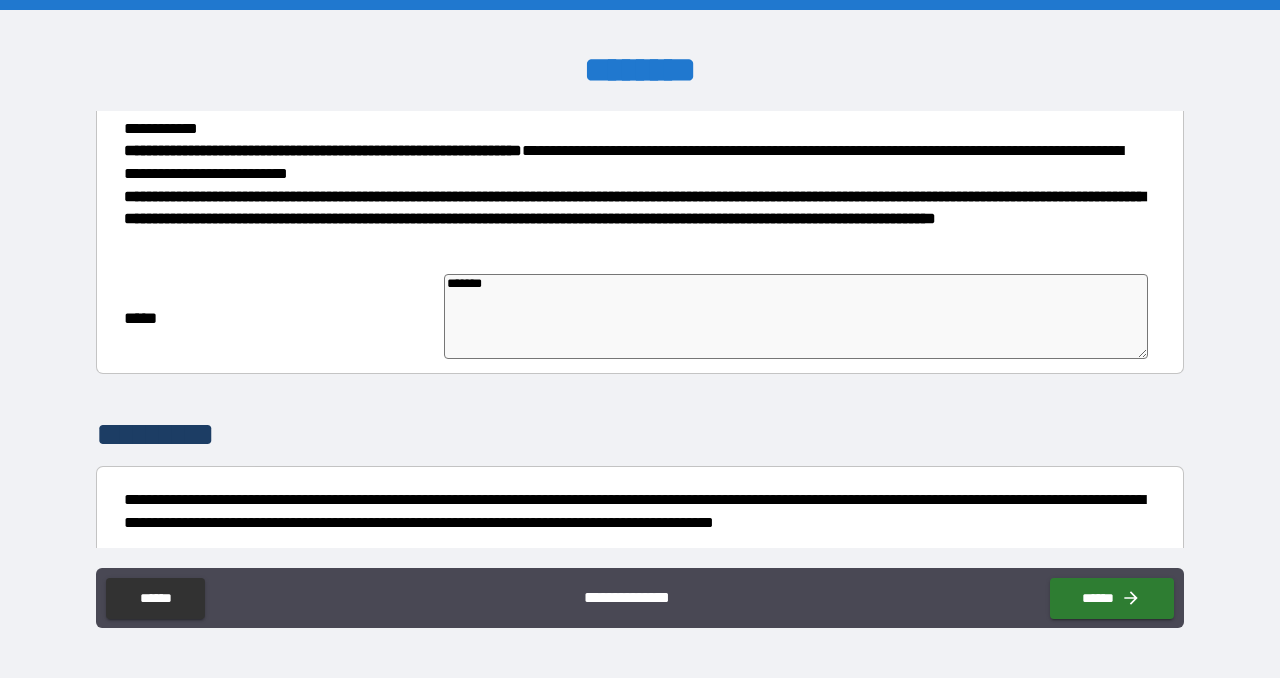type on "*" 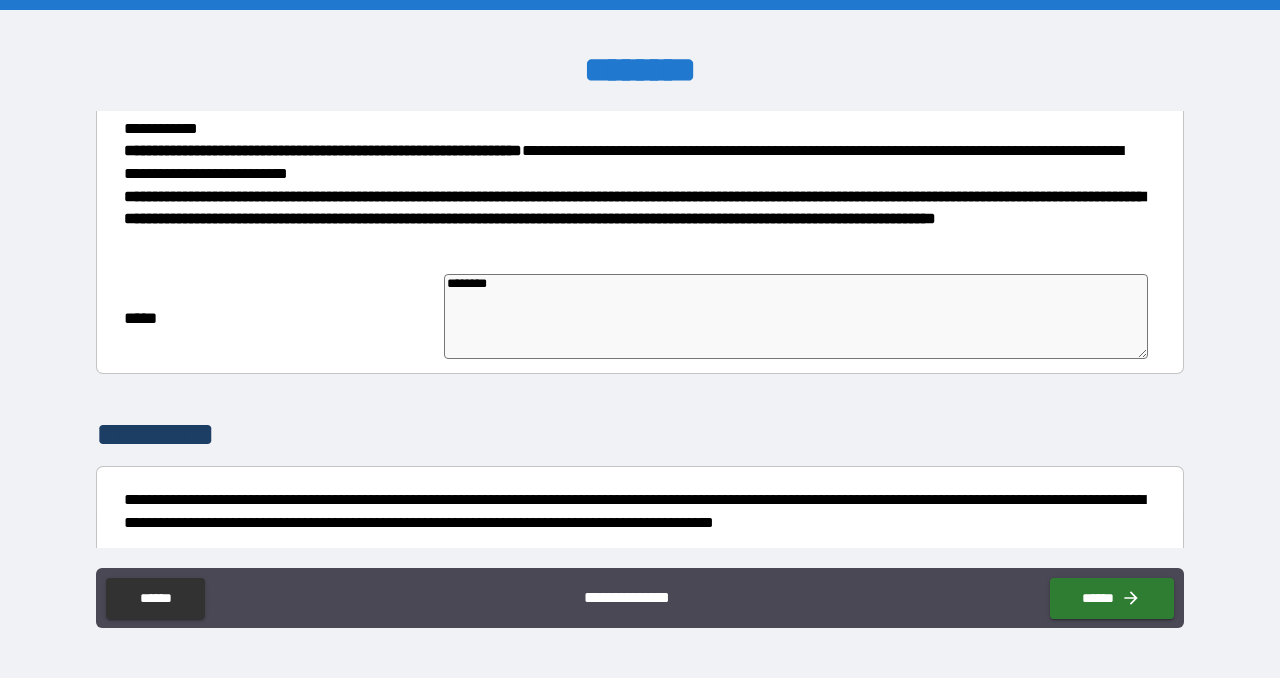 type on "*" 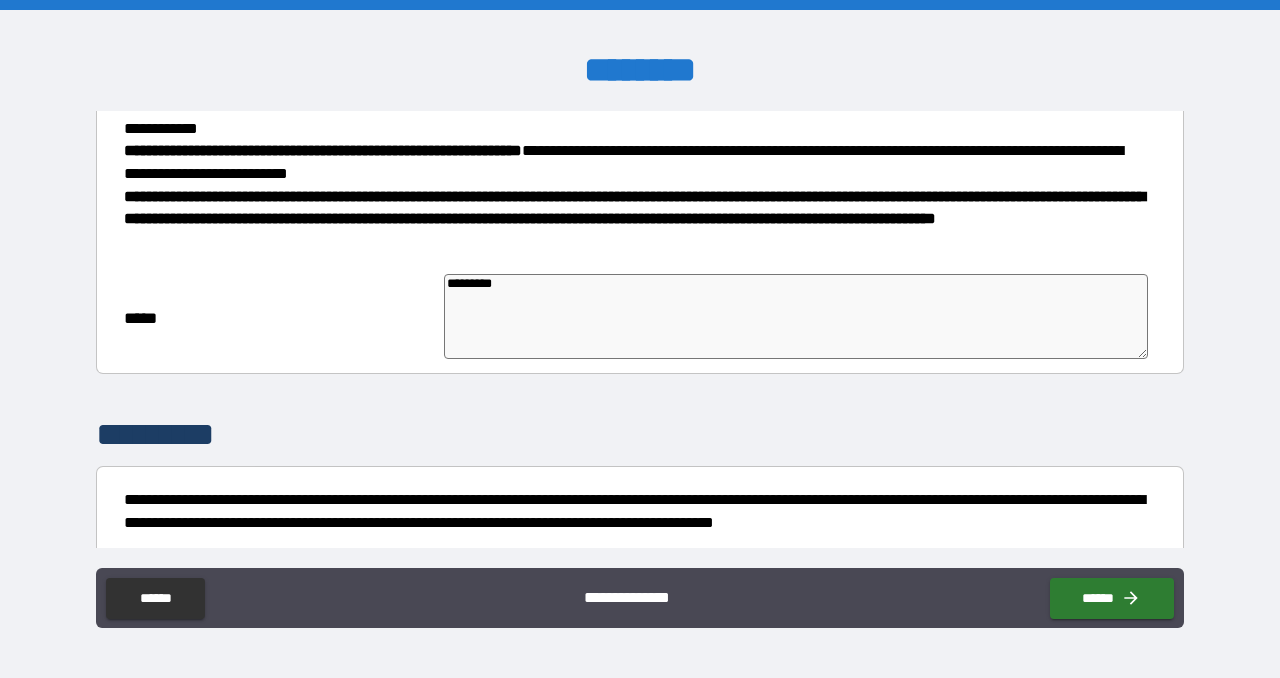type on "*" 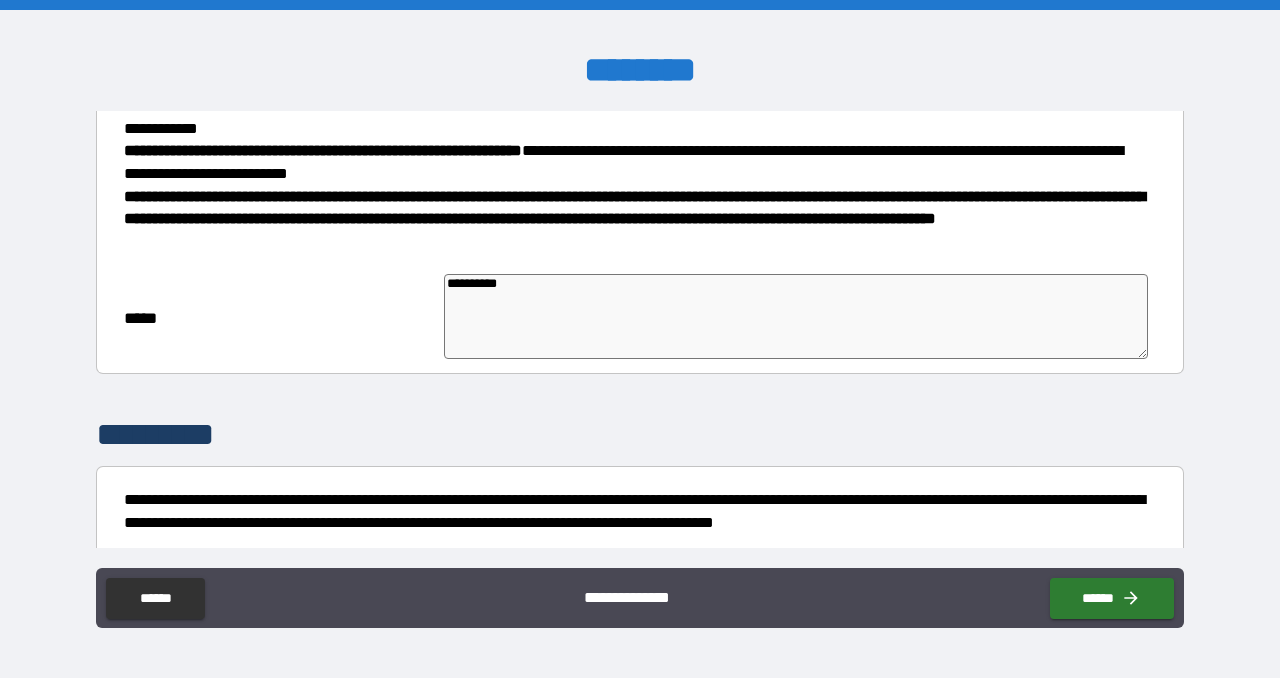 type on "*" 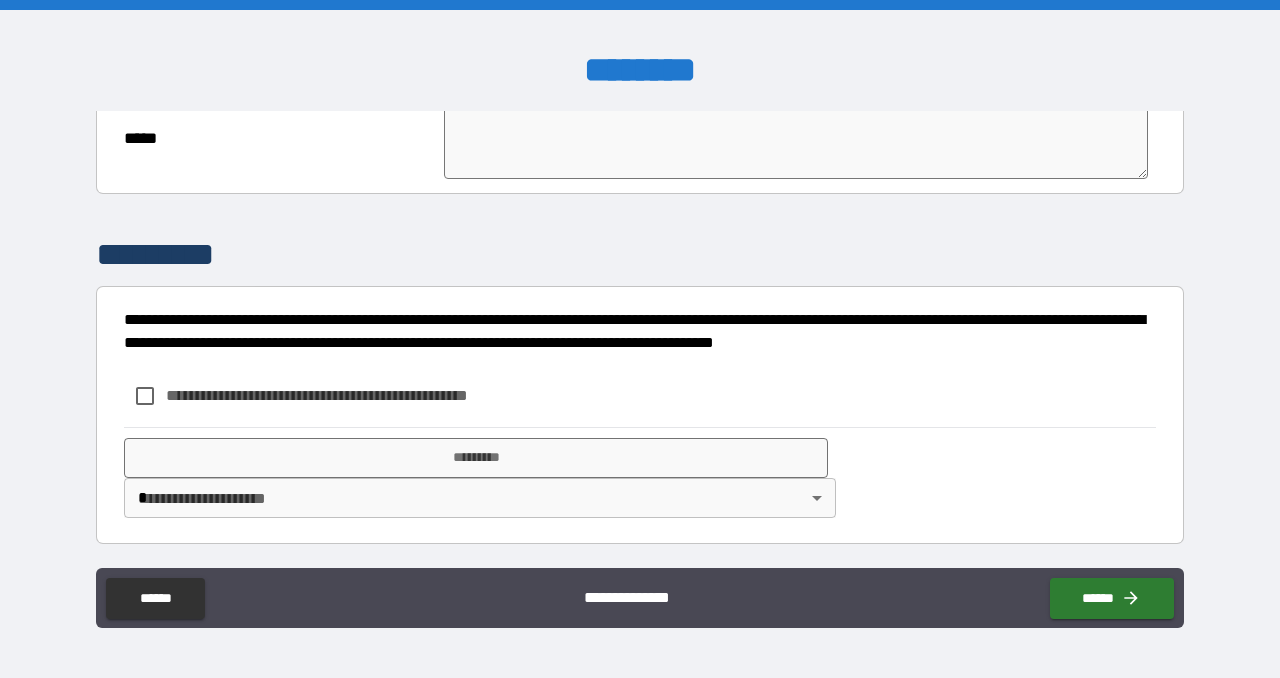 type on "**********" 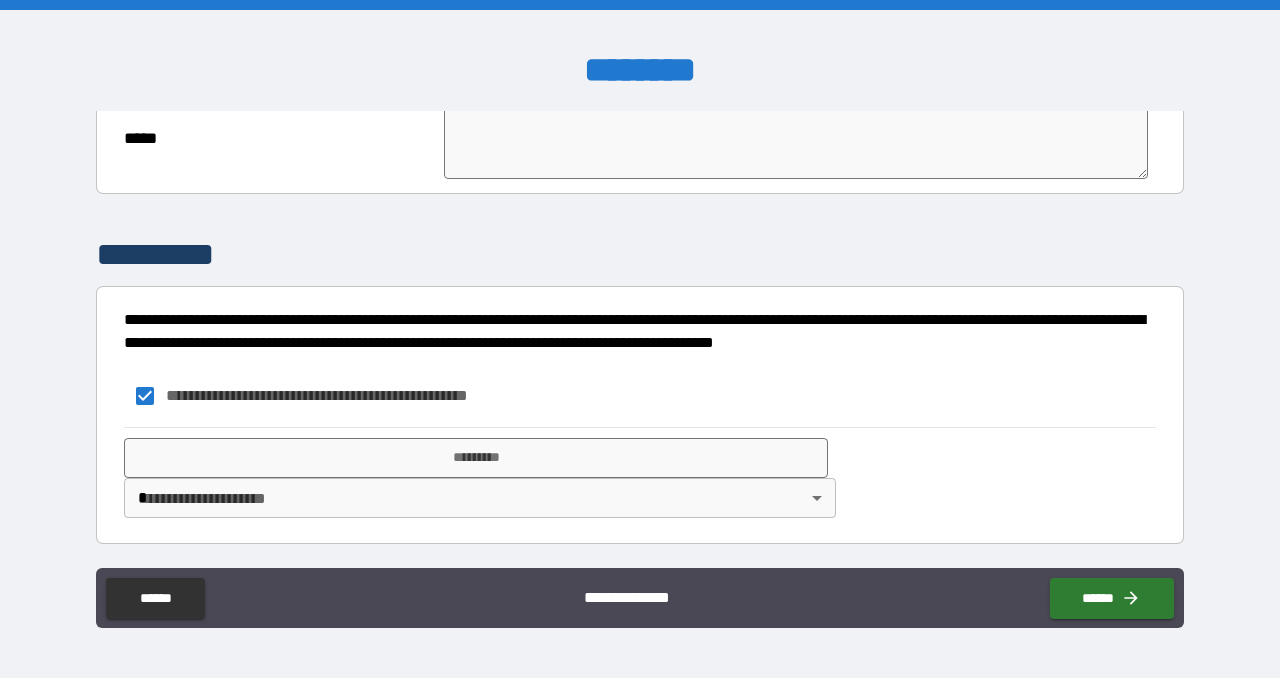 click on "**********" at bounding box center (640, 339) 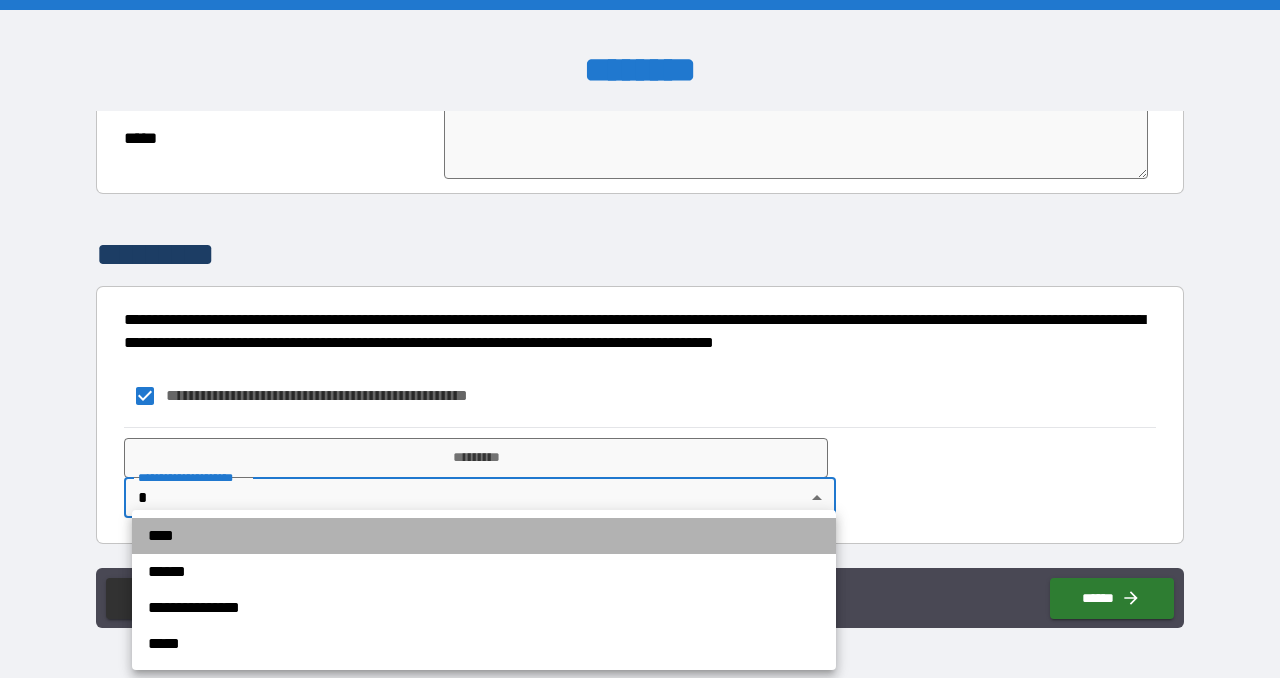 click on "****" at bounding box center (484, 536) 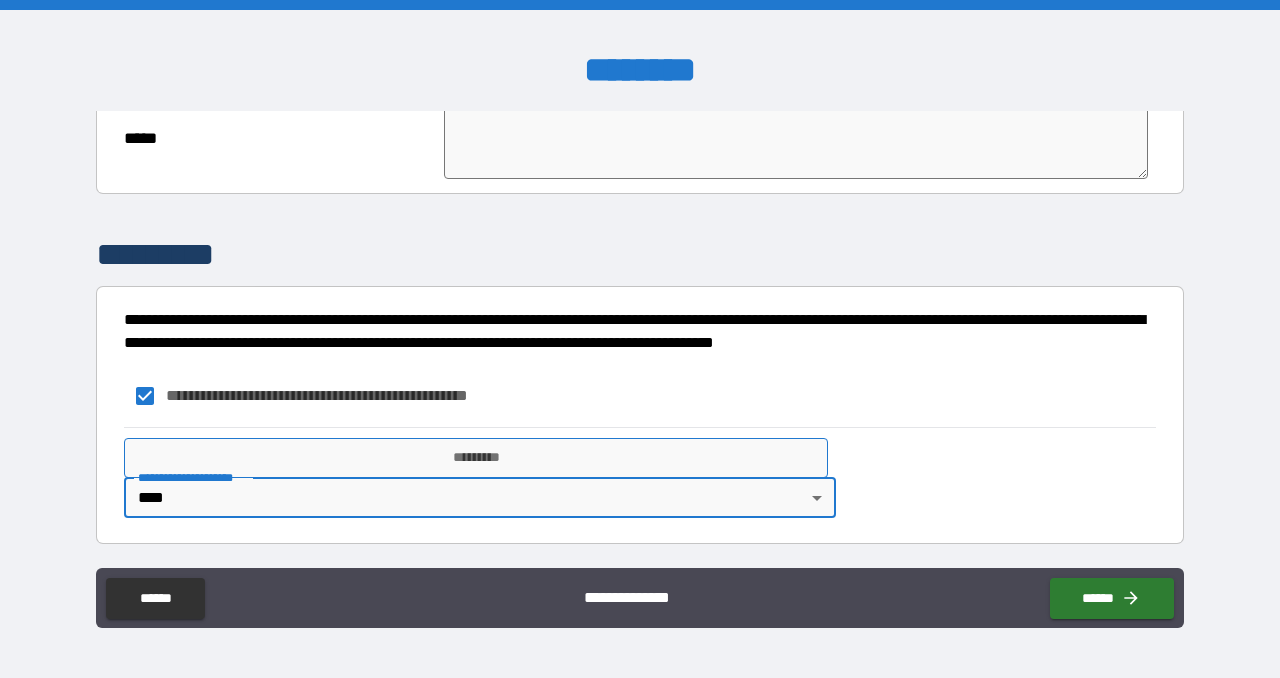 click on "*********" at bounding box center (476, 458) 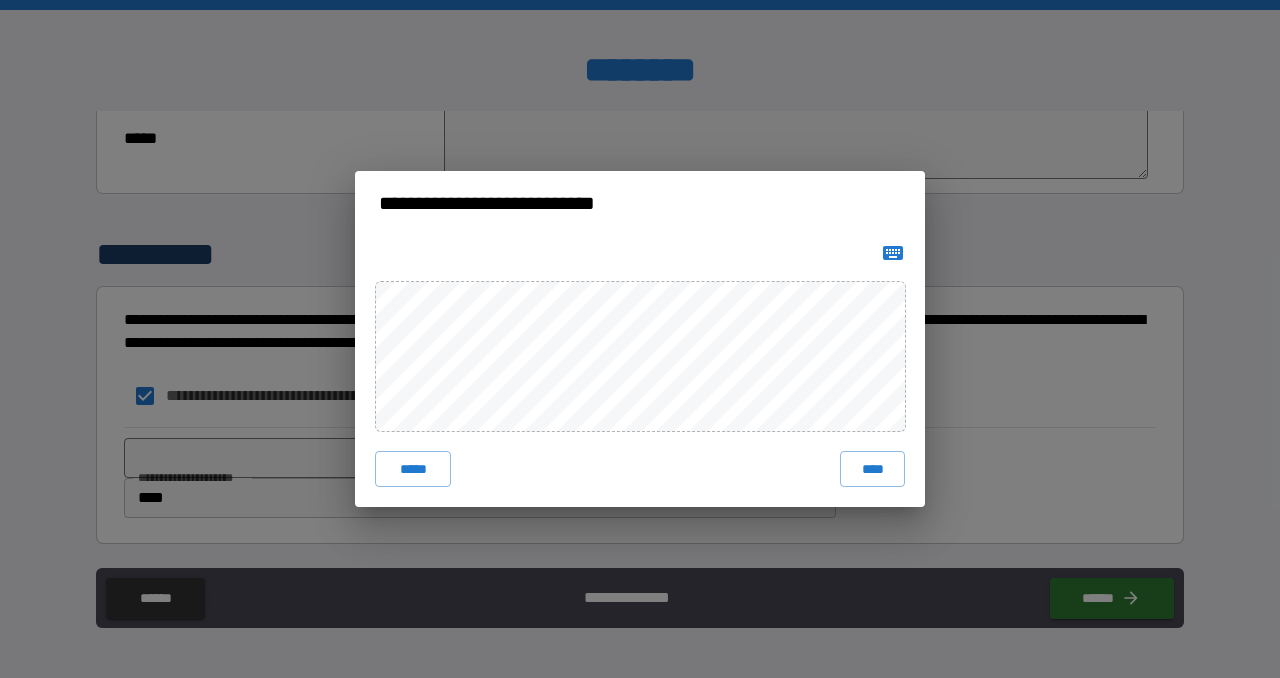 click on "****" at bounding box center (872, 469) 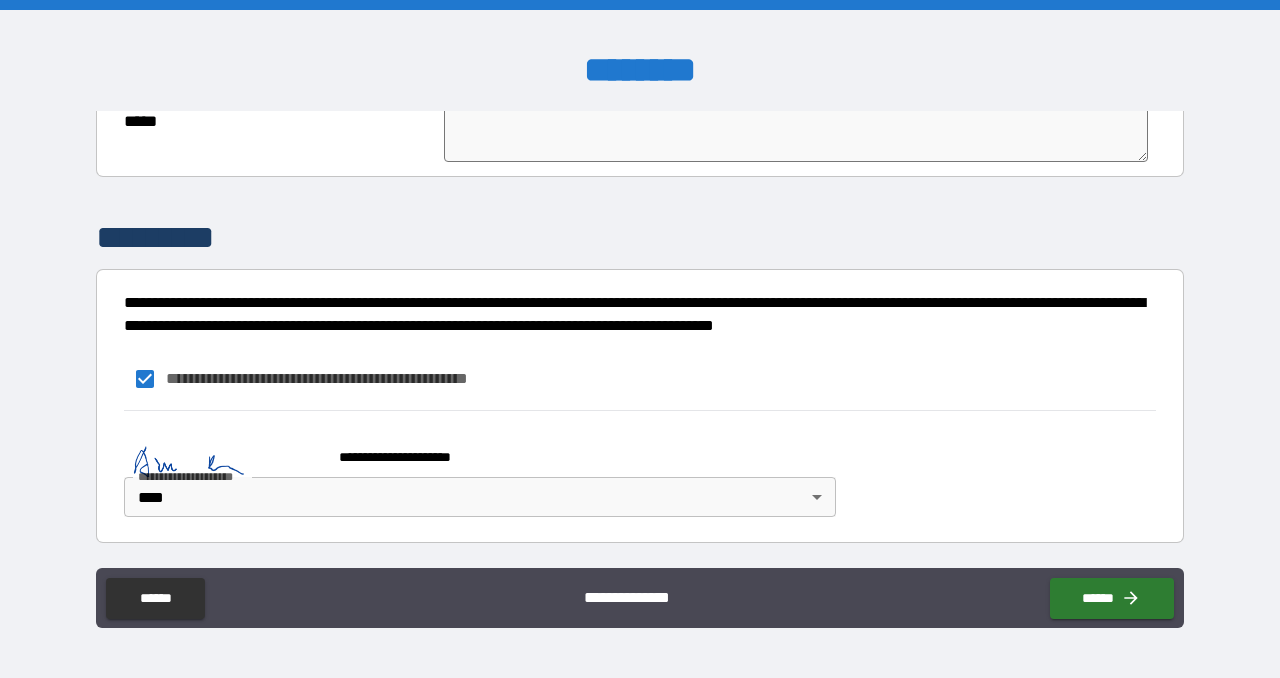 type on "*" 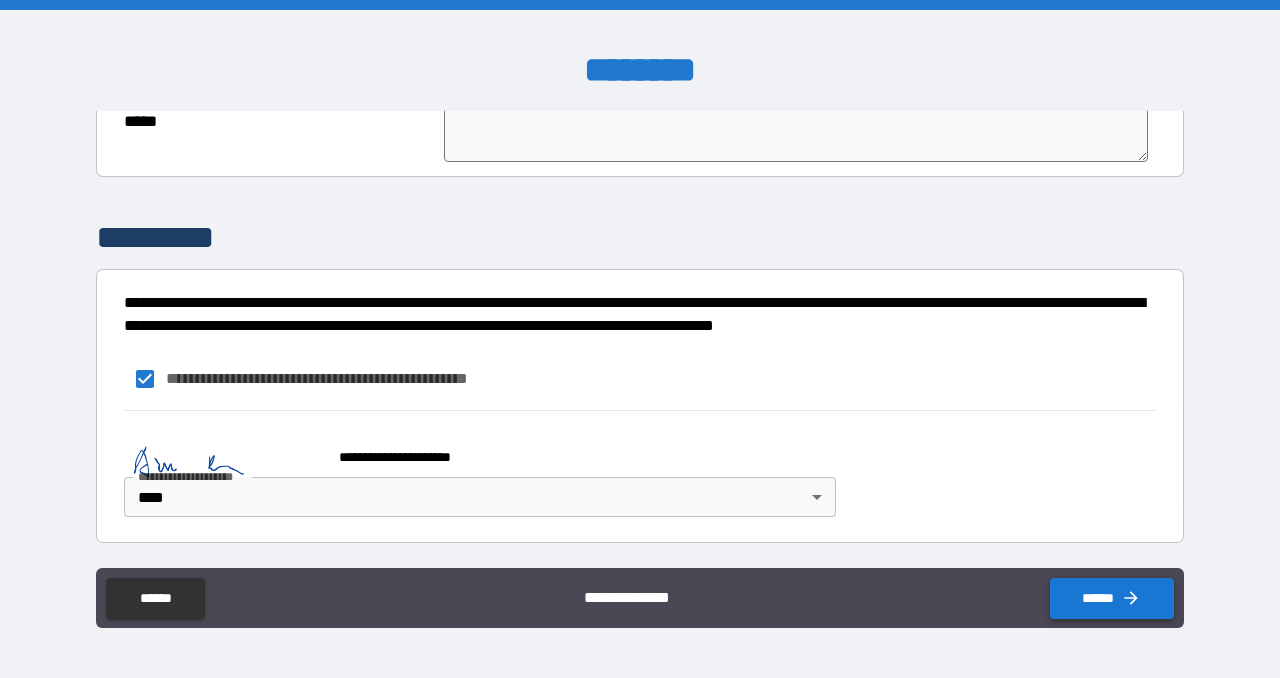click on "******" at bounding box center [1112, 598] 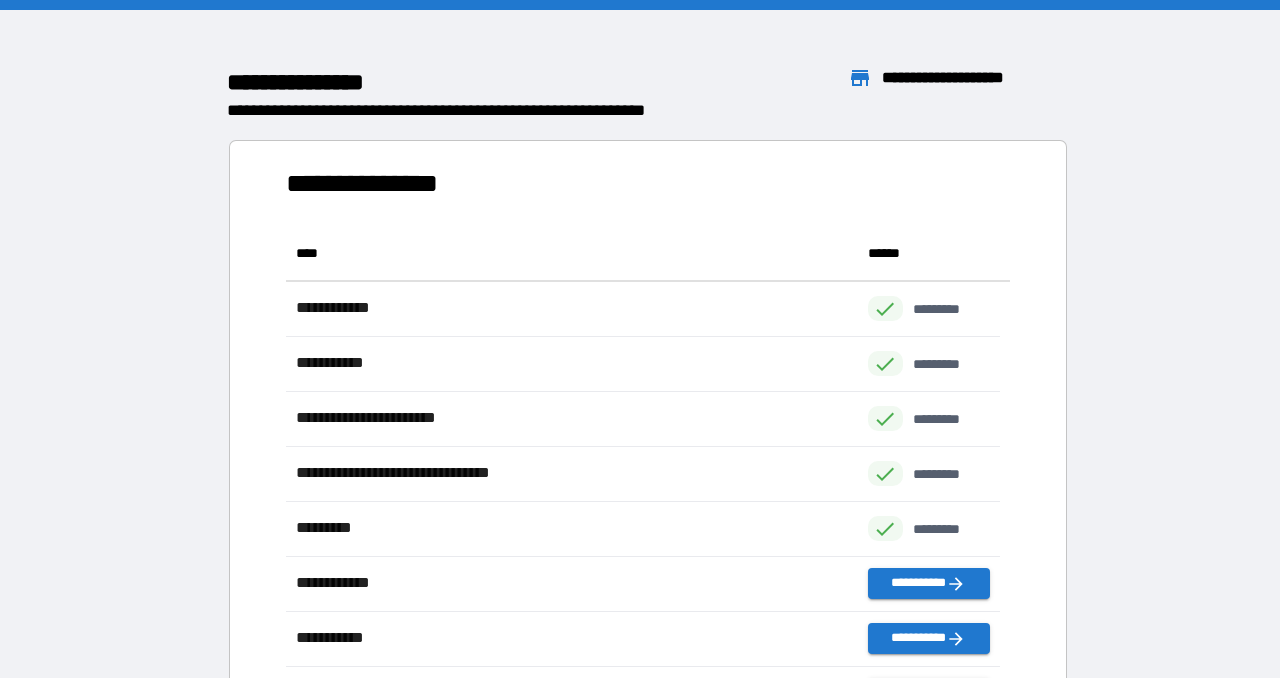 scroll, scrollTop: 16, scrollLeft: 16, axis: both 